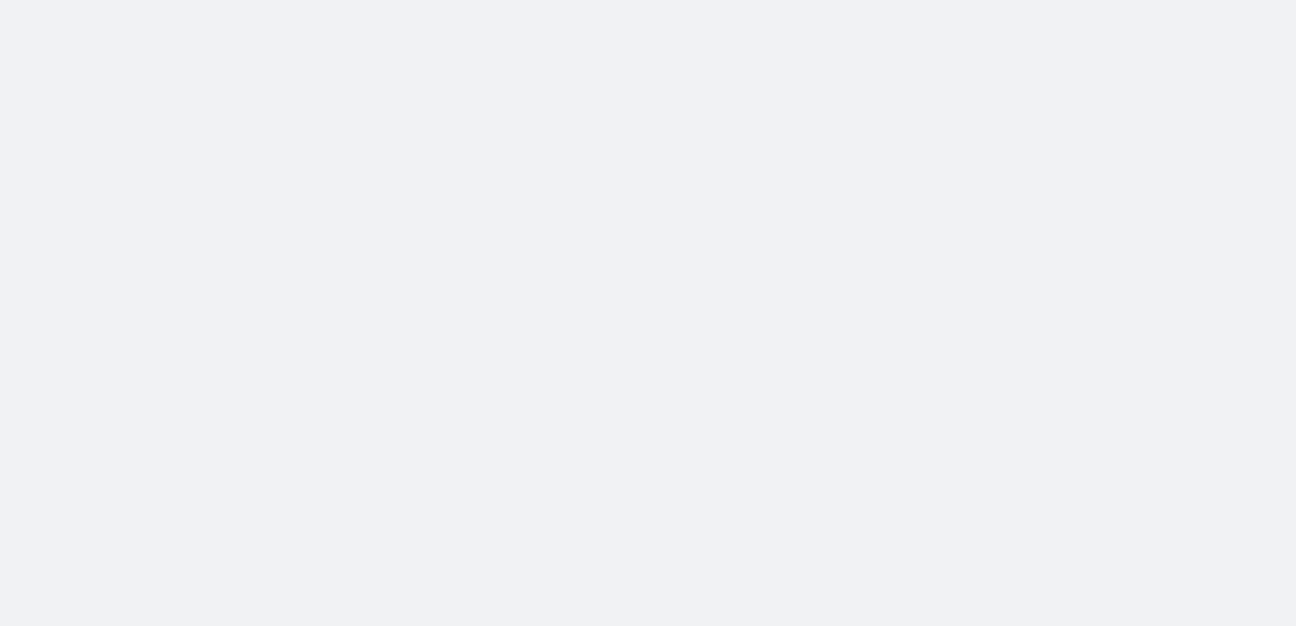 scroll, scrollTop: 0, scrollLeft: 0, axis: both 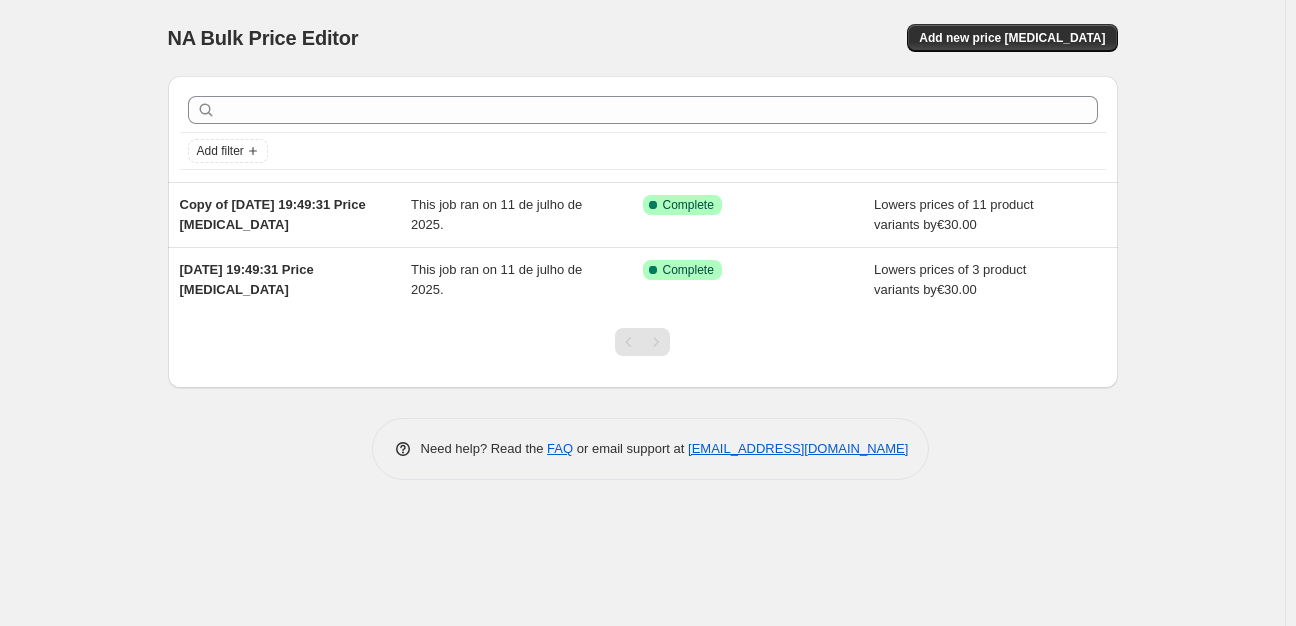 drag, startPoint x: 51, startPoint y: 85, endPoint x: 14, endPoint y: 87, distance: 37.054016 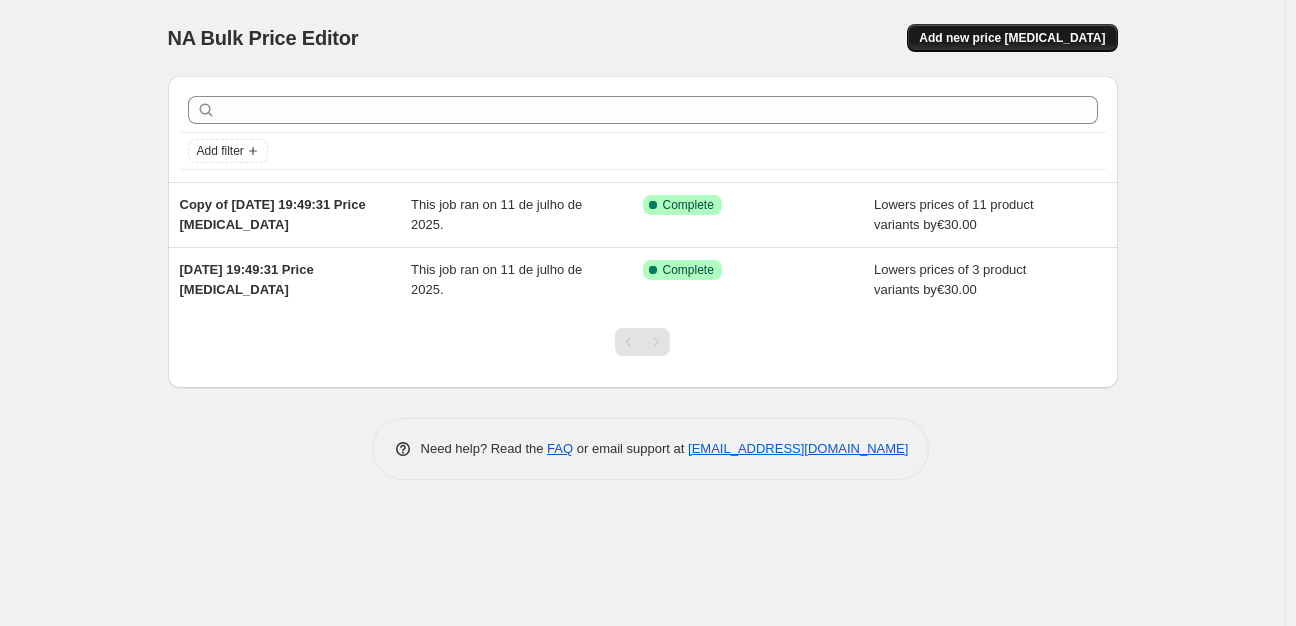click on "Add new price change job" at bounding box center (1012, 38) 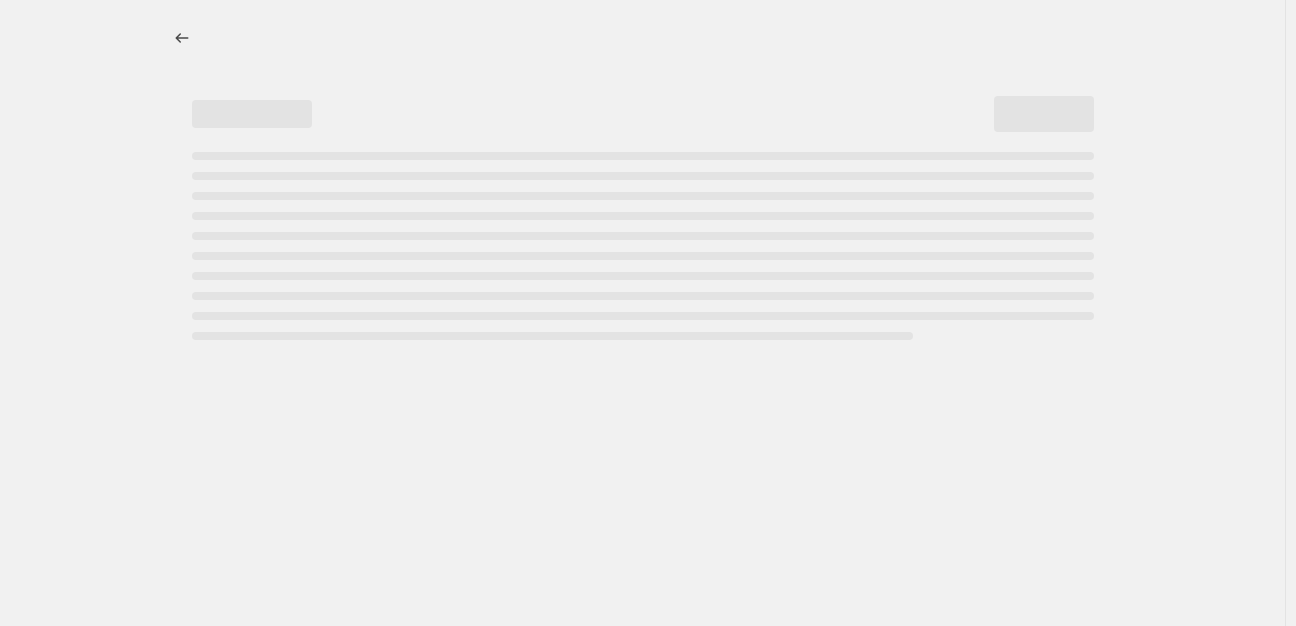 select on "percentage" 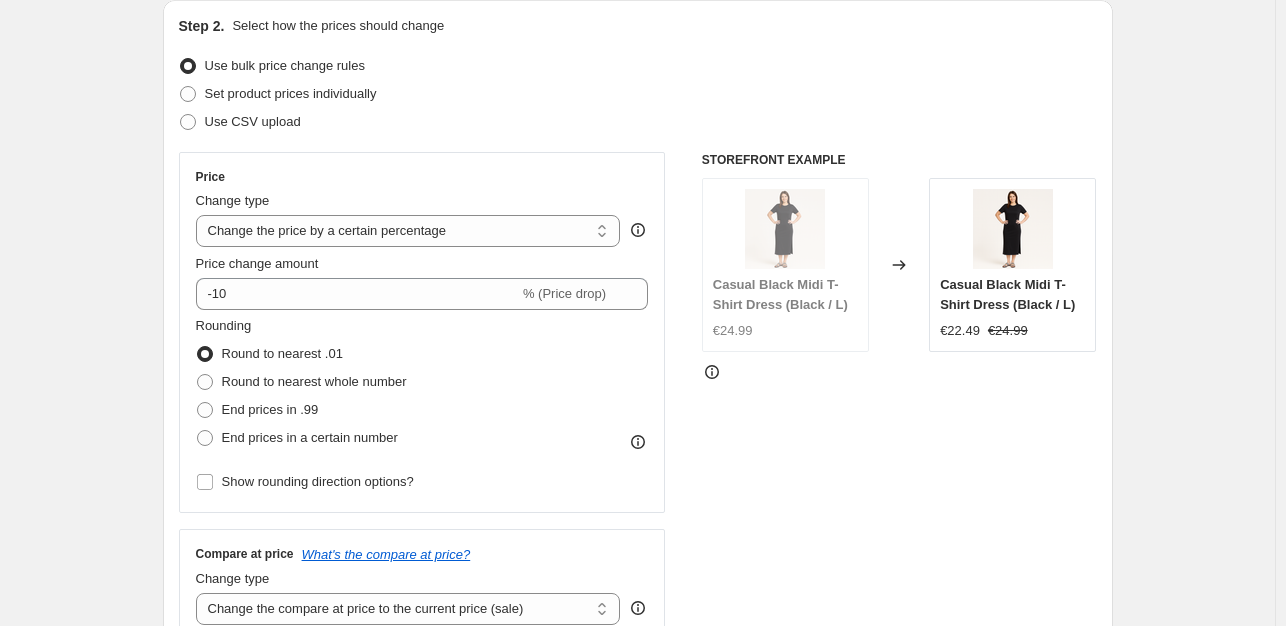scroll, scrollTop: 215, scrollLeft: 0, axis: vertical 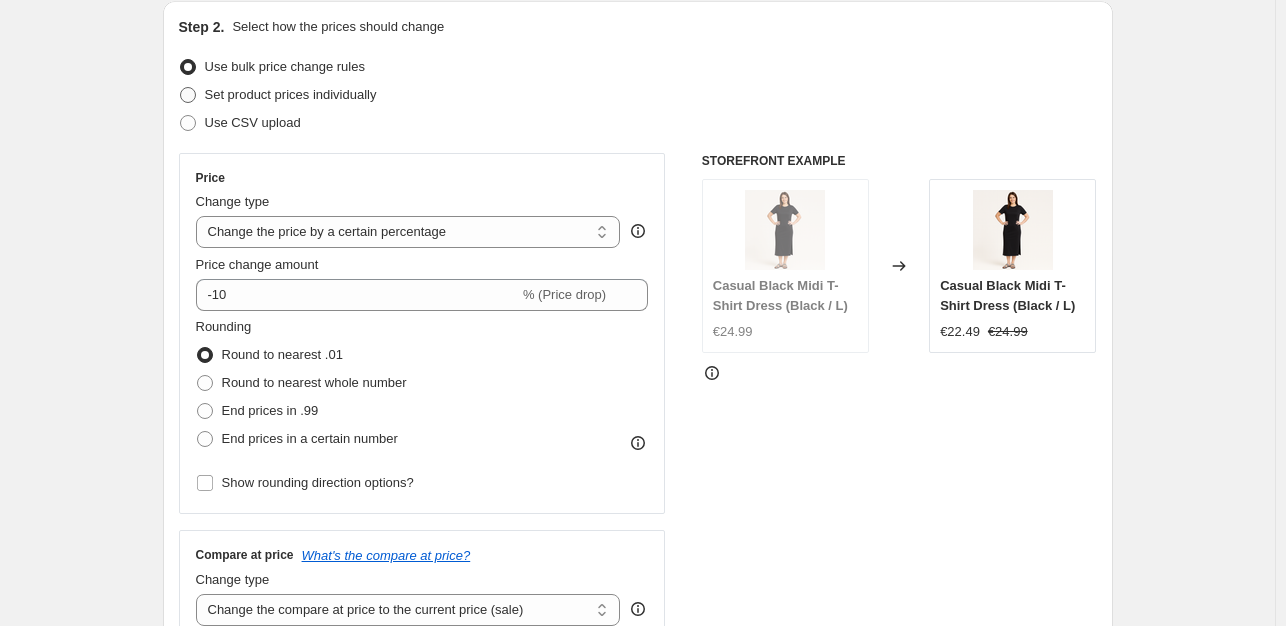 click at bounding box center [188, 95] 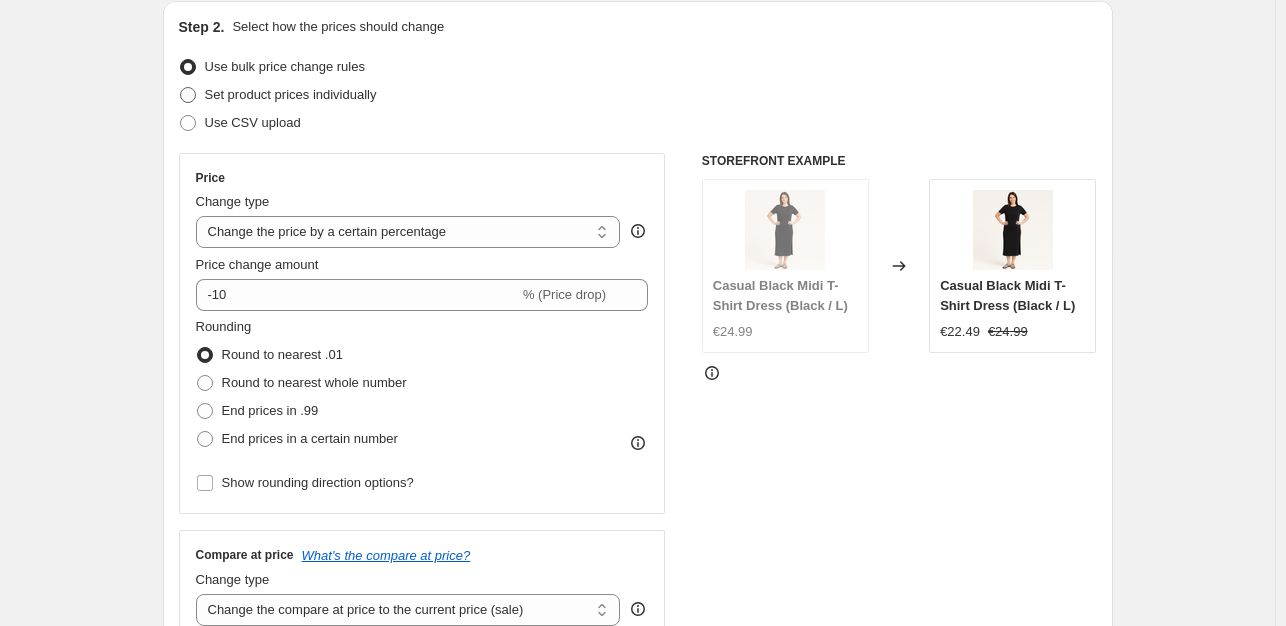 radio on "true" 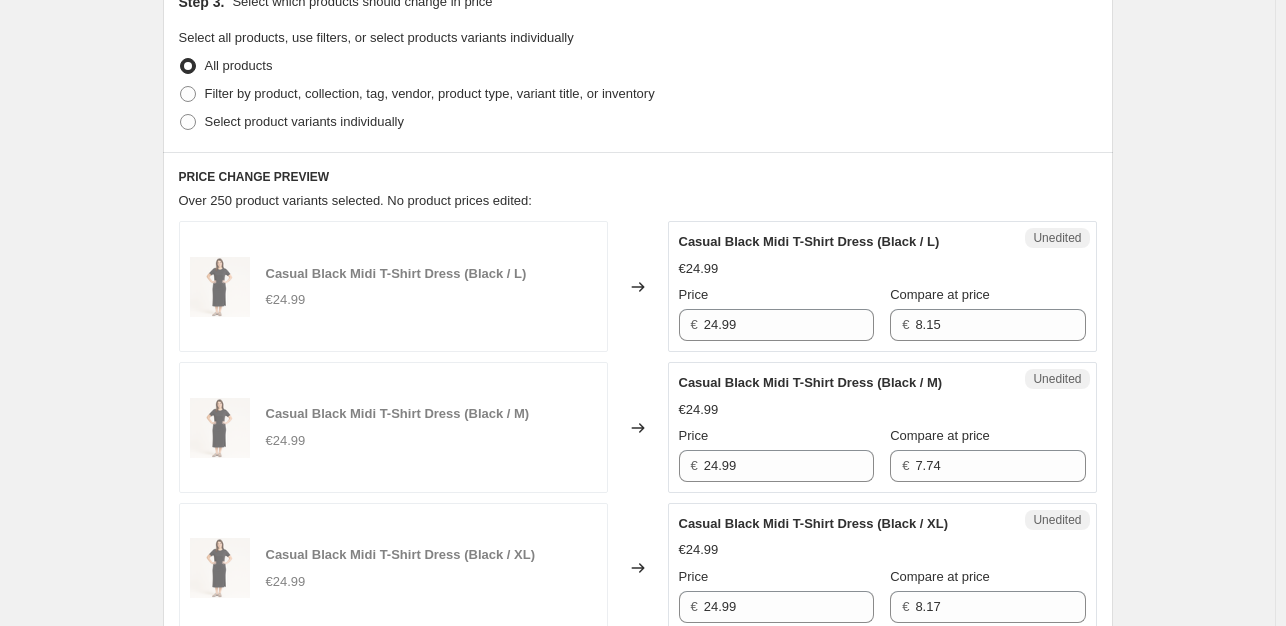 scroll, scrollTop: 452, scrollLeft: 0, axis: vertical 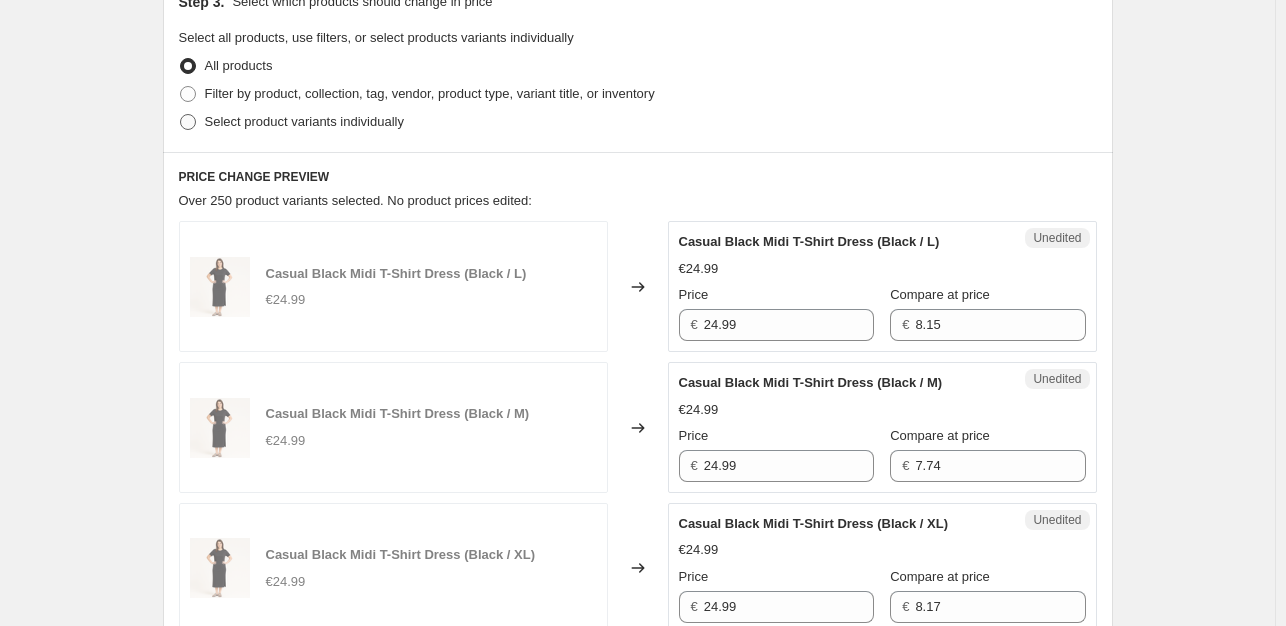 click at bounding box center (188, 122) 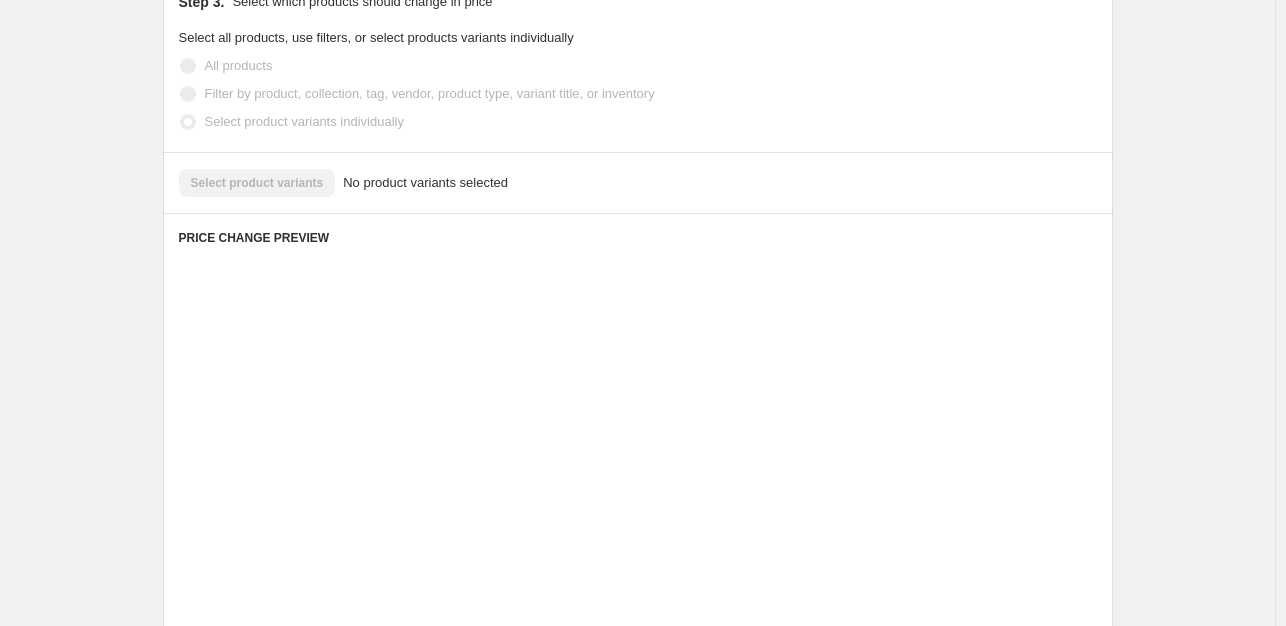 scroll, scrollTop: 424, scrollLeft: 0, axis: vertical 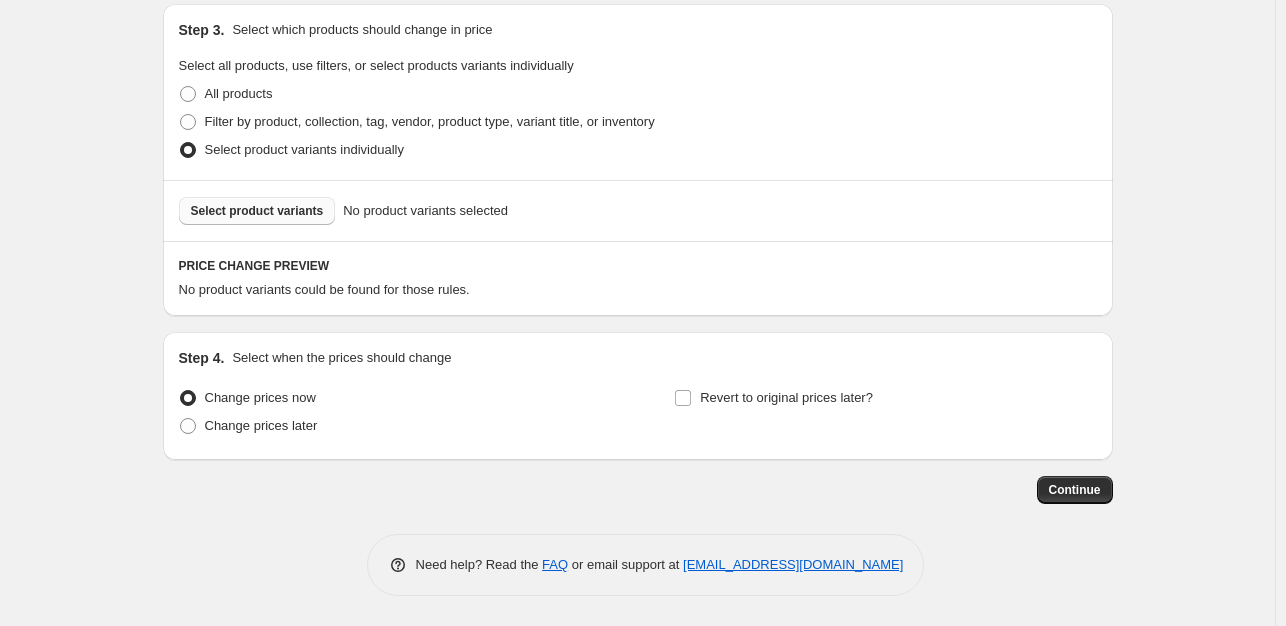 click on "Select product variants" at bounding box center (257, 211) 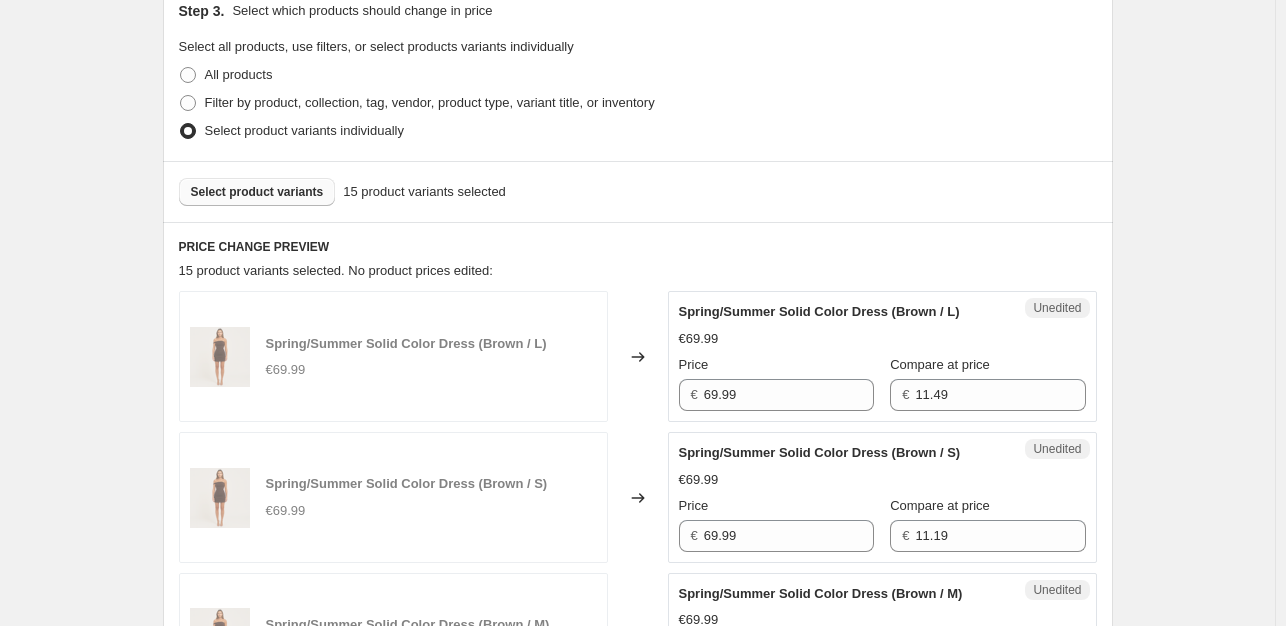 scroll, scrollTop: 446, scrollLeft: 0, axis: vertical 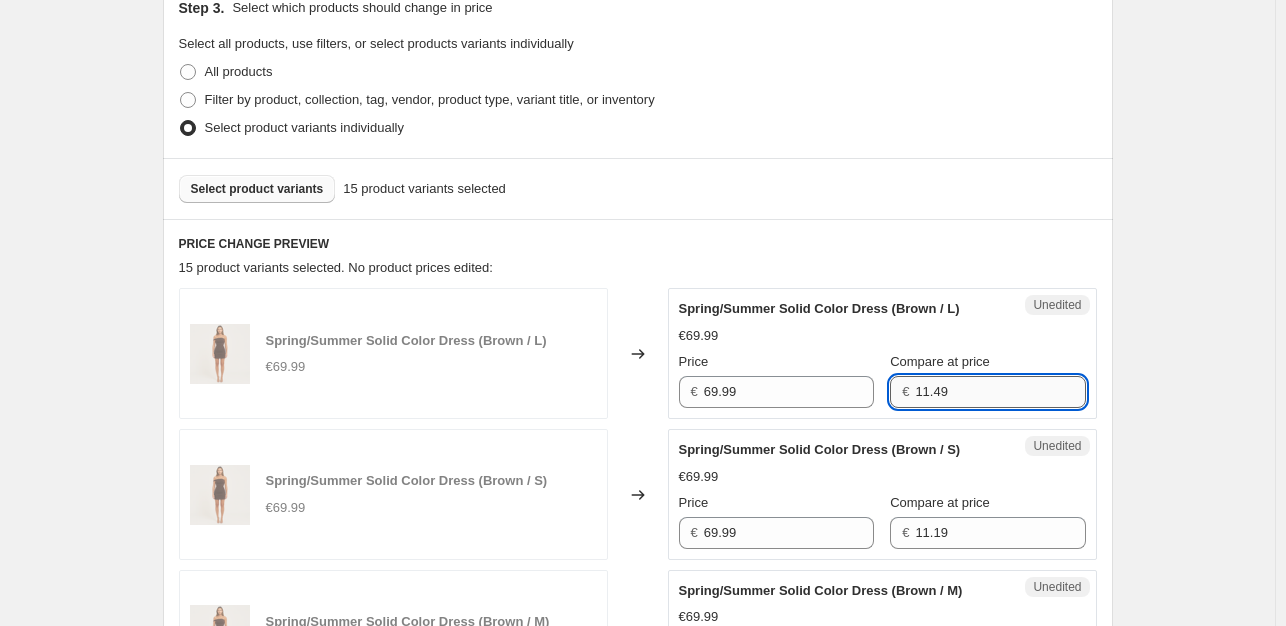 click on "11.49" at bounding box center [1000, 392] 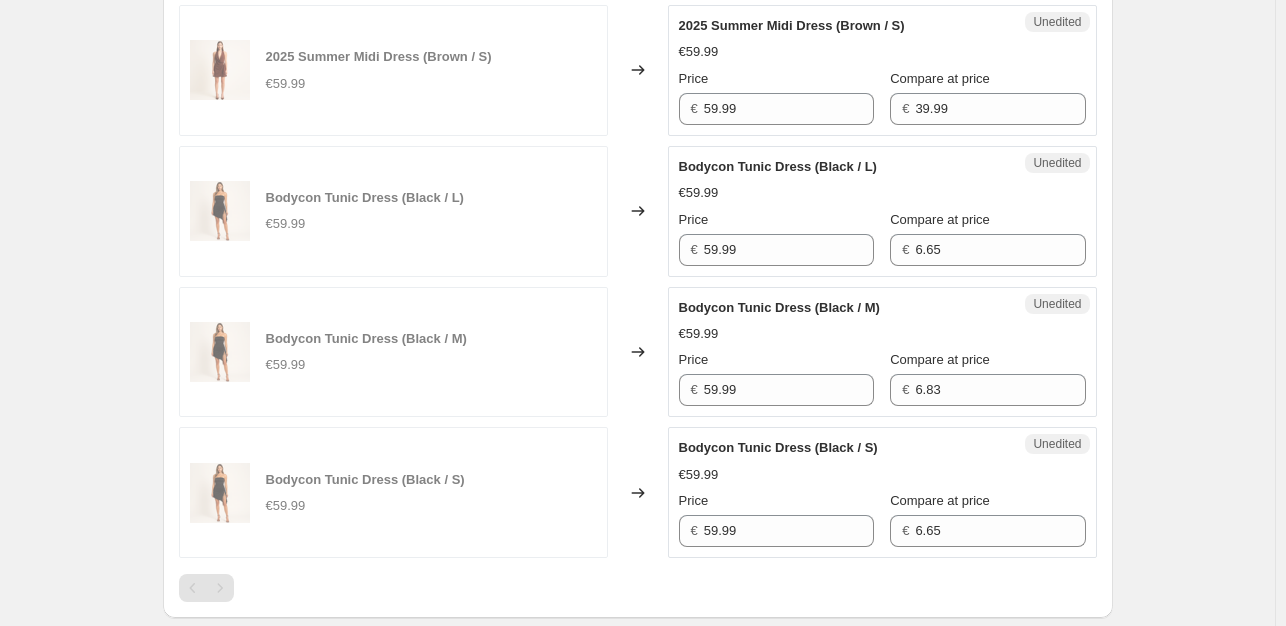 scroll, scrollTop: 2574, scrollLeft: 0, axis: vertical 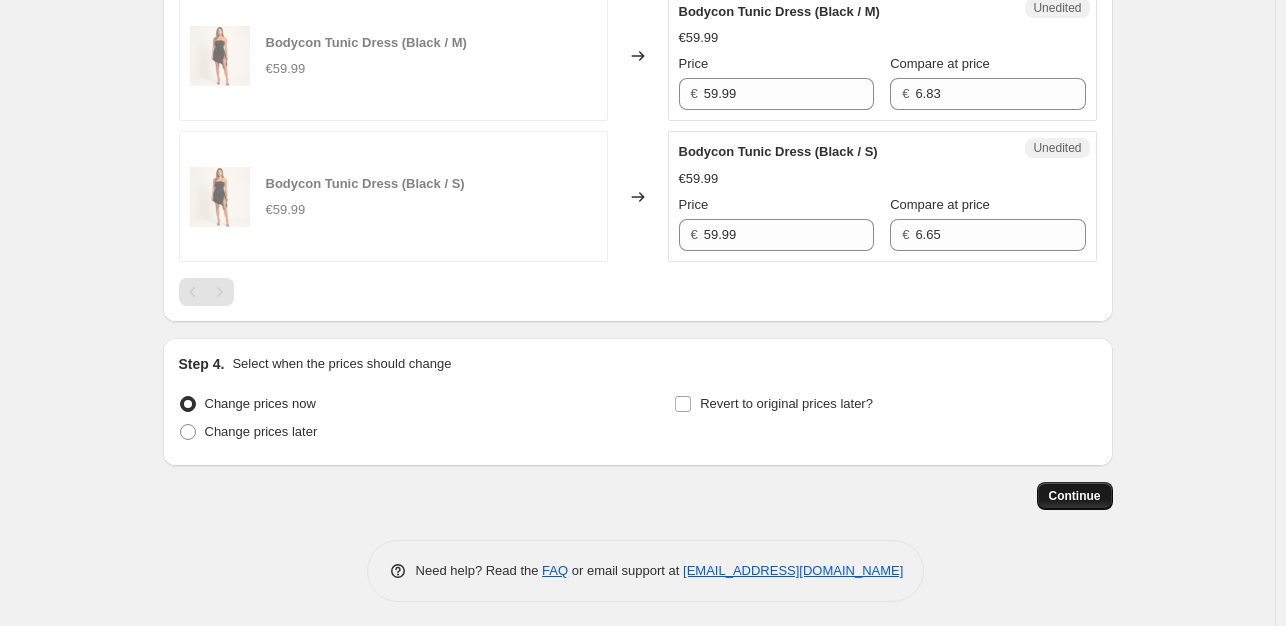 click on "Continue" at bounding box center (1075, 496) 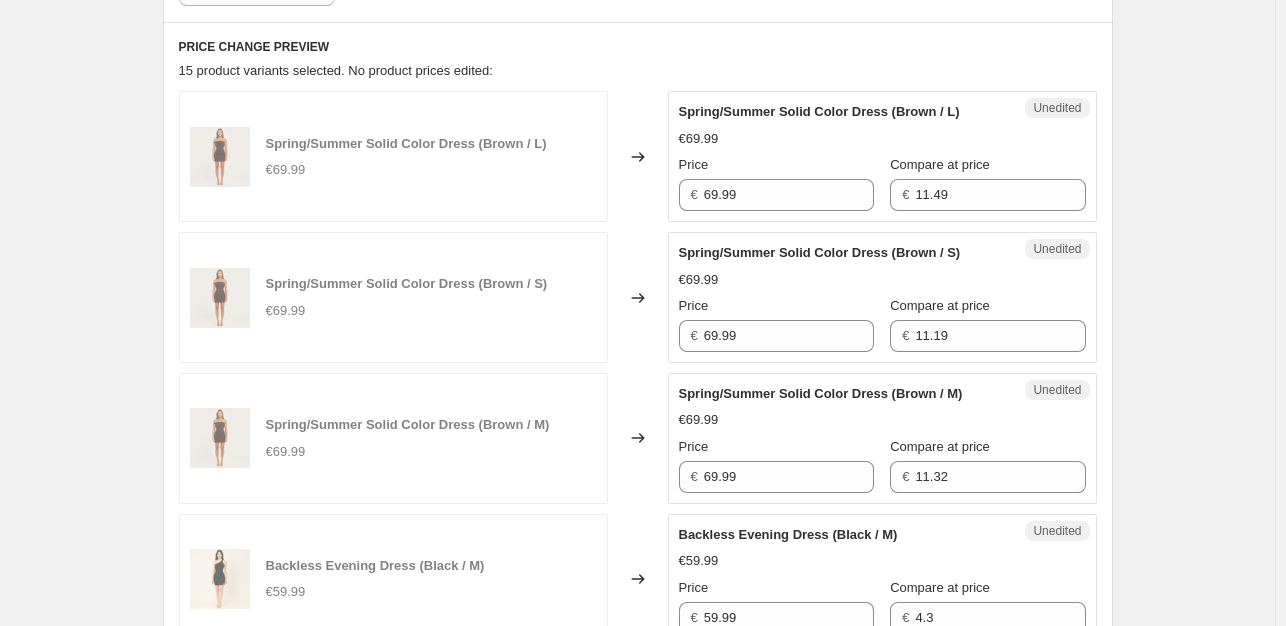 scroll, scrollTop: 756, scrollLeft: 0, axis: vertical 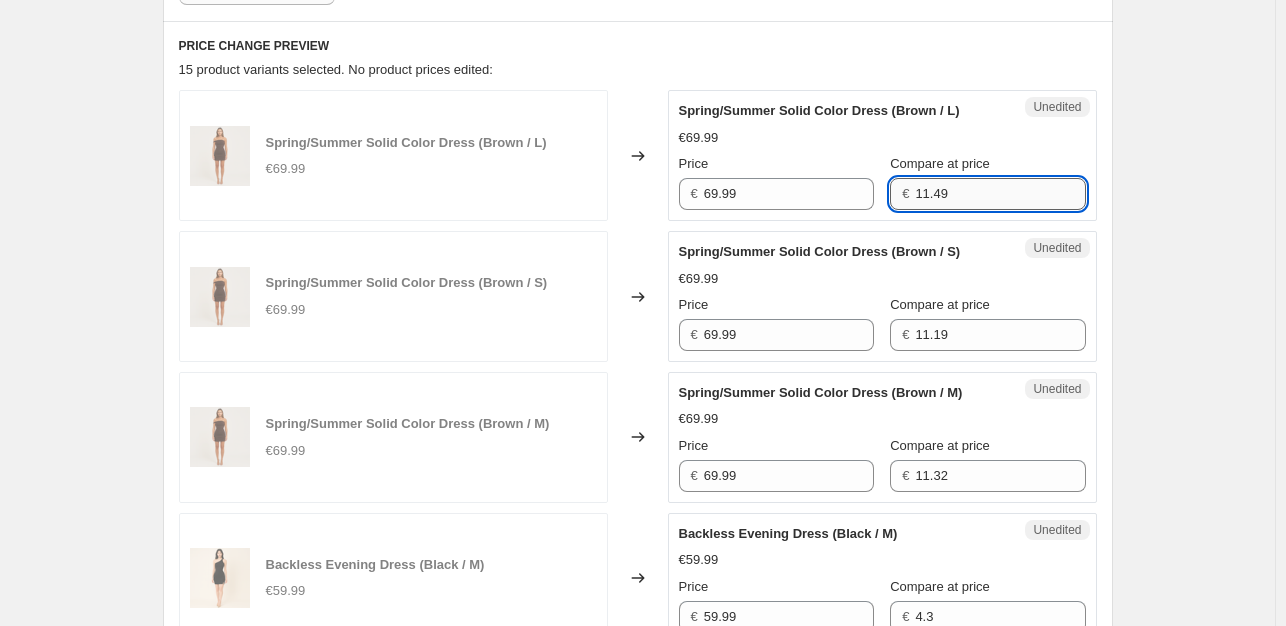 click on "11.49" at bounding box center (1000, 194) 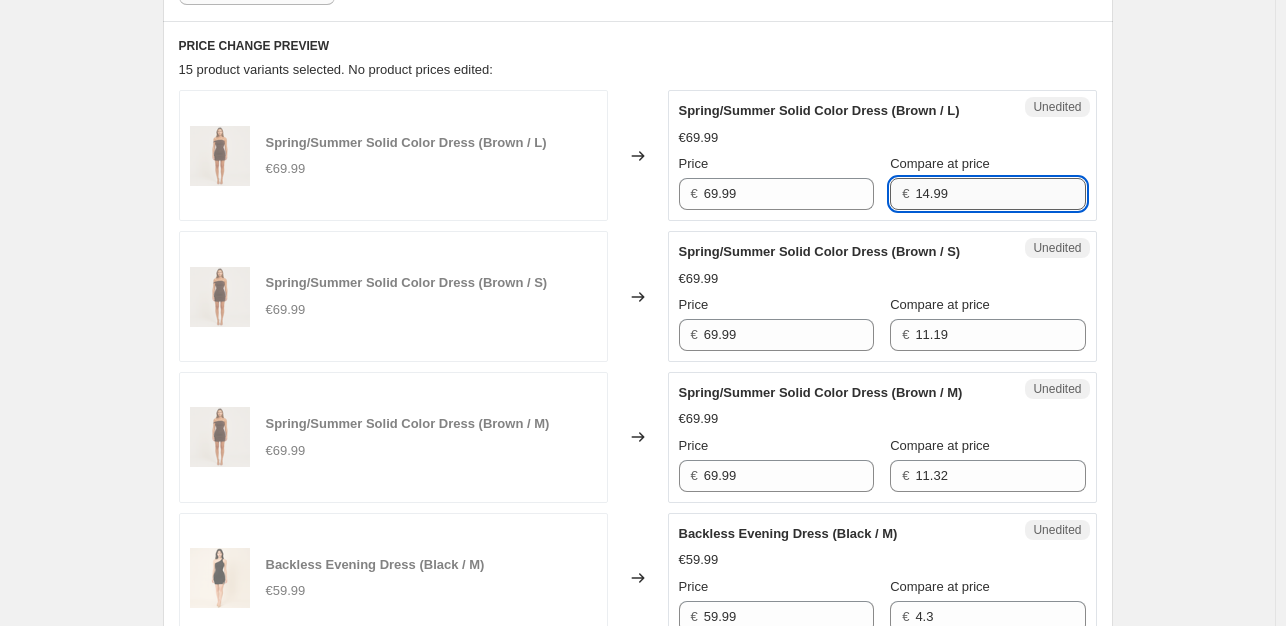 click on "14.99" at bounding box center (1000, 194) 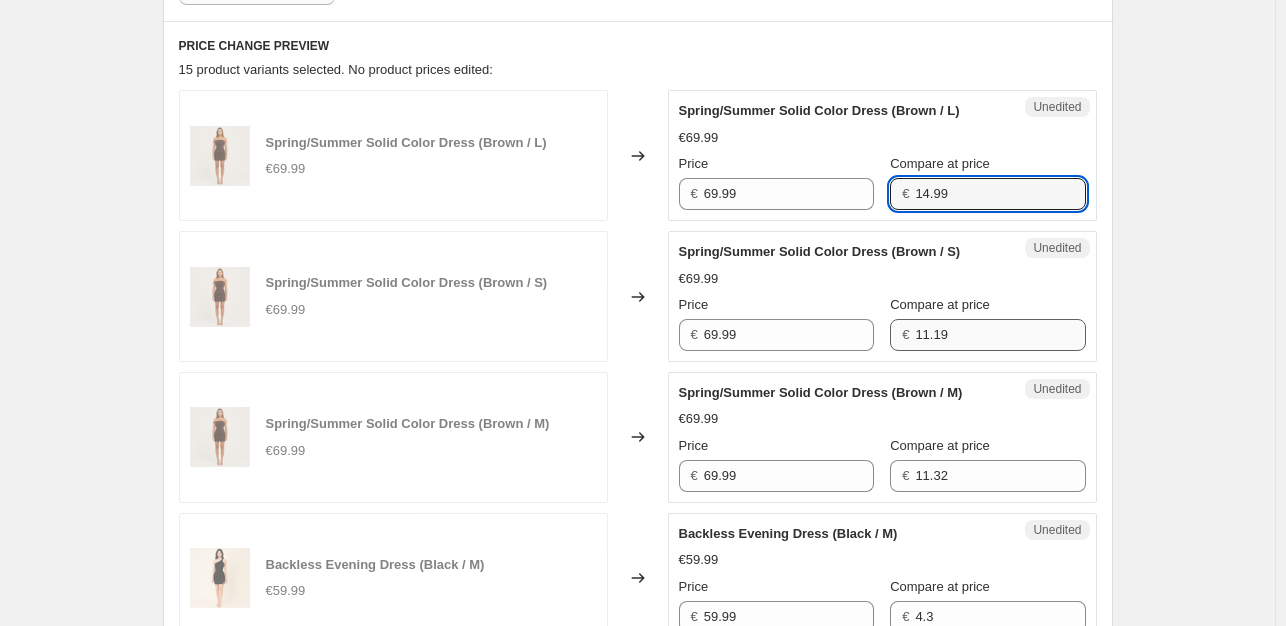type on "14.99" 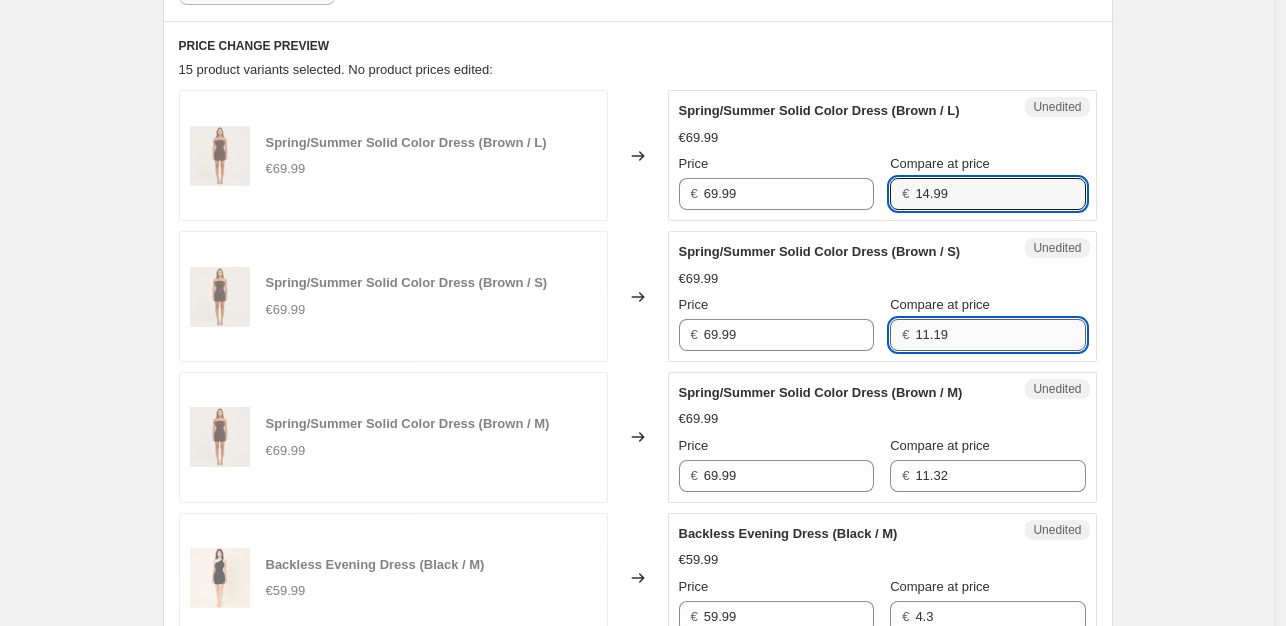 click on "Spring/Summer Solid Color Dress (Brown / S) €69.99 Price € 69.99 Compare at price € 11.19" at bounding box center (882, 296) 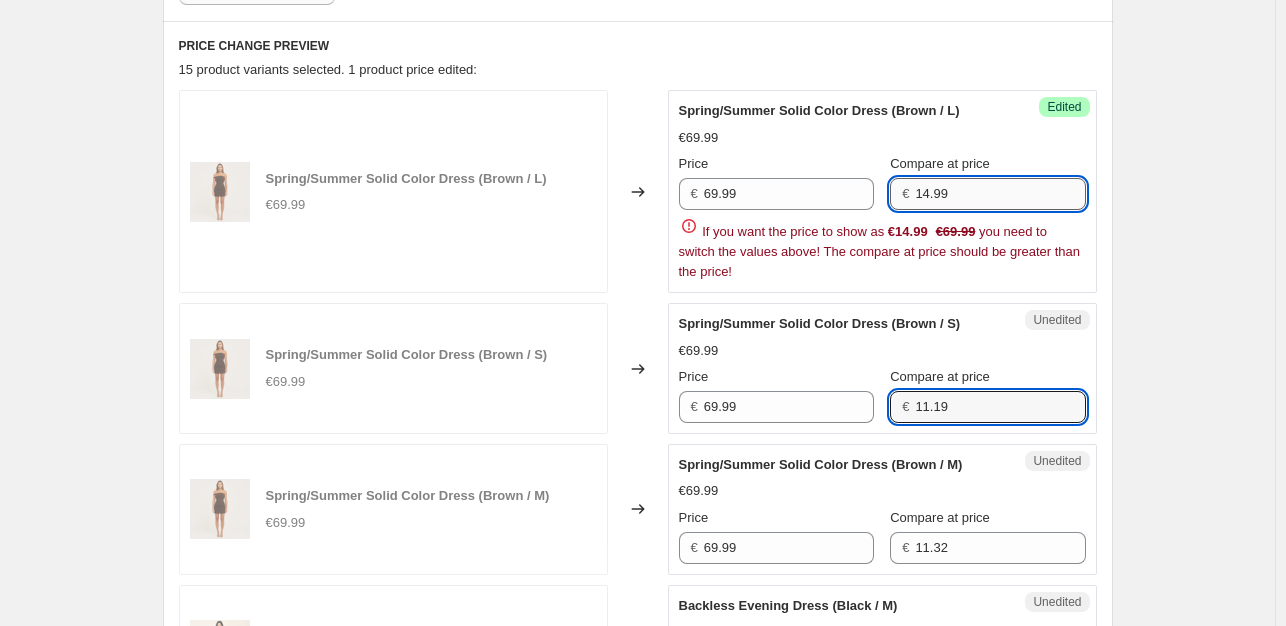 click on "14.99" at bounding box center (1000, 194) 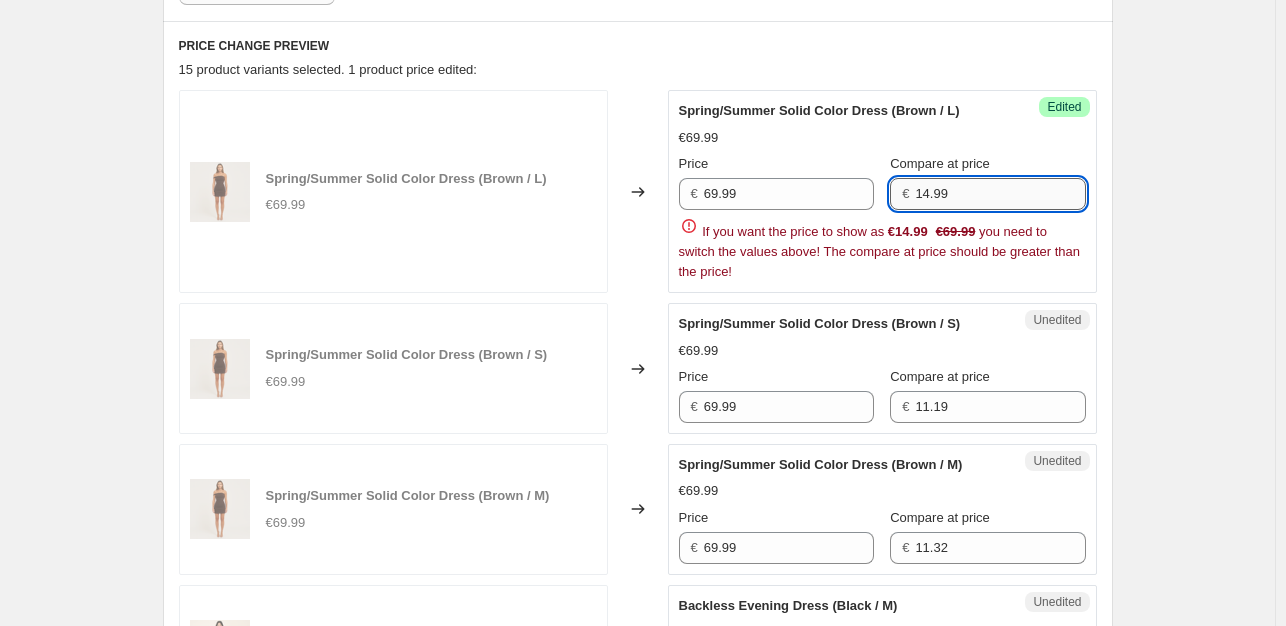 click on "14.99" at bounding box center [1000, 194] 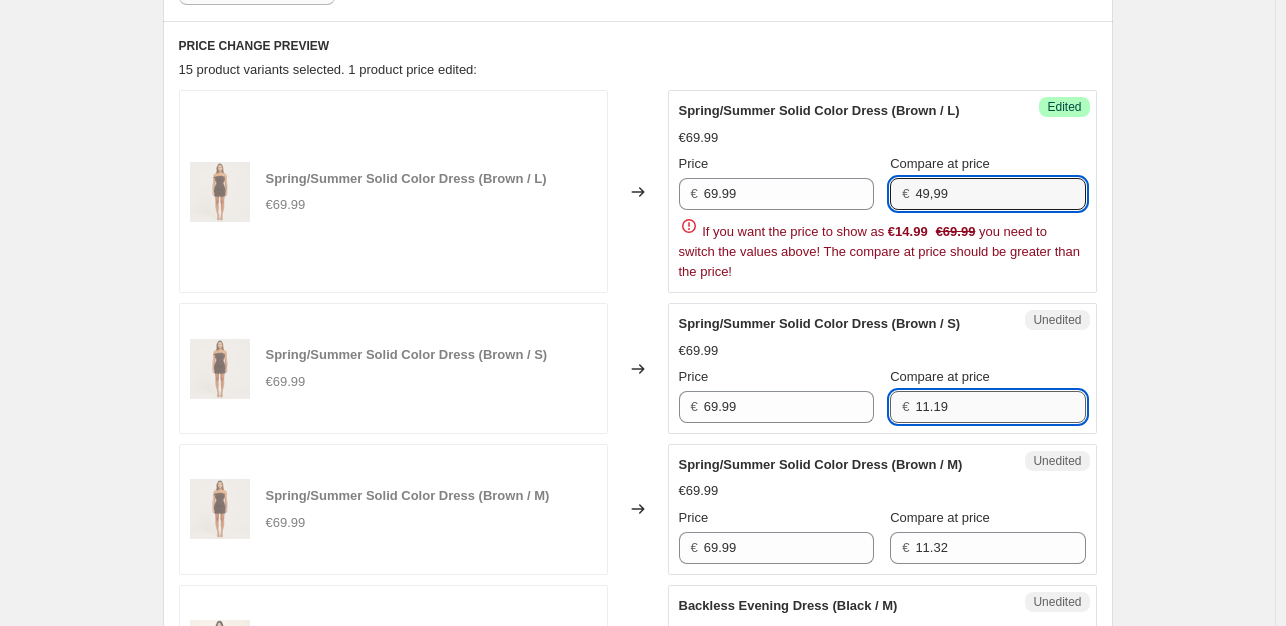 type on "14.99" 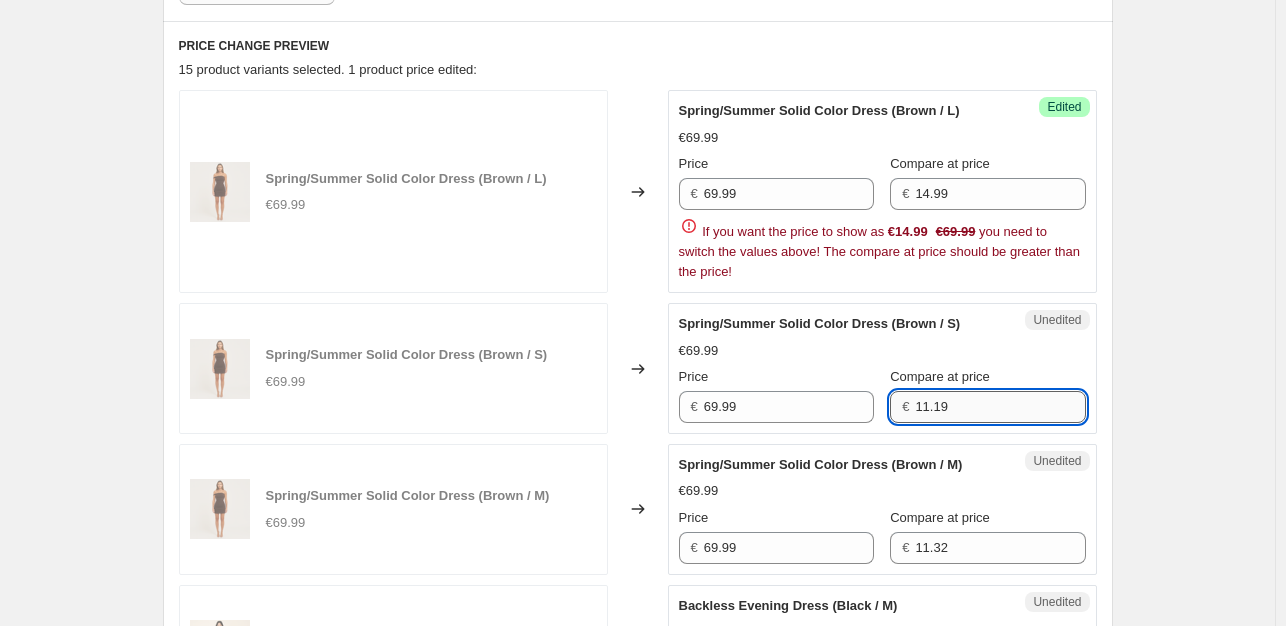 click on "11.19" at bounding box center [1000, 407] 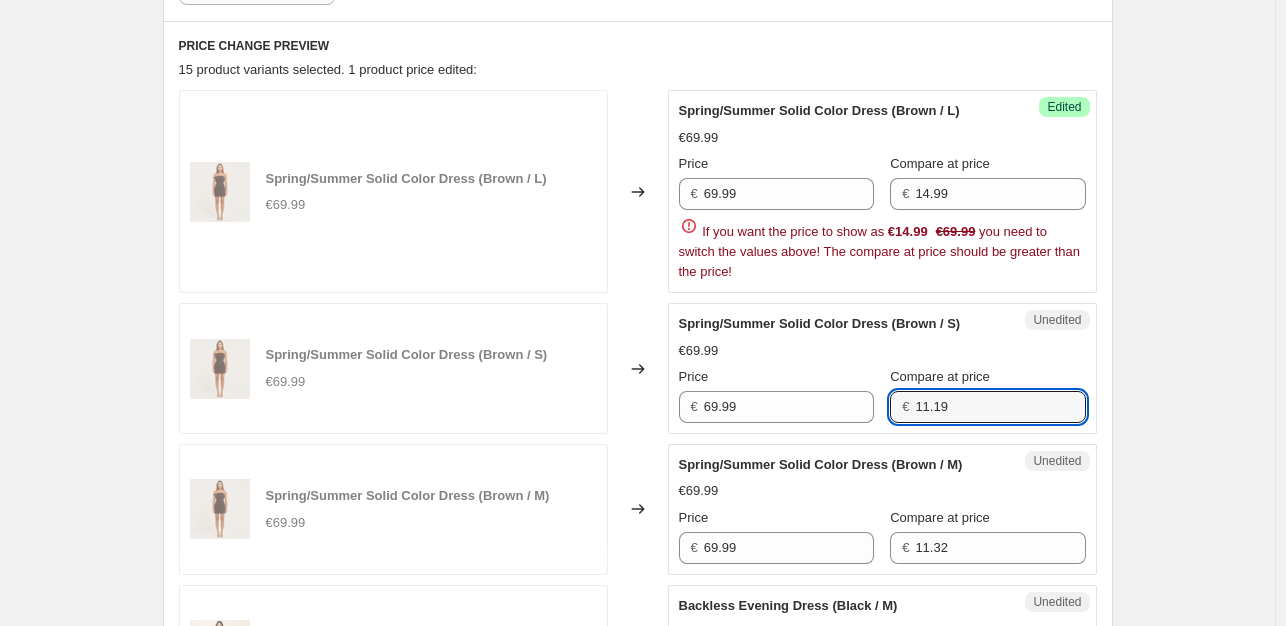 click on "Create new price change job. This page is ready Create new price change job Draft There is 1 error with this price change job A price change job must change at least 1 product variant Step 1. Optionally give your price change job a title (eg "March 30% off sale on boots") 14/07/2025, 00:06:45 Price change job This title is just for internal use, customers won't see it Step 2. Select how the prices should change Use bulk price change rules Set product prices individually Use CSV upload Select tags to add while price change is active Select tags to remove while price change is active Step 3. Select which products should change in price Select all products, use filters, or select products variants individually All products Filter by product, collection, tag, vendor, product type, variant title, or inventory Select product variants individually Select product variants 15   product variants selected PRICE CHANGE PREVIEW 15 product variants selected. 1 product price edited: €69.99 Changed to Success Edited Price" at bounding box center (637, 939) 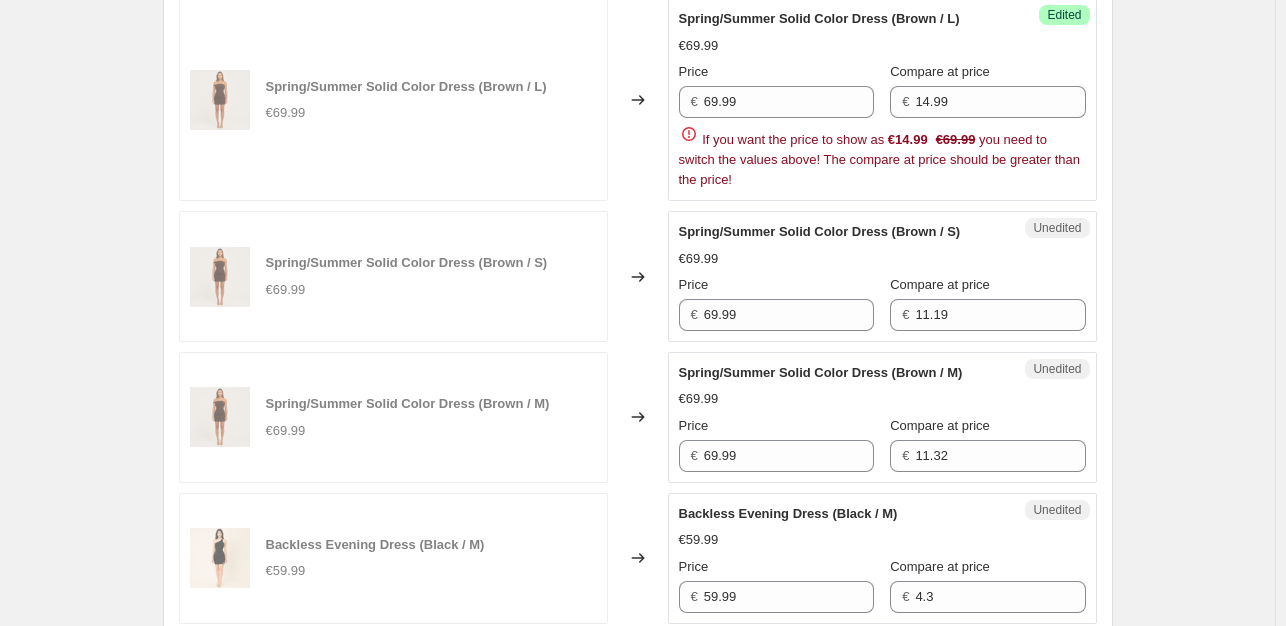 scroll, scrollTop: 1092, scrollLeft: 0, axis: vertical 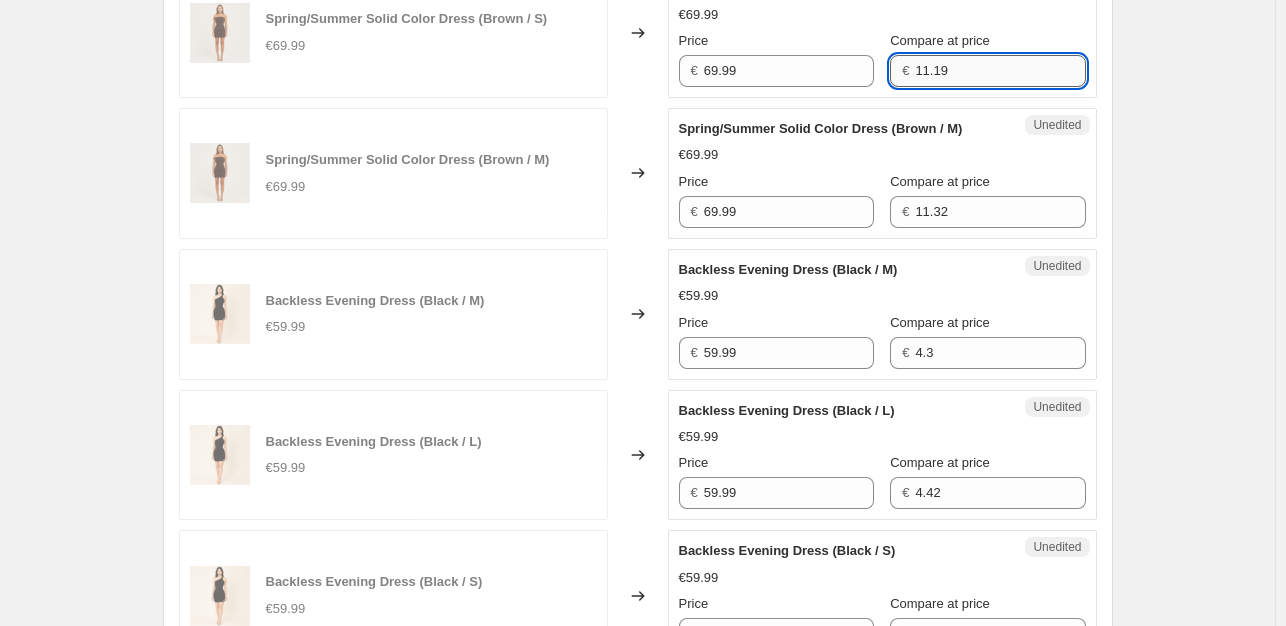 click on "11.19" at bounding box center [1000, 71] 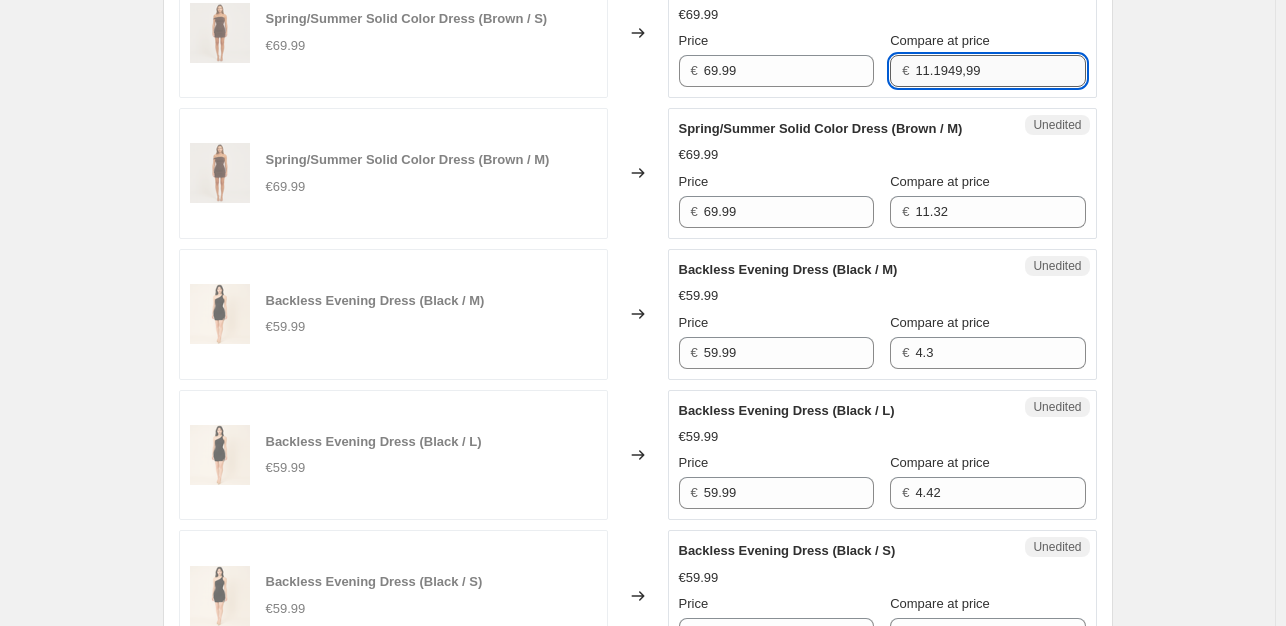 click on "11.1949,99" at bounding box center (1000, 71) 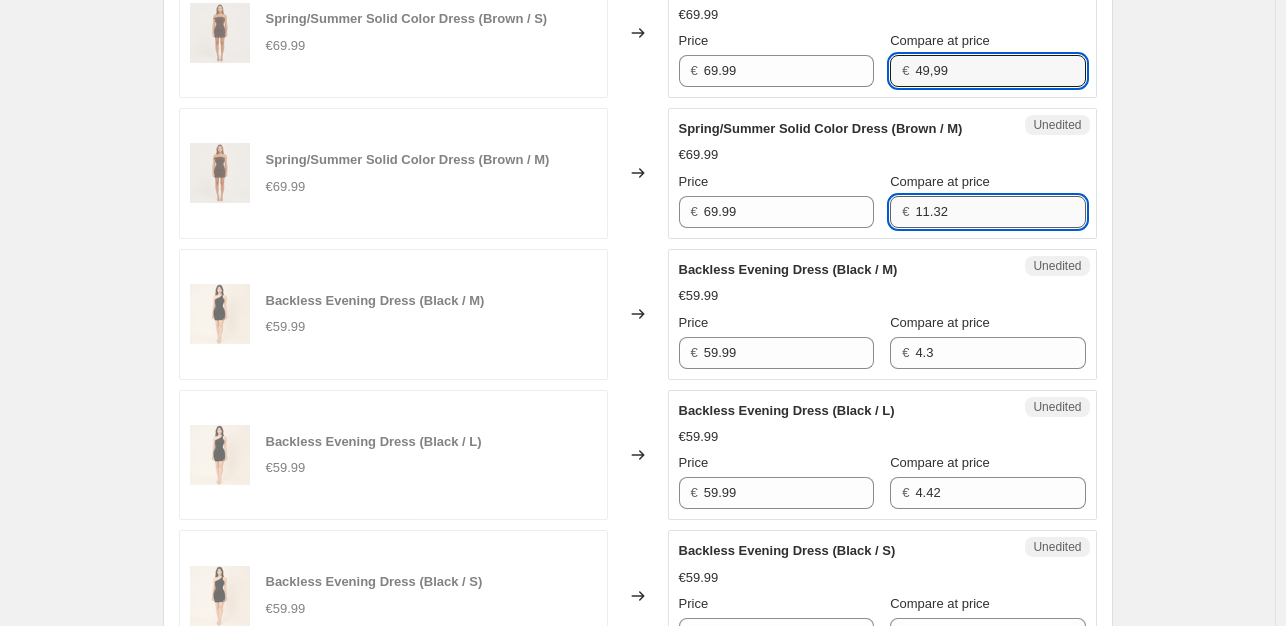 type on "11.19" 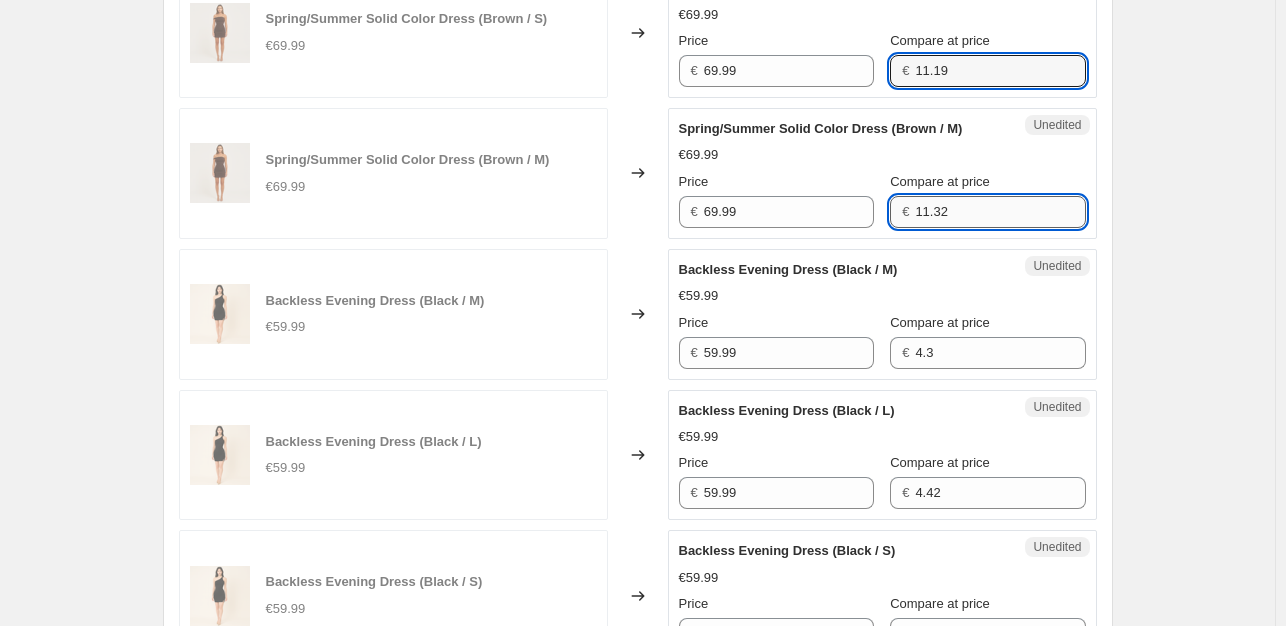 click on "11.32" at bounding box center (1000, 212) 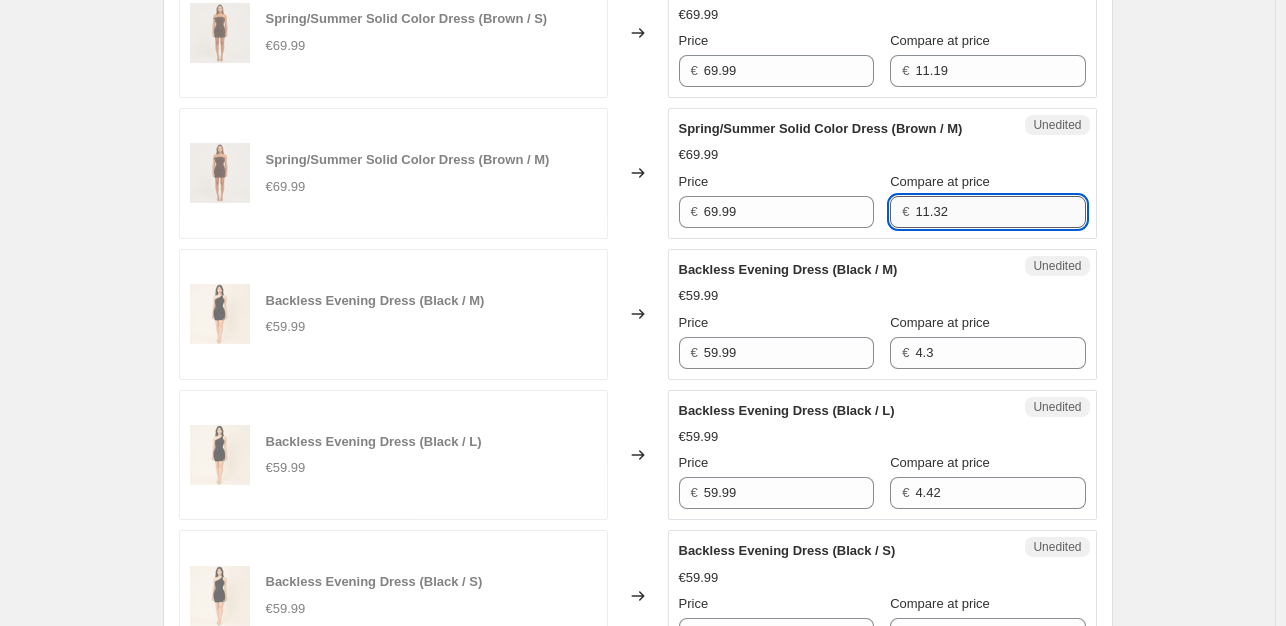 click on "11.32" at bounding box center (1000, 212) 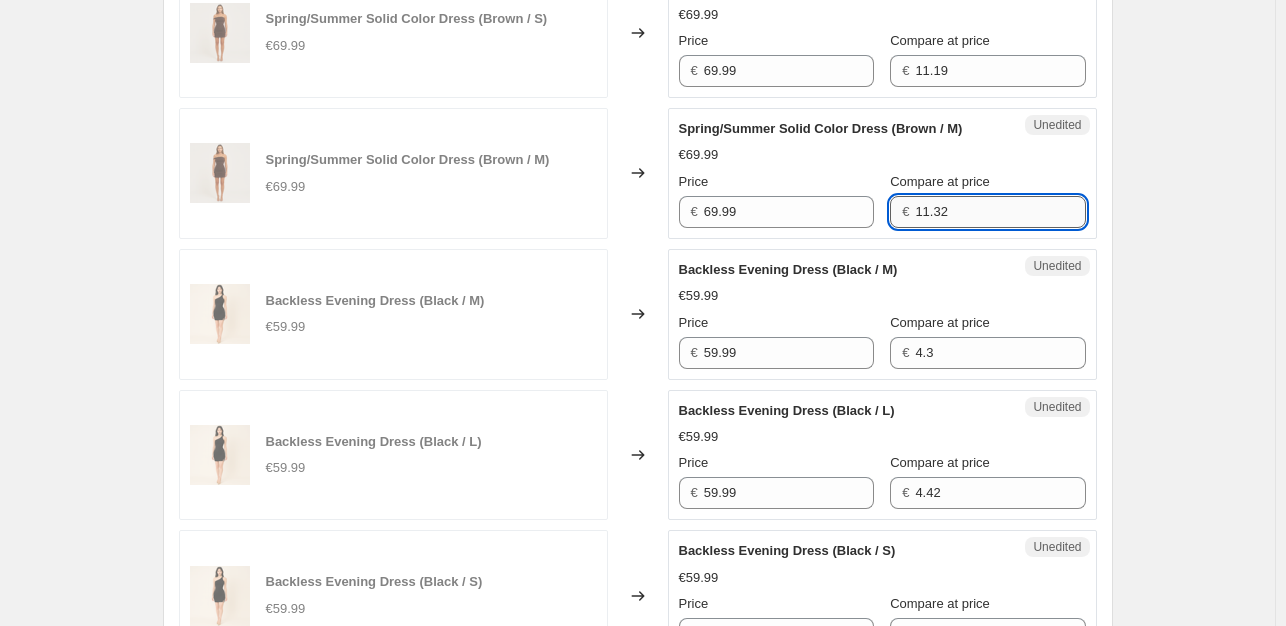 paste on "49,99" 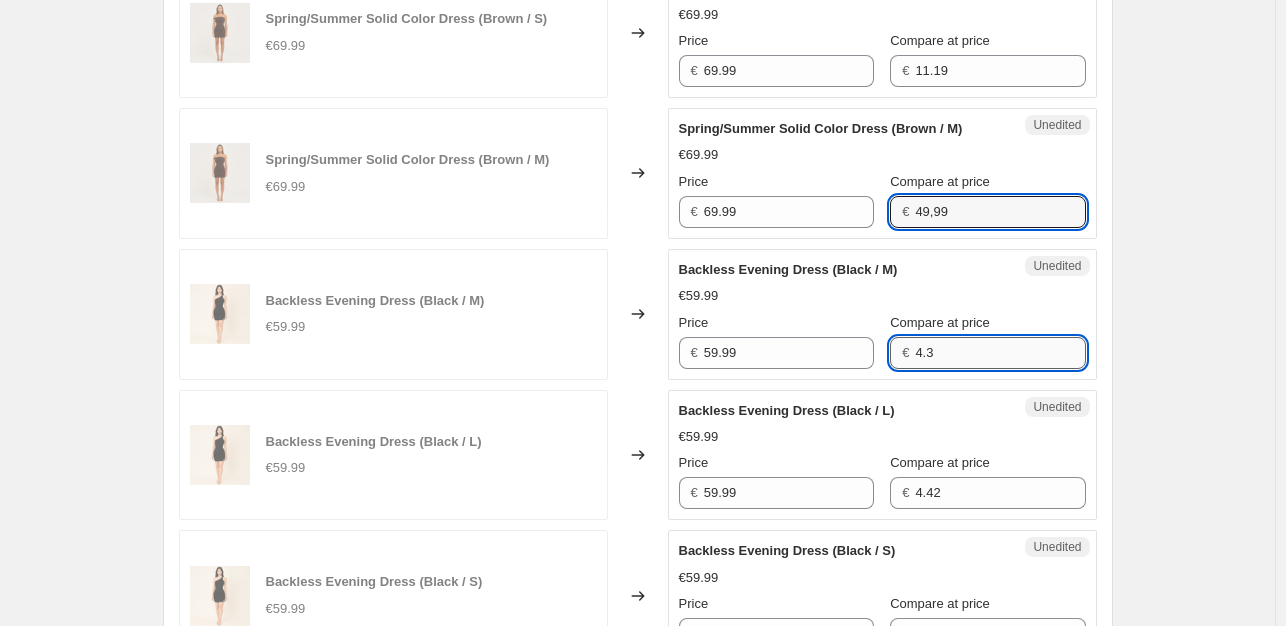 type on "11.32" 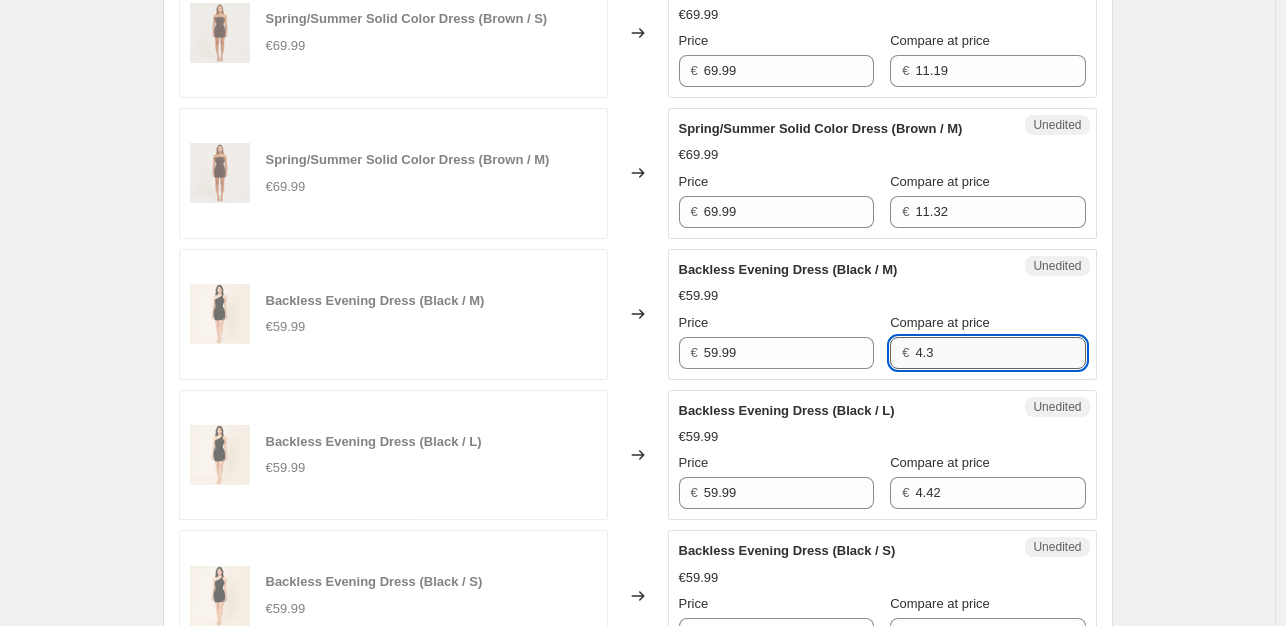 click on "4.3" at bounding box center [1000, 353] 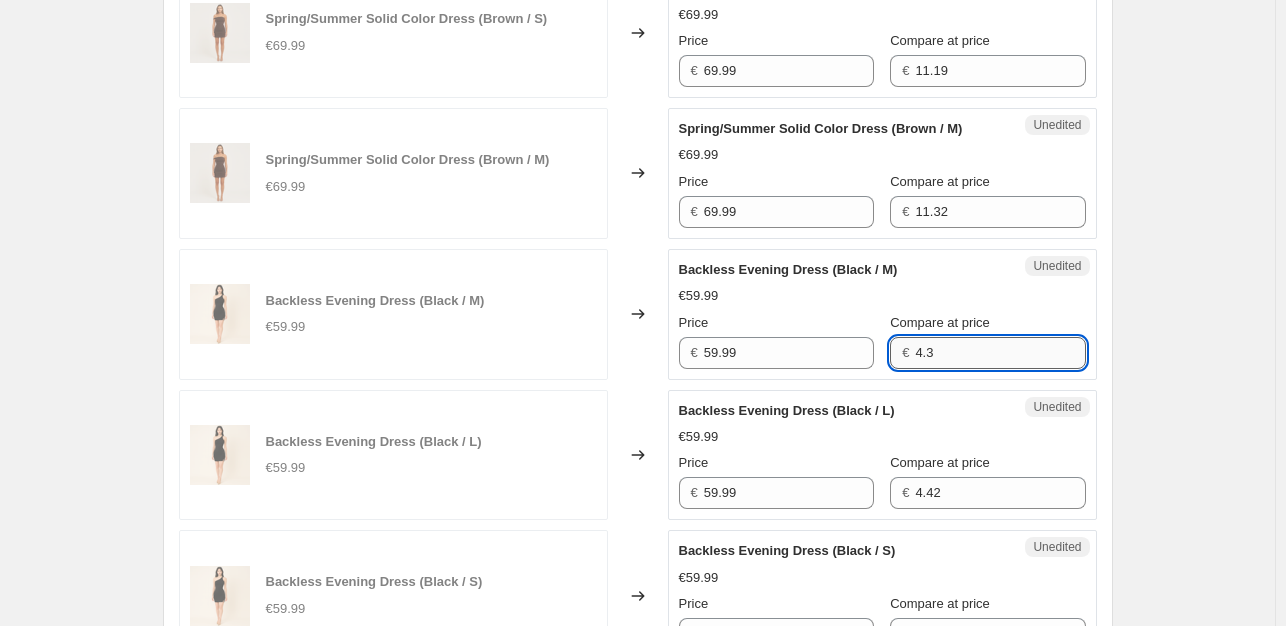 click on "4.3" at bounding box center (1000, 353) 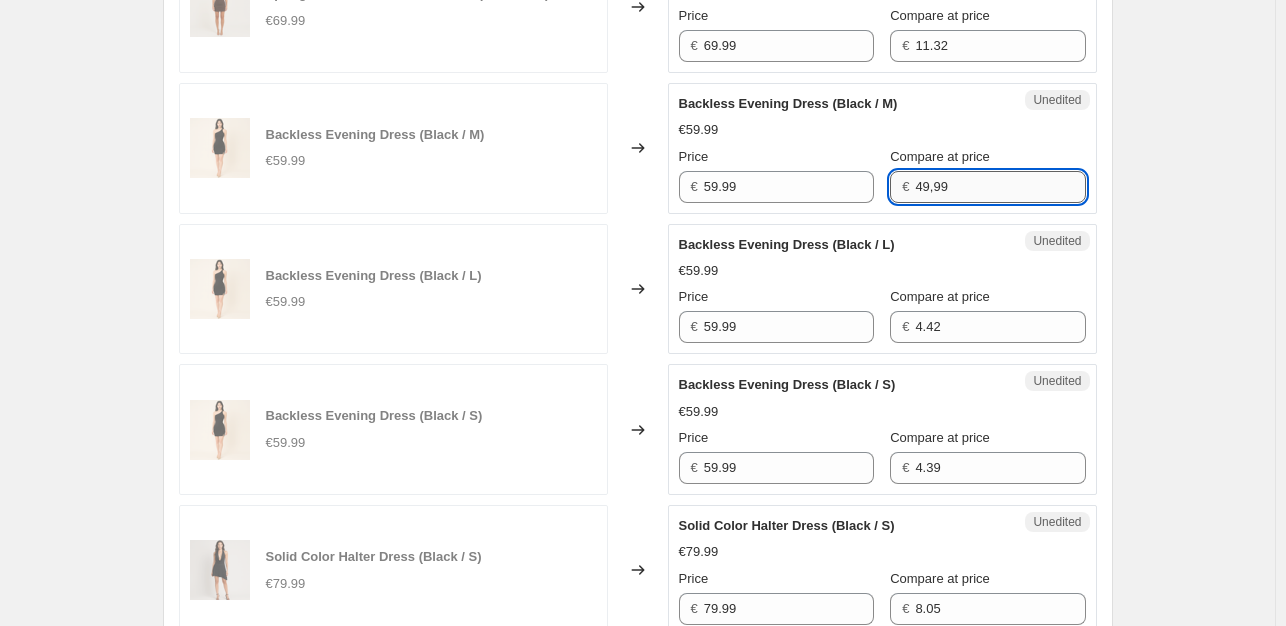 scroll, scrollTop: 1256, scrollLeft: 0, axis: vertical 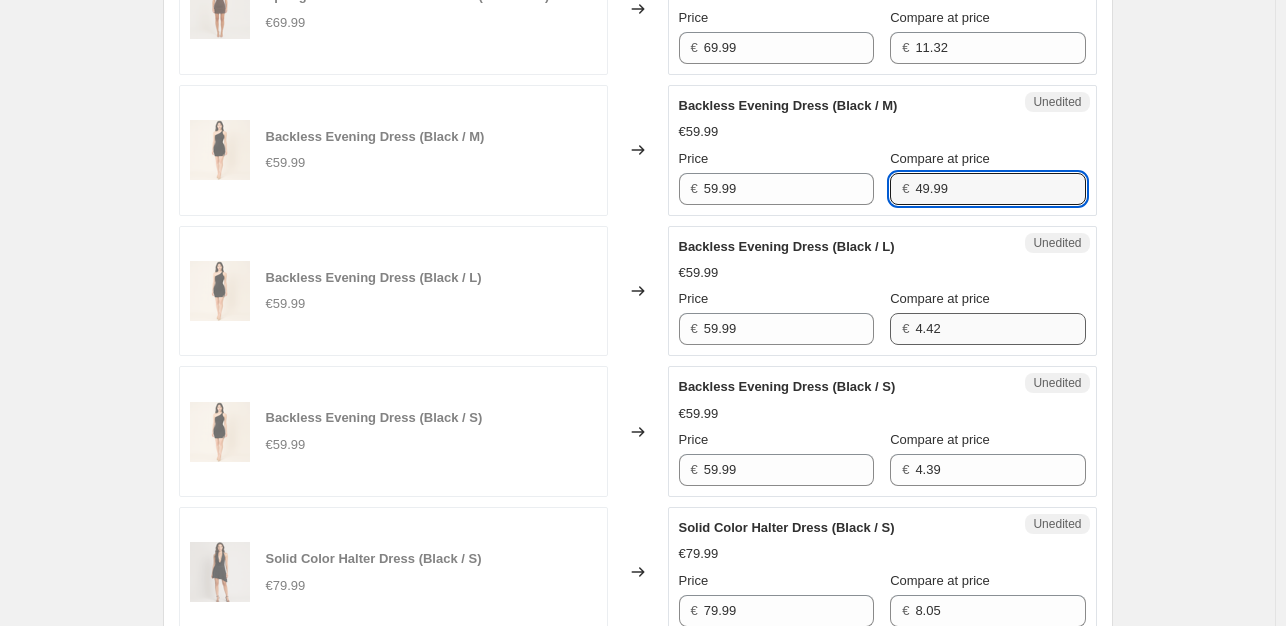 type on "49.99" 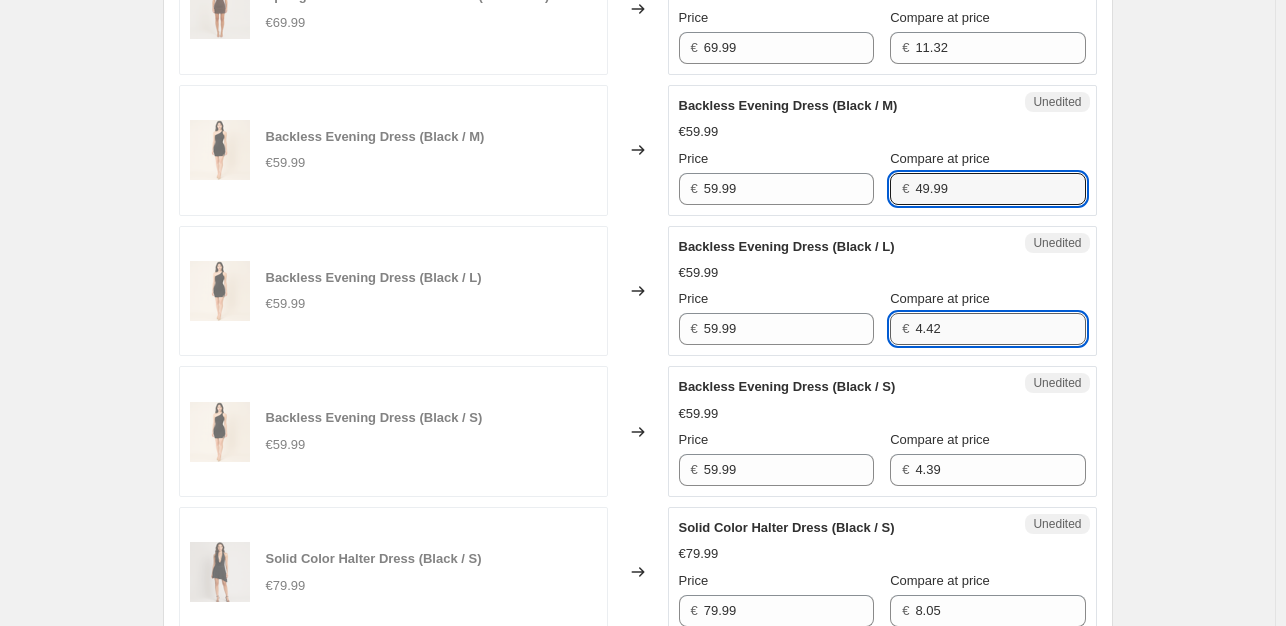 click on "Backless Evening Dress (Black / L) €59.99 Price € 59.99 Compare at price € 4.42" at bounding box center [882, 291] 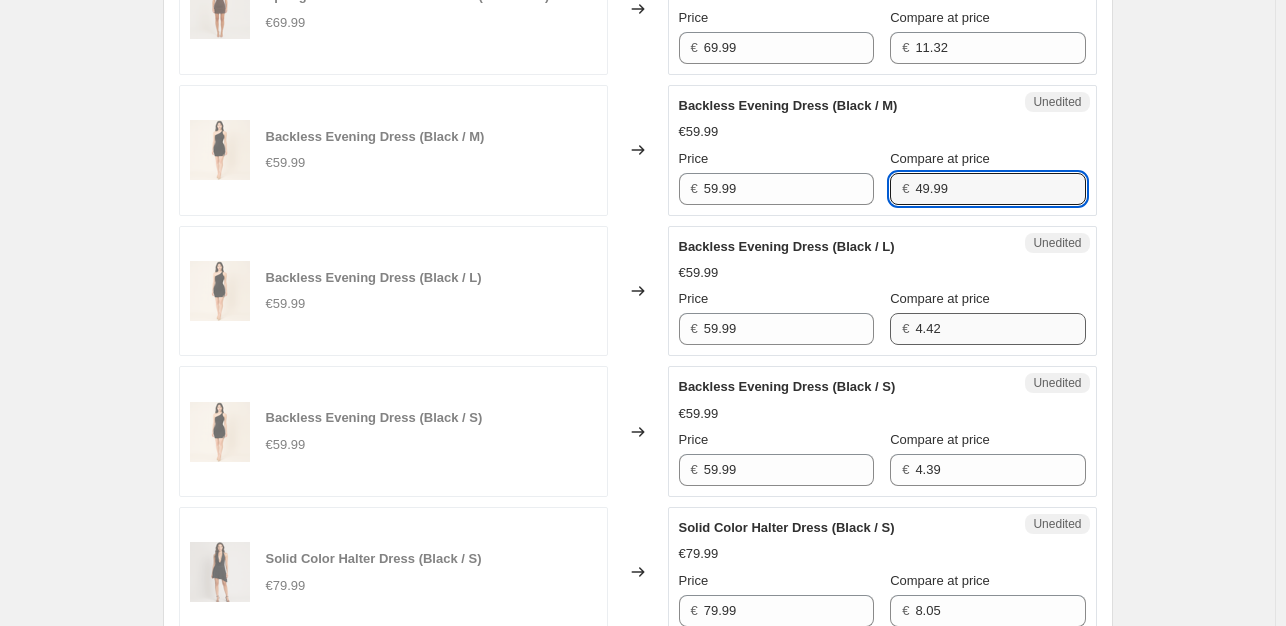 click on "Backless Evening Dress (Black / L) €59.99 Price € 59.99 Compare at price € 4.42" at bounding box center (882, 291) 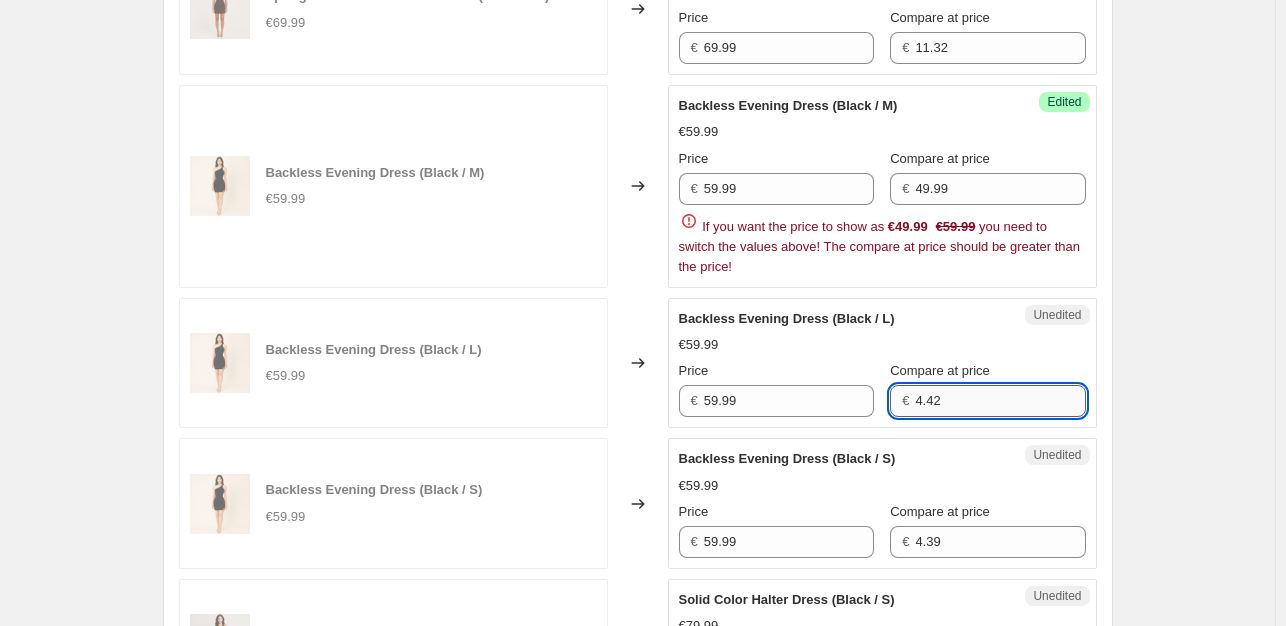 click on "4.42" at bounding box center (1000, 401) 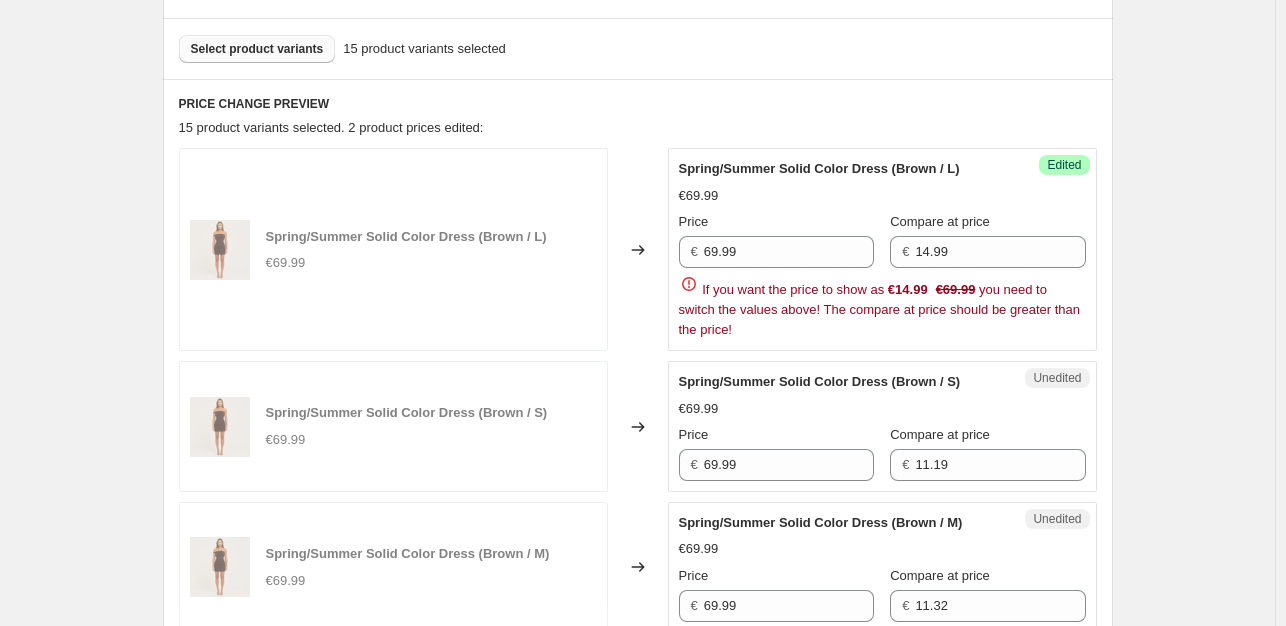 scroll, scrollTop: 696, scrollLeft: 0, axis: vertical 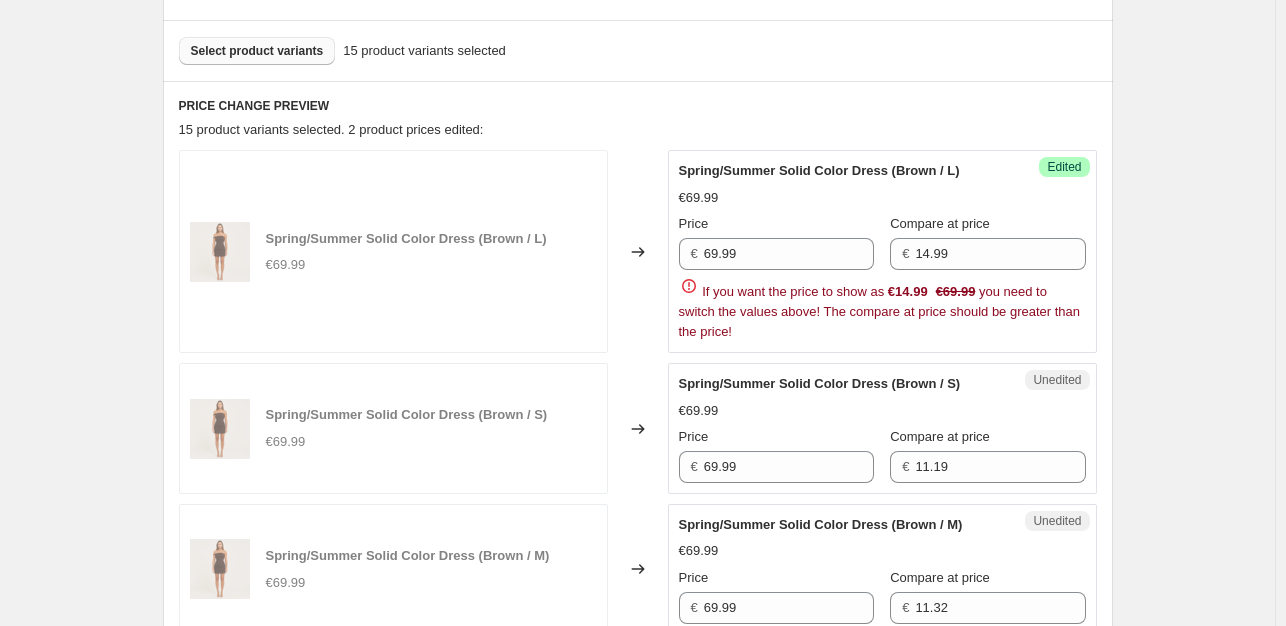 type on "39.99" 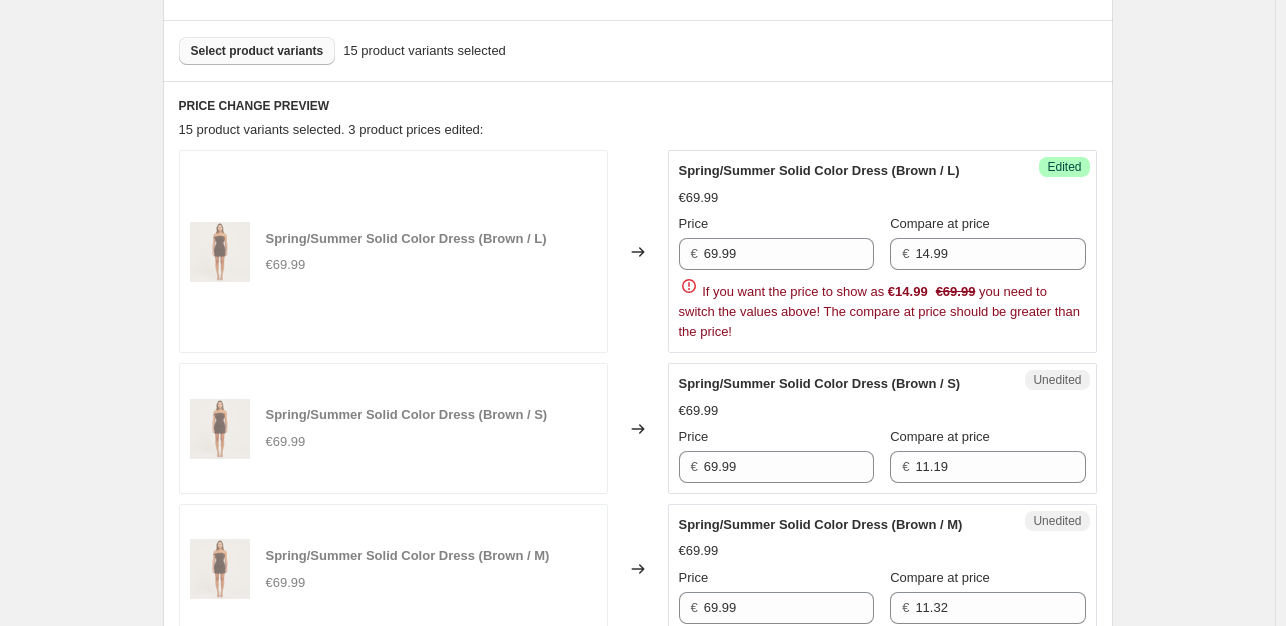 click on "PRICE CHANGE PREVIEW 15 product variants selected. 3 product prices edited: Spring/Summer Solid Color Dress (Brown / L) €69.99 Changed to Success Edited Spring/Summer Solid Color Dress (Brown / L) €69.99 Price € 69.99 Compare at price € 14.99   If you want the price to show as   €14.99 €69.99   you need to switch the values above! The compare at price should be greater than the price! Spring/Summer Solid Color Dress (Brown / S) €69.99 Changed to Unedited Spring/Summer Solid Color Dress (Brown / S) €69.99 Price € 69.99 Compare at price € 11.19 Spring/Summer Solid Color Dress (Brown / M) €69.99 Changed to Unedited Spring/Summer Solid Color Dress (Brown / M) €69.99 Price € 69.99 Compare at price € 11.32 Backless Evening Dress (Black / M) €59.99 Changed to Success Edited Backless Evening Dress (Black / M) €59.99 Price € 59.99 Compare at price € 49.99   If you want the price to show as   €49.99 €59.99   Backless Evening Dress (Black / L) €59.99 Changed to Success Edited" at bounding box center (638, 1304) 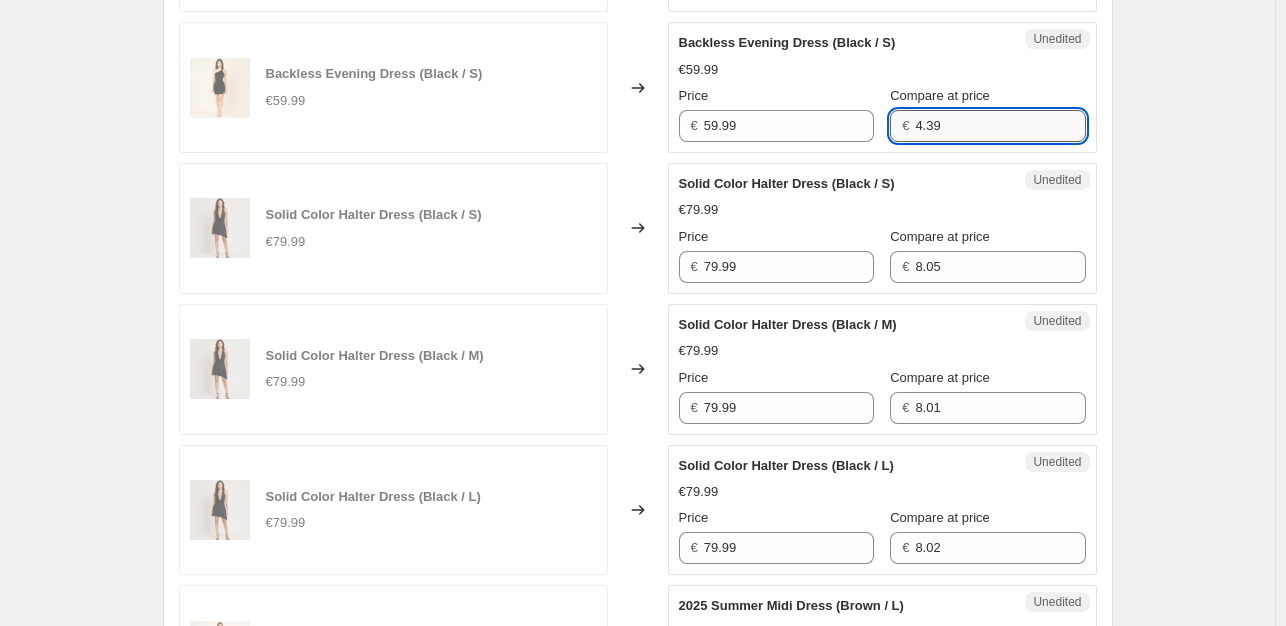click on "4.39" at bounding box center (1000, 126) 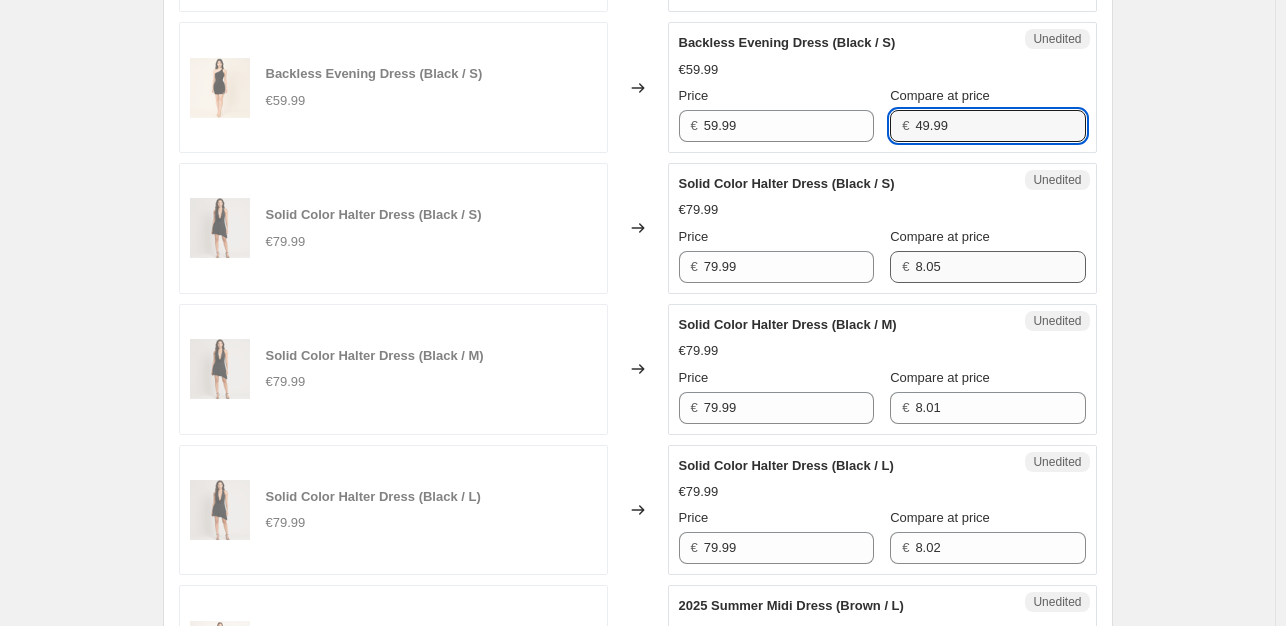 type on "49.99" 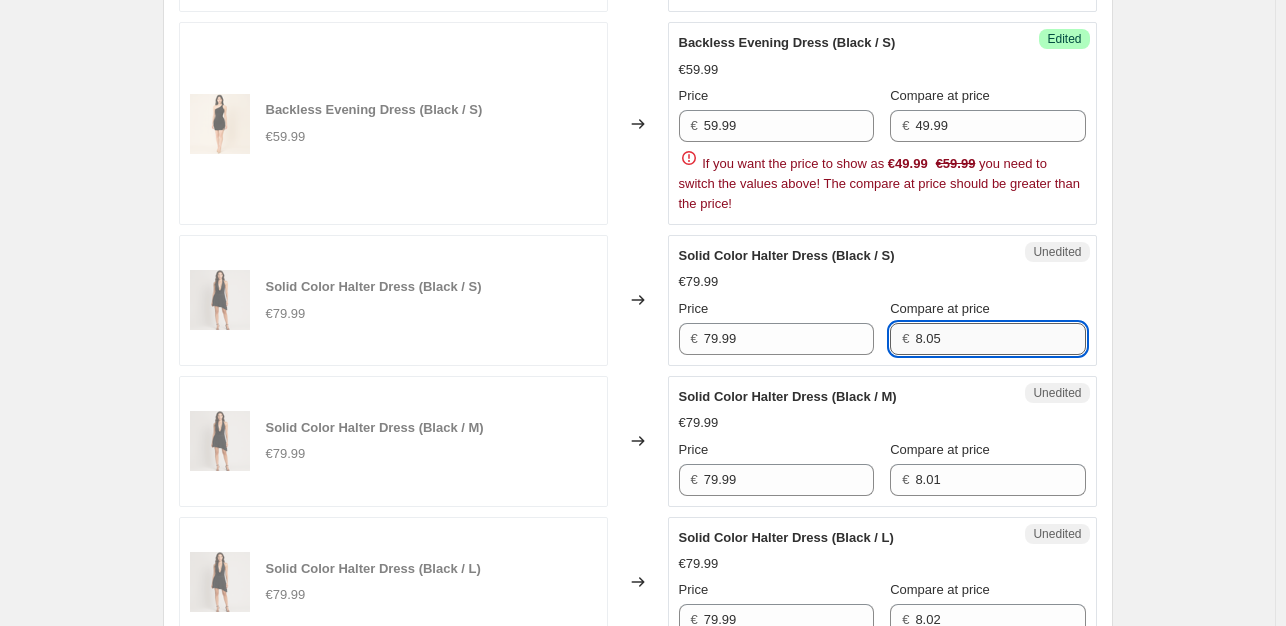 click on "Solid Color Halter Dress (Black / S) €79.99 Price € 79.99 Compare at price € 8.05" at bounding box center [882, 300] 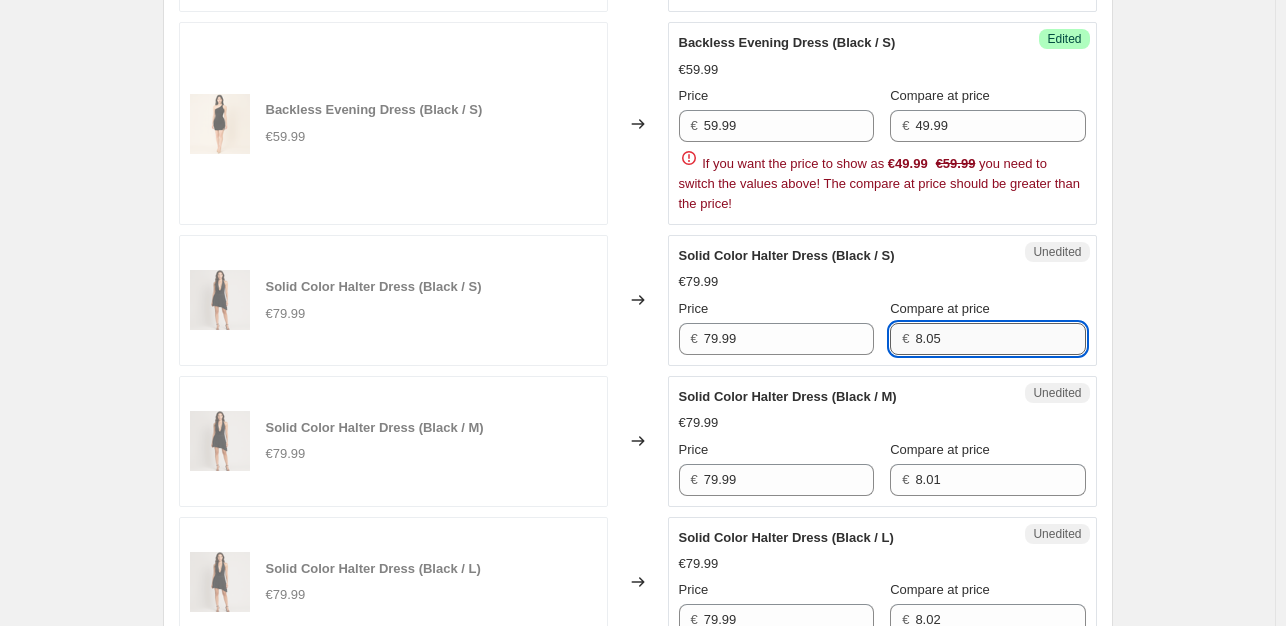 click on "Solid Color Halter Dress (Black / S)" at bounding box center [842, 256] 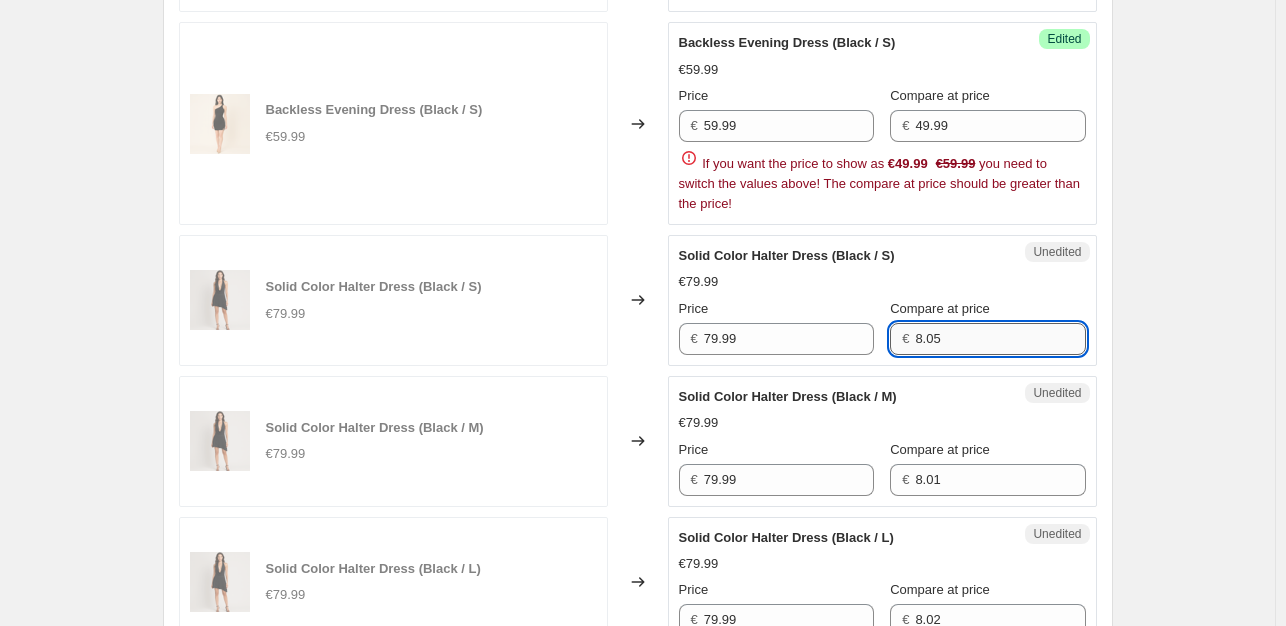 click on "8.05" at bounding box center [1000, 339] 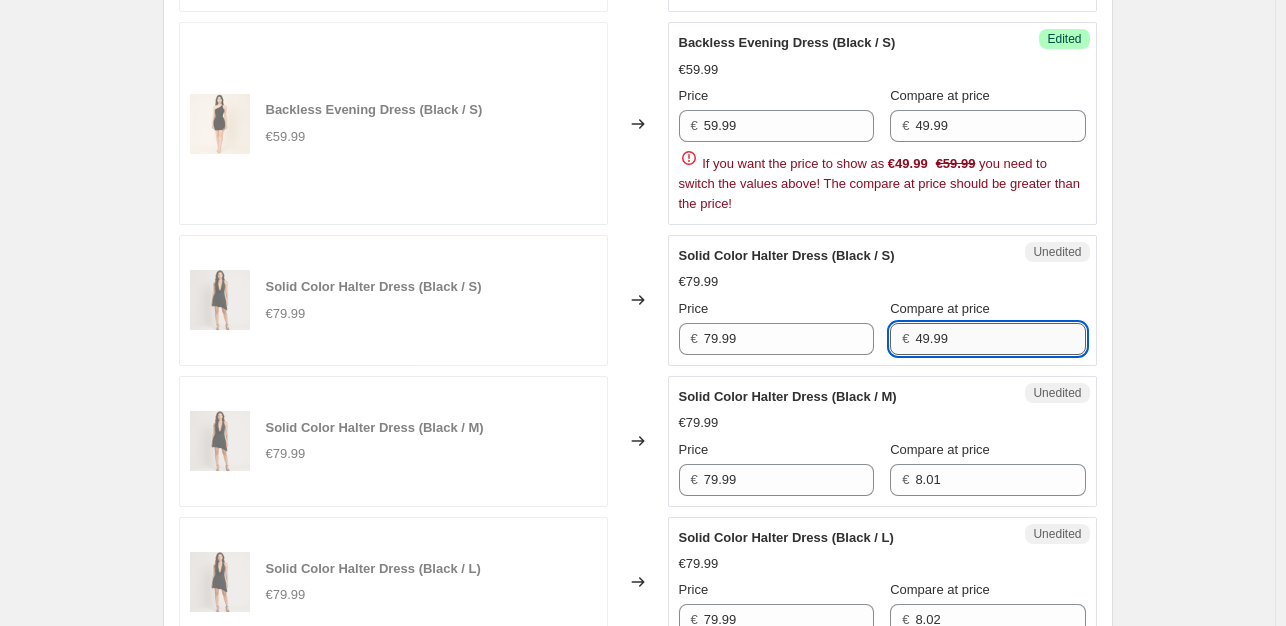 scroll, scrollTop: 1975, scrollLeft: 0, axis: vertical 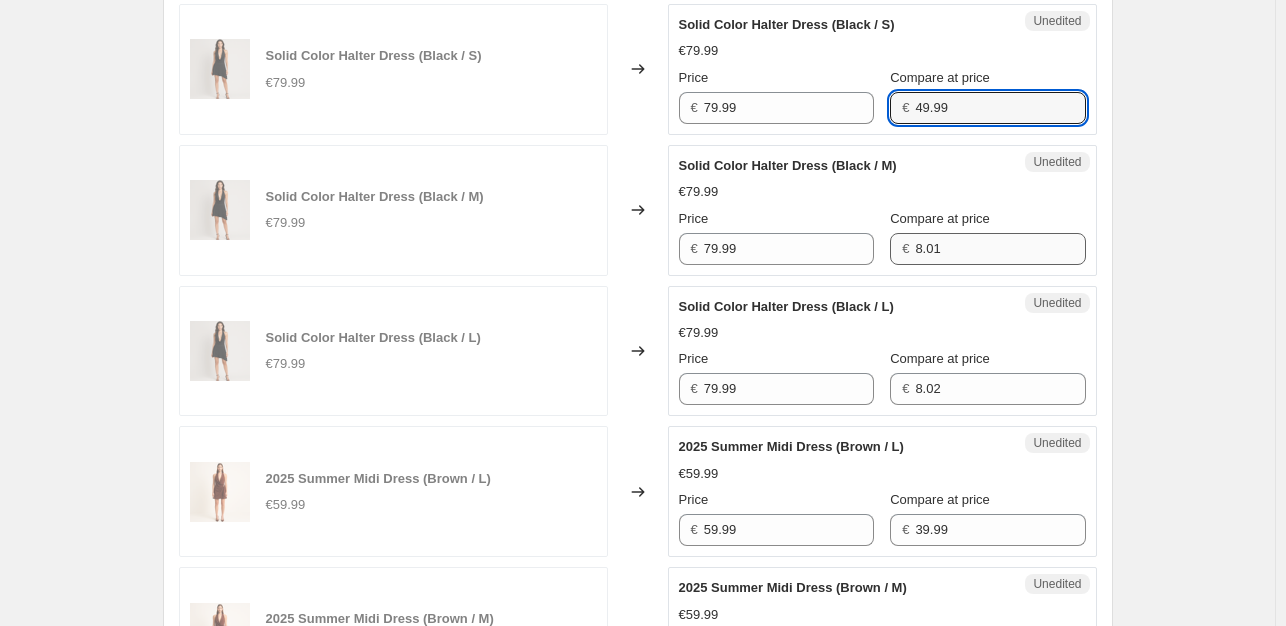 type on "49.99" 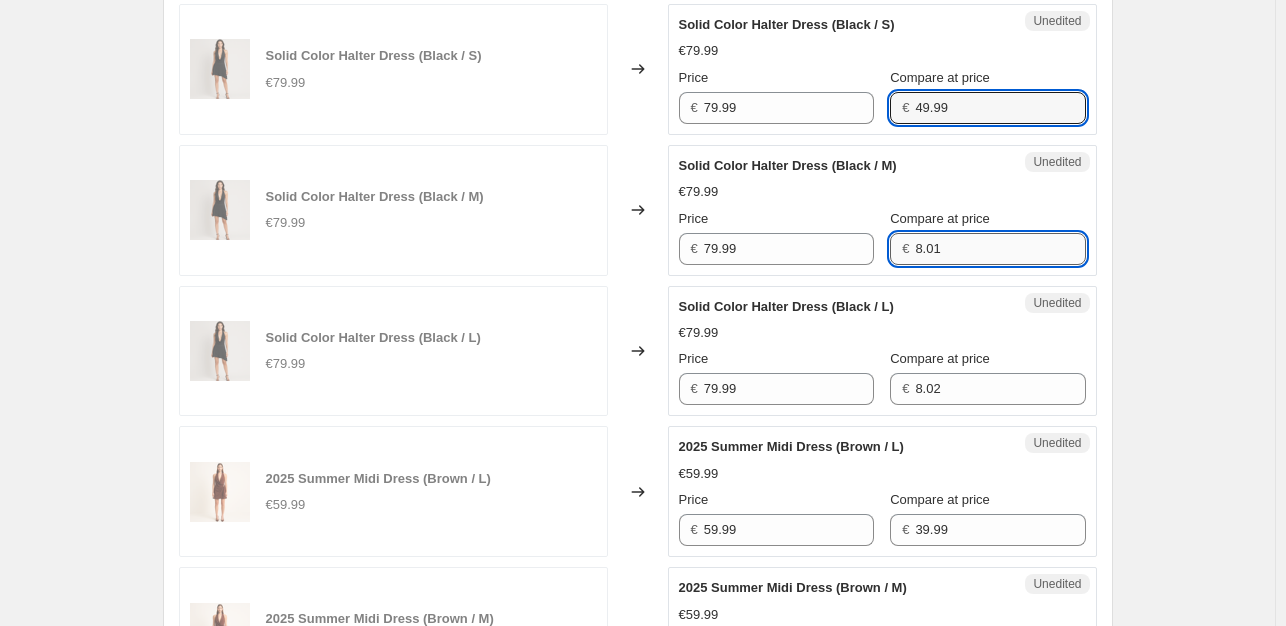 click on "Solid Color Halter Dress (Black / M) €79.99 Price € 79.99 Compare at price € 8.01" at bounding box center [882, 210] 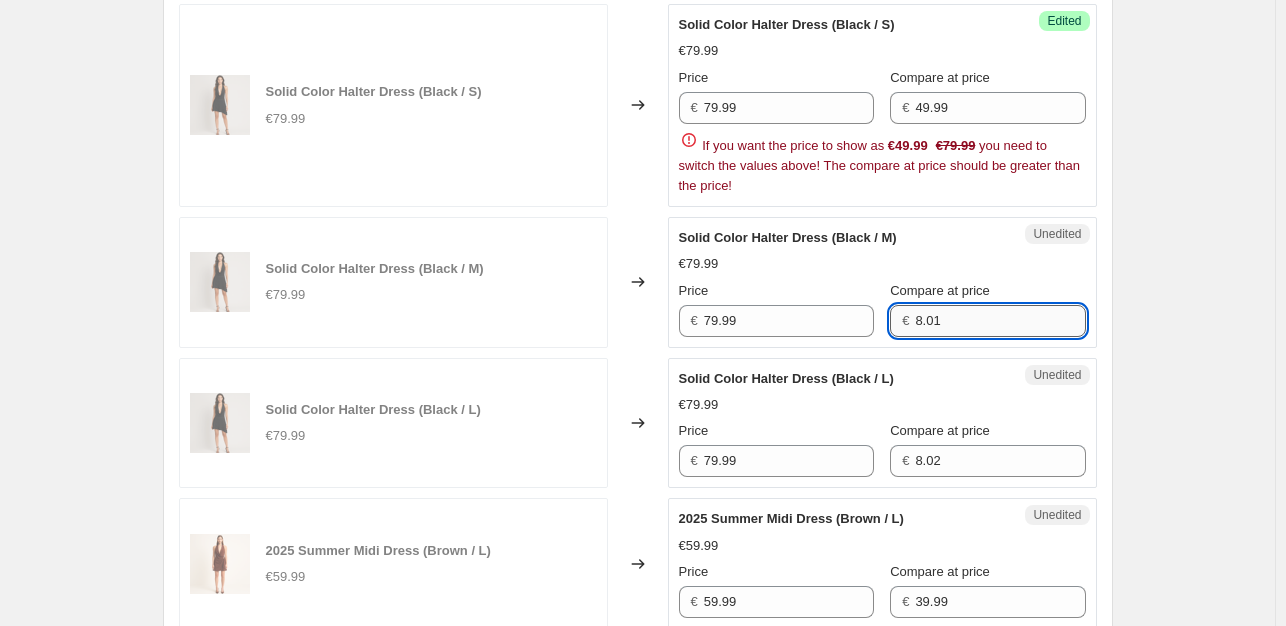 click on "Solid Color Halter Dress (Black / M) €79.99 Price € 79.99 Compare at price € 8.01" at bounding box center [882, 282] 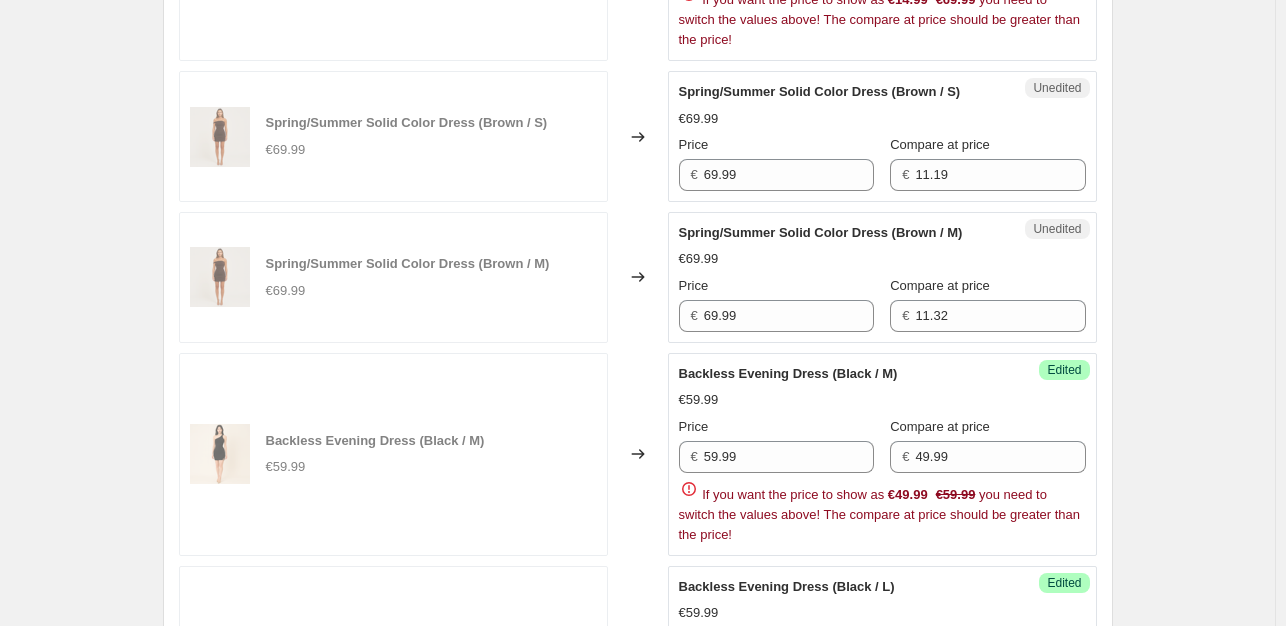 scroll, scrollTop: 987, scrollLeft: 0, axis: vertical 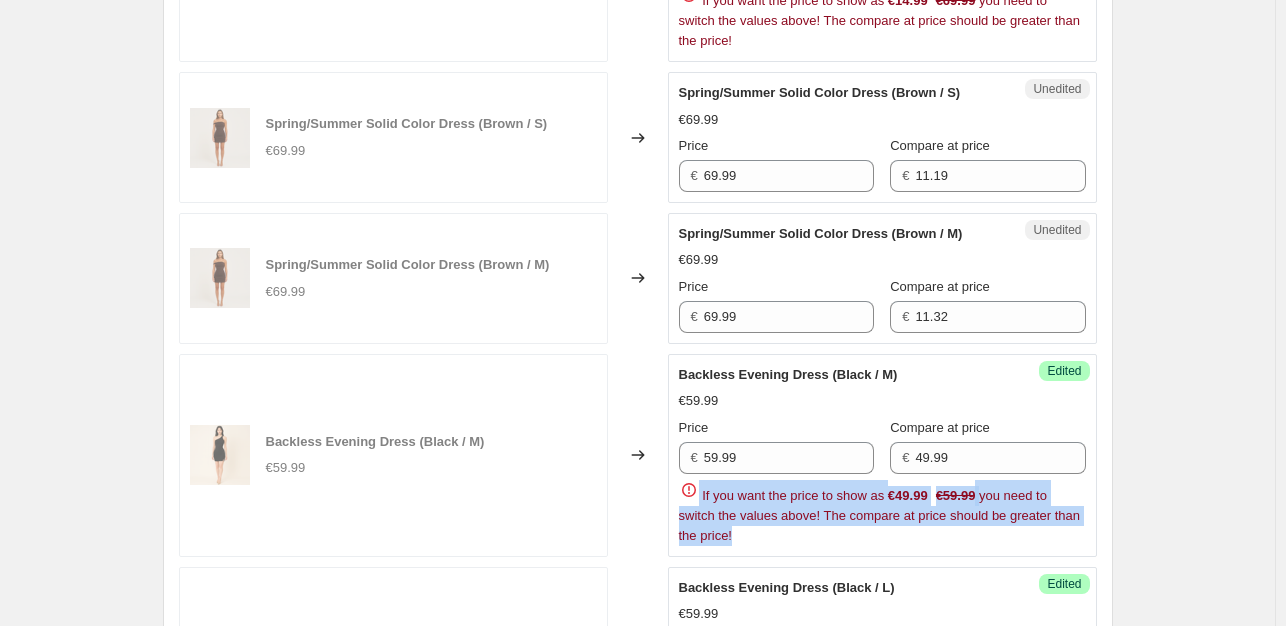 drag, startPoint x: 703, startPoint y: 495, endPoint x: 756, endPoint y: 531, distance: 64.070274 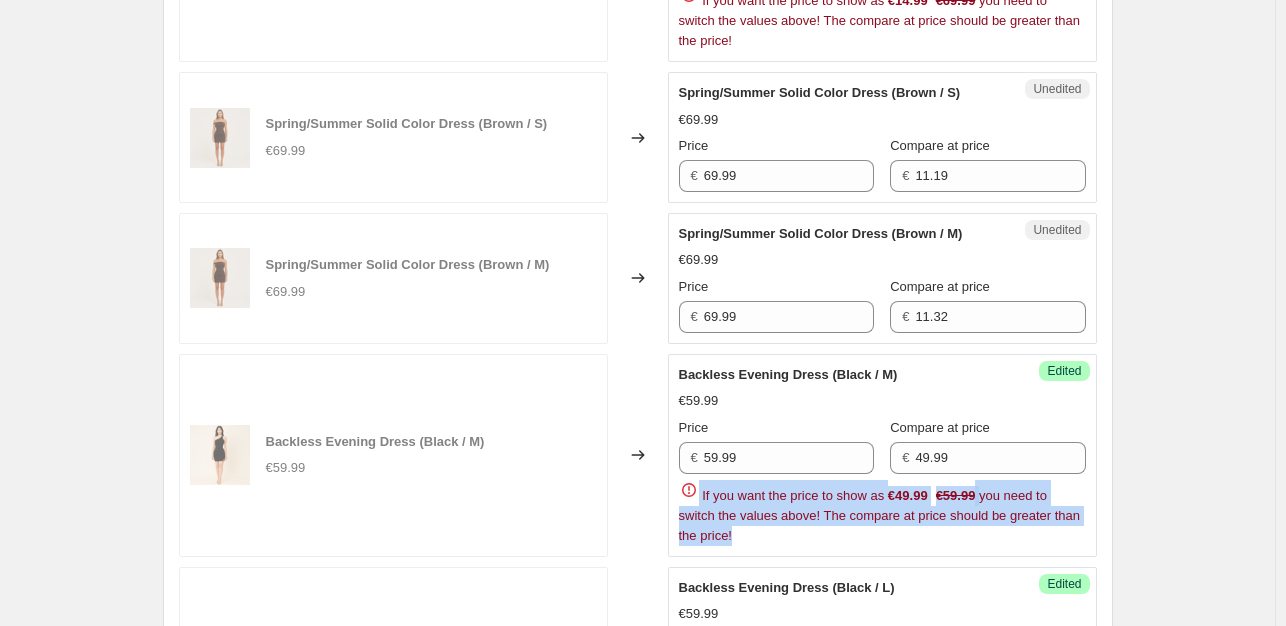click on "If you want the price to show as   €49.99 €59.99   you need to switch the values above! The compare at price should be greater than the price!" at bounding box center (882, 513) 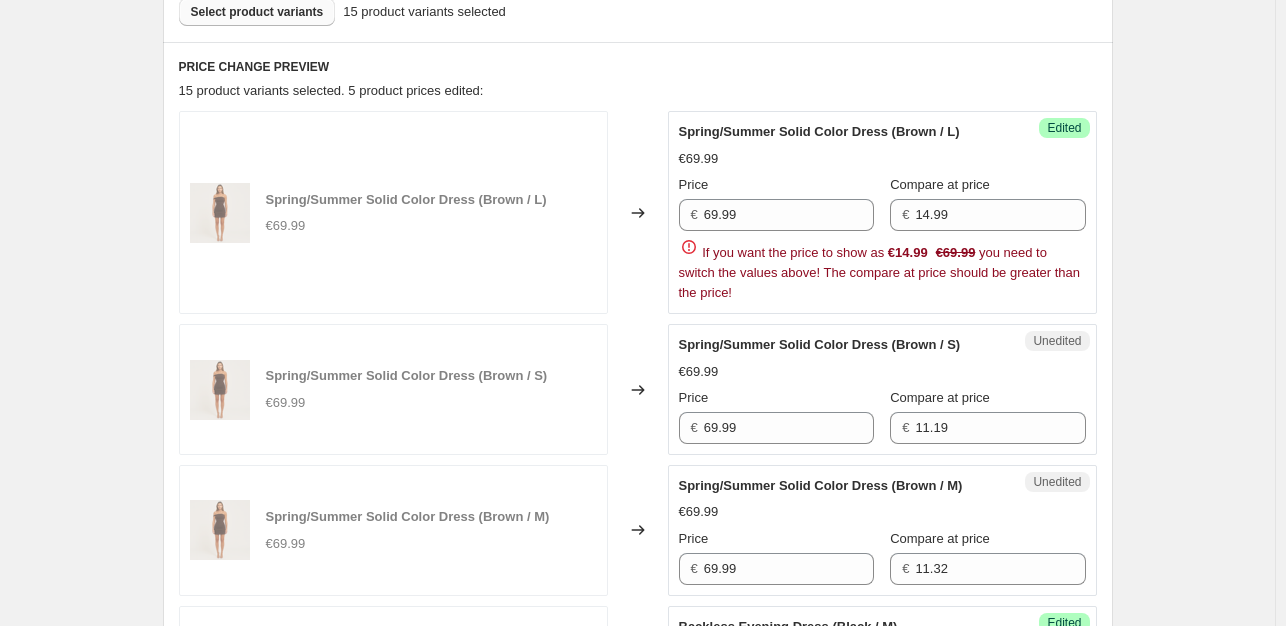 scroll, scrollTop: 734, scrollLeft: 0, axis: vertical 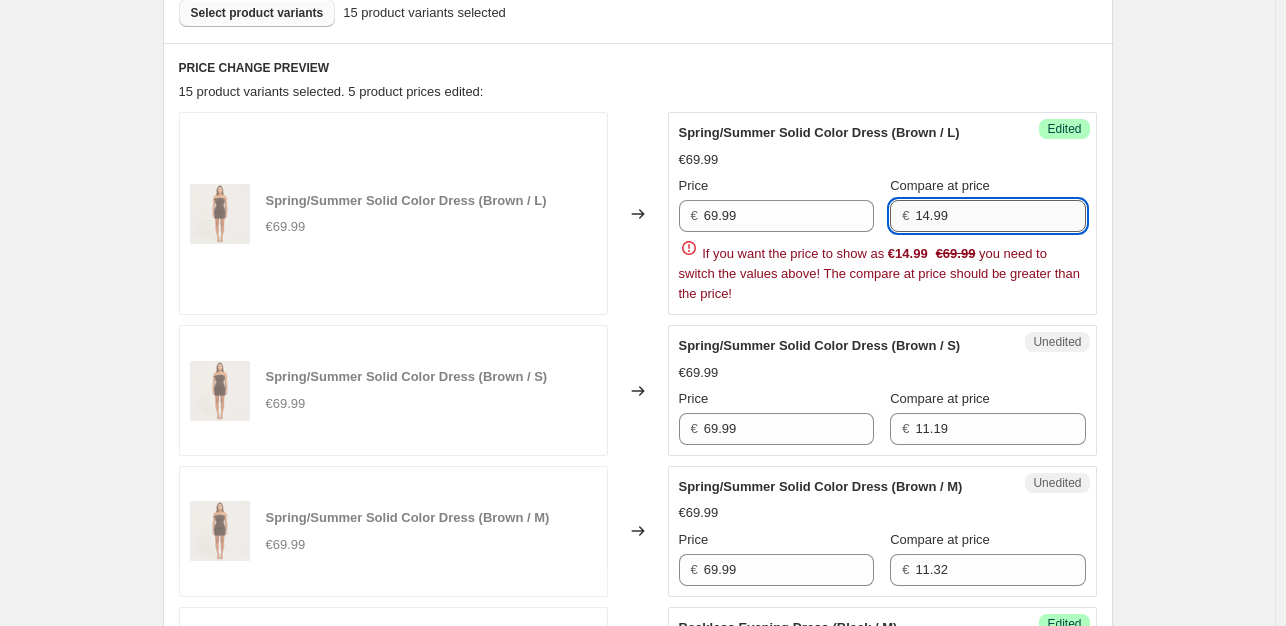 click on "14.99" at bounding box center [1000, 216] 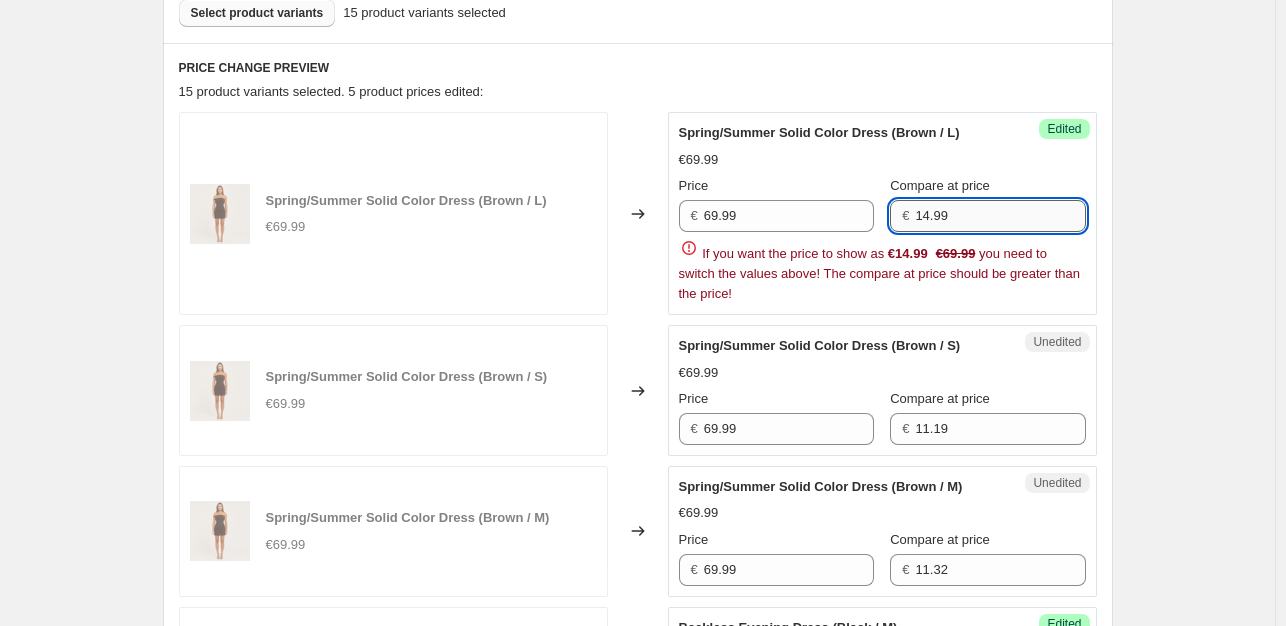 click on "14.99" at bounding box center [1000, 216] 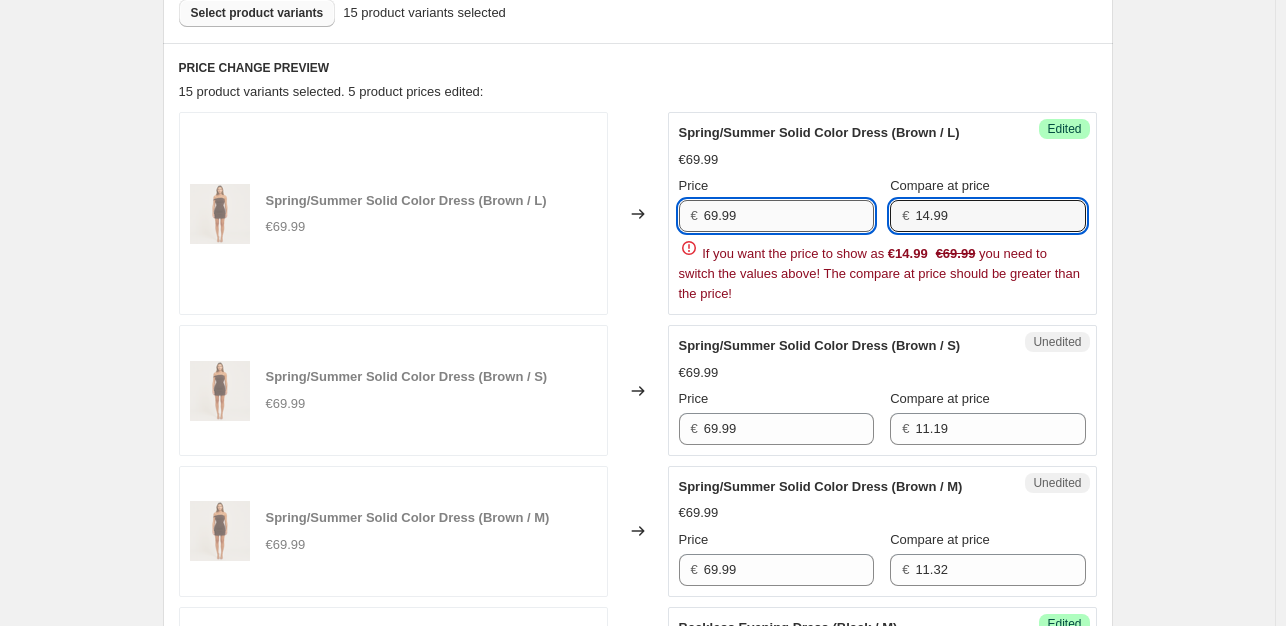 click on "69.99" at bounding box center (789, 216) 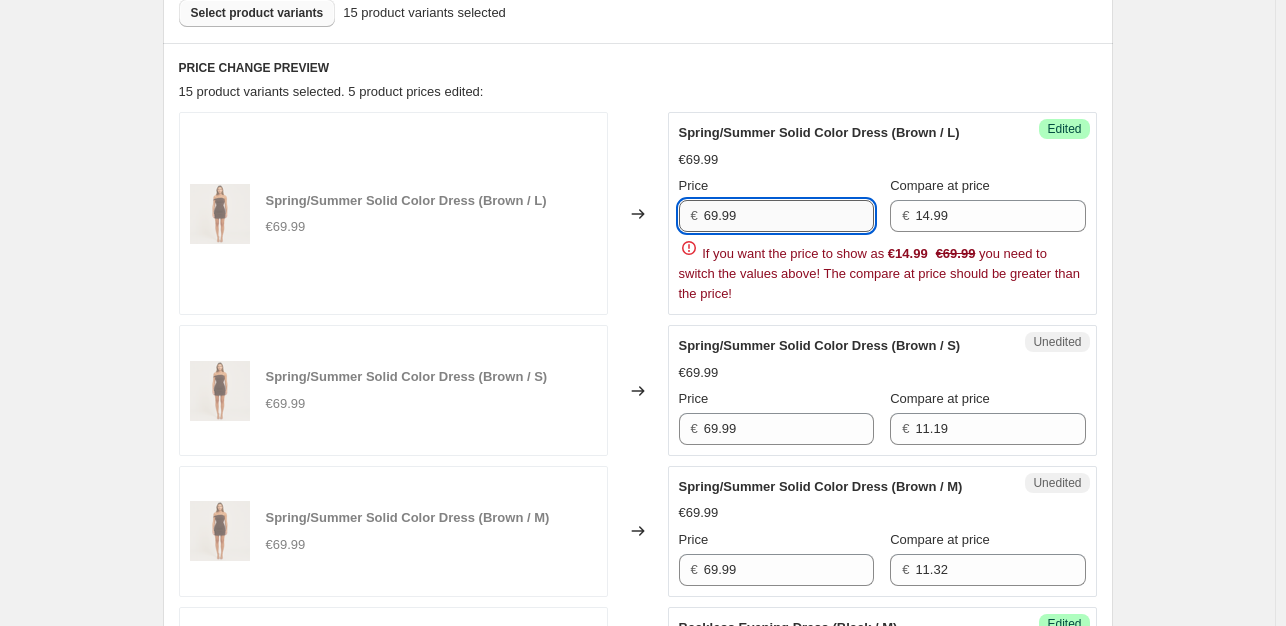 click on "69.99" at bounding box center [789, 216] 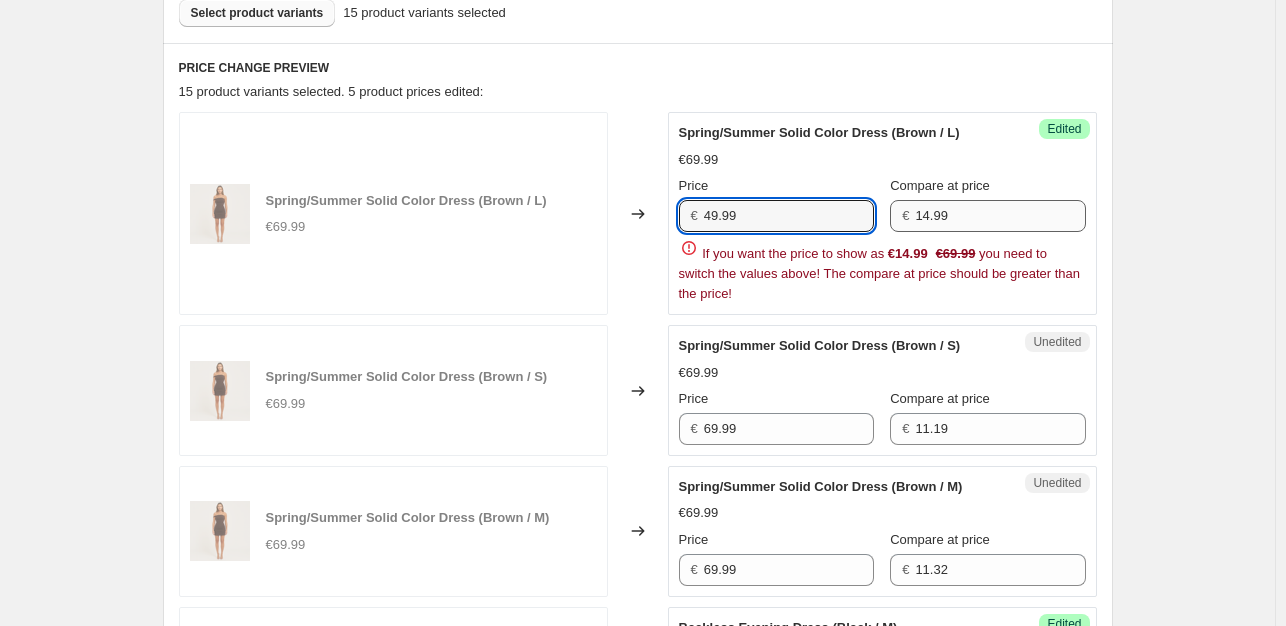 type on "49.99" 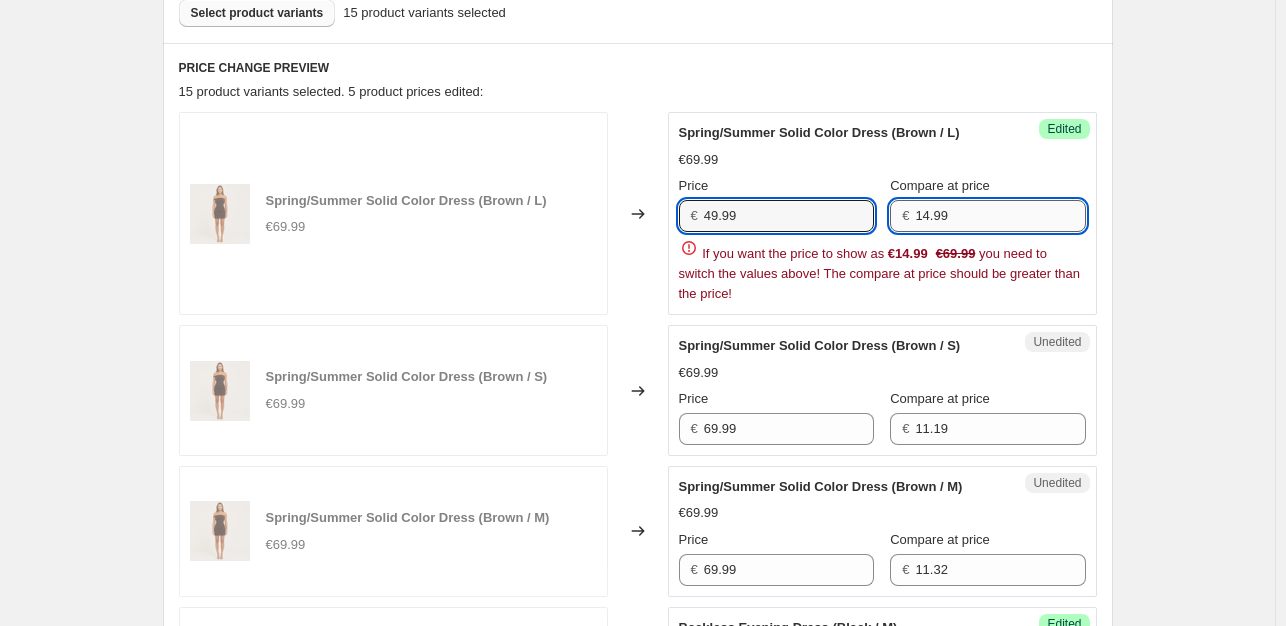 click on "14.99" at bounding box center (1000, 216) 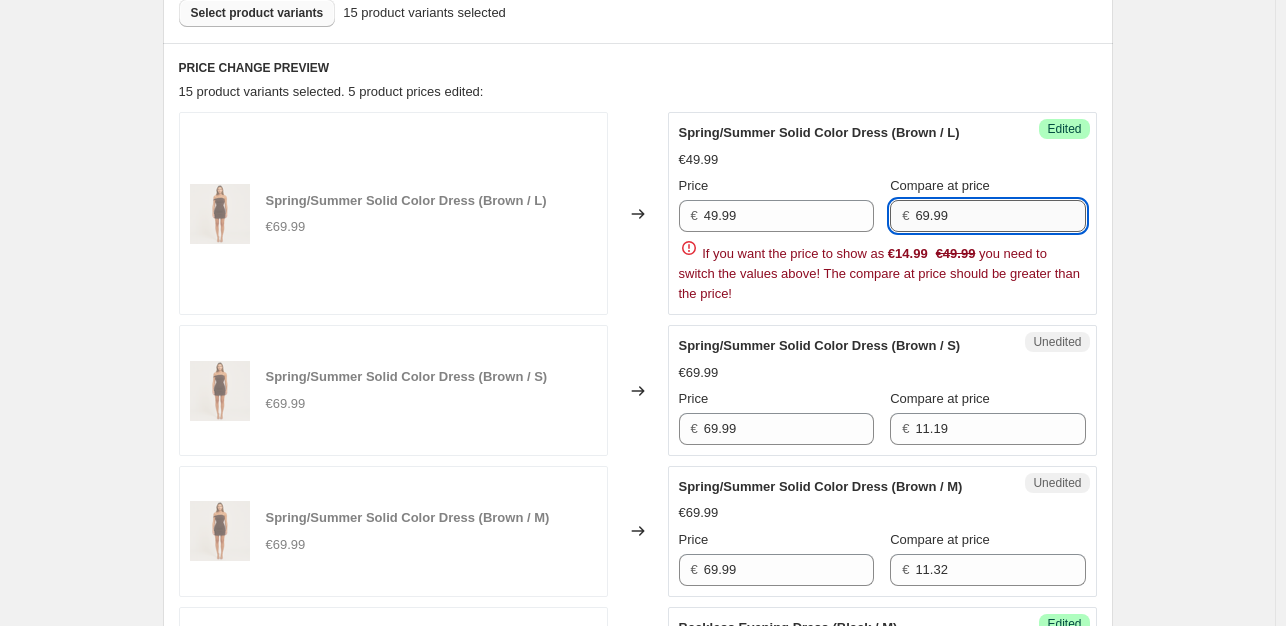 click on "69.99" at bounding box center (1000, 216) 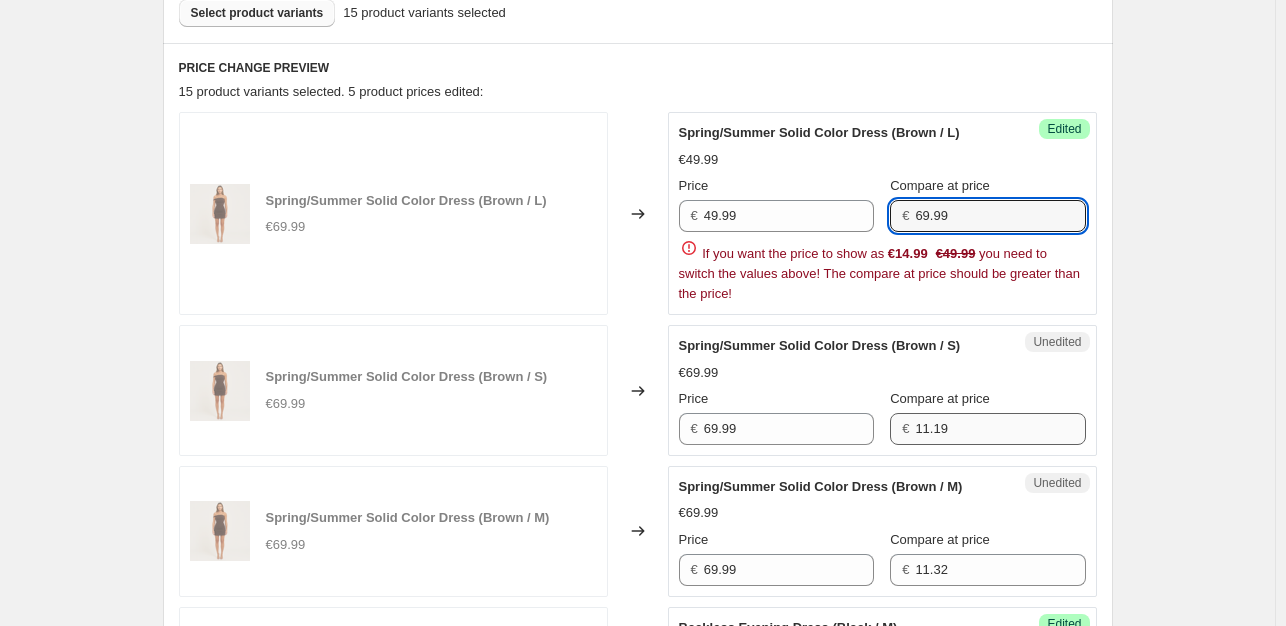 type on "69.99" 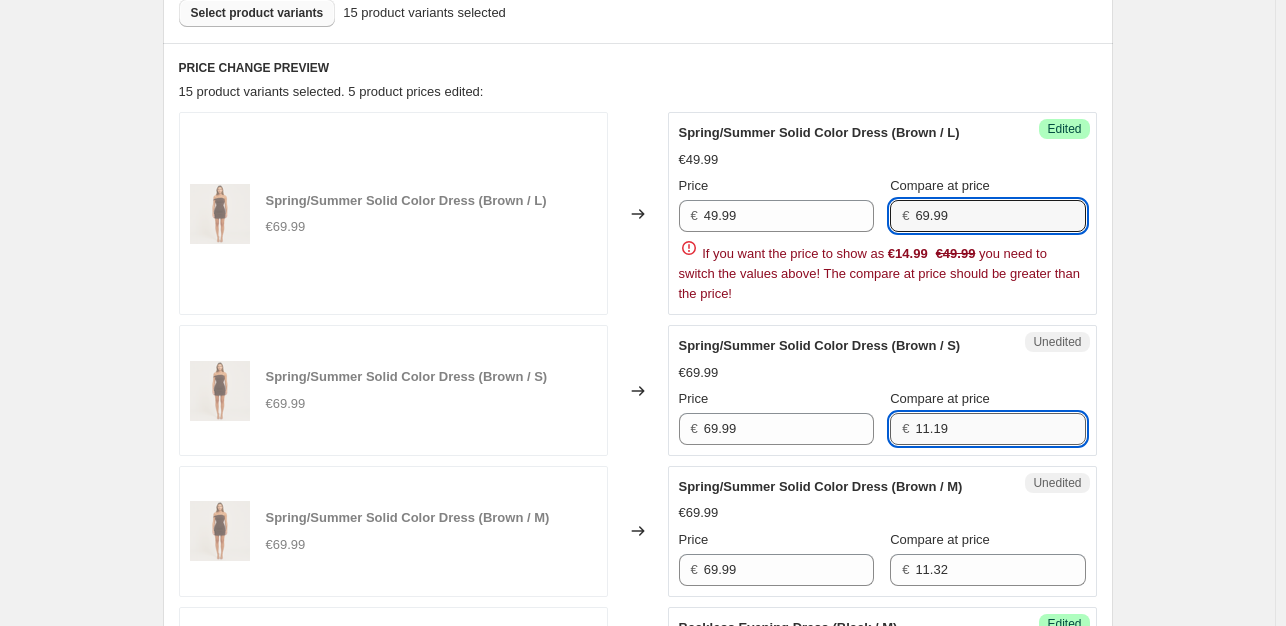 click on "Spring/Summer Solid Color Dress (Brown / L) €69.99 Changed to Success Edited Spring/Summer Solid Color Dress (Brown / L) €49.99 Price € 49.99 Compare at price € 69.99   If you want the price to show as   €14.99 €49.99   you need to switch the values above! The compare at price should be greater than the price! Spring/Summer Solid Color Dress (Brown / S) €69.99 Changed to Unedited Spring/Summer Solid Color Dress (Brown / S) €69.99 Price € 69.99 Compare at price € 11.19 Spring/Summer Solid Color Dress (Brown / M) €69.99 Changed to Unedited Spring/Summer Solid Color Dress (Brown / M) €69.99 Price € 69.99 Compare at price € 11.32 Backless Evening Dress (Black / M) €59.99 Changed to Success Edited Backless Evening Dress (Black / M) €59.99 Price € 59.99 Compare at price € 49.99   If you want the price to show as   €49.99 €59.99   you need to switch the values above! The compare at price should be greater than the price! Backless Evening Dress (Black / L) €59.99 Changed to" at bounding box center [638, 1343] 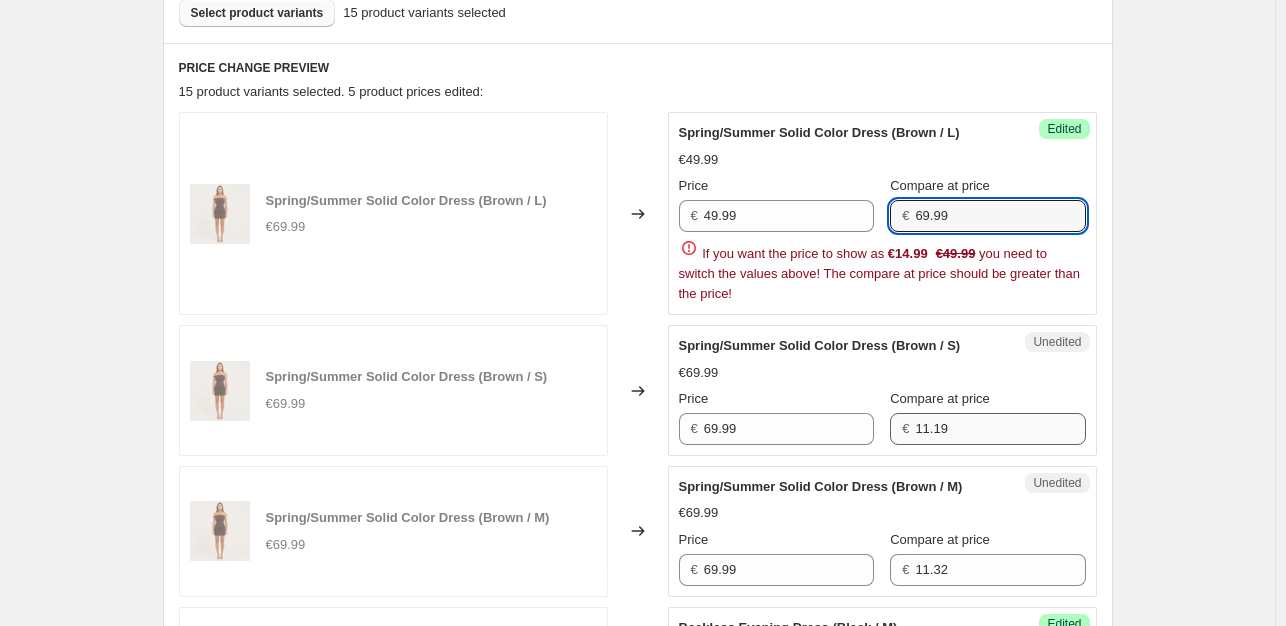 click on "Spring/Summer Solid Color Dress (Brown / M) €69.99 Price € 69.99 Compare at price € 11.32" at bounding box center (882, 531) 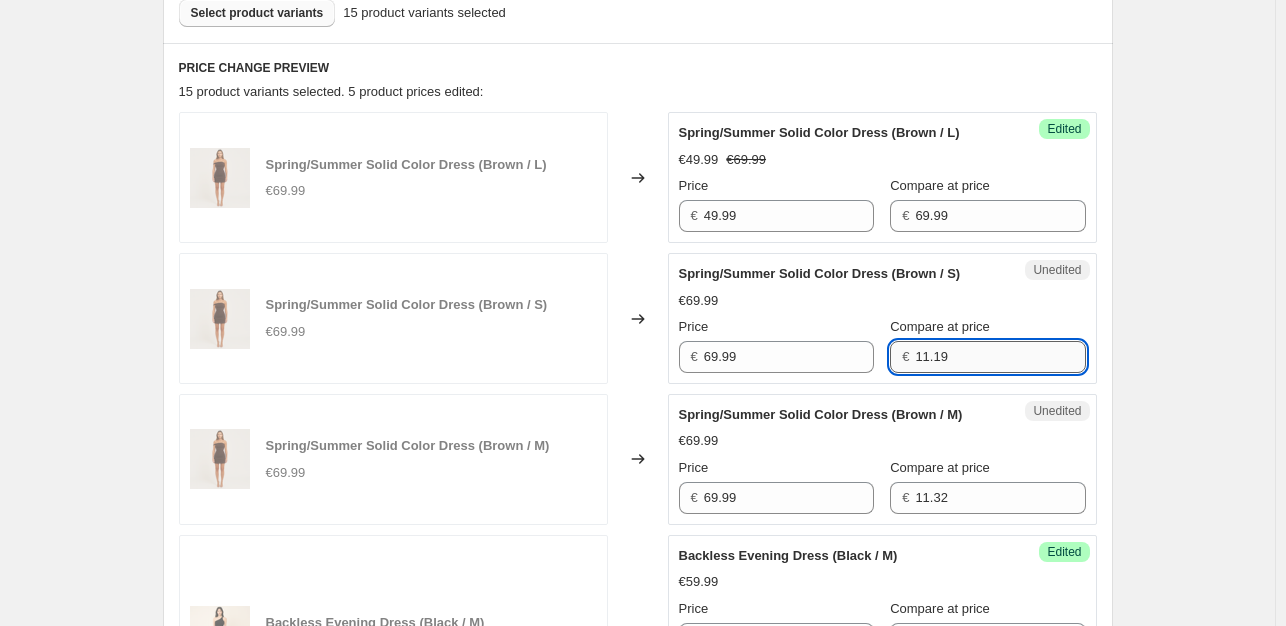 click on "11.19" at bounding box center (1000, 357) 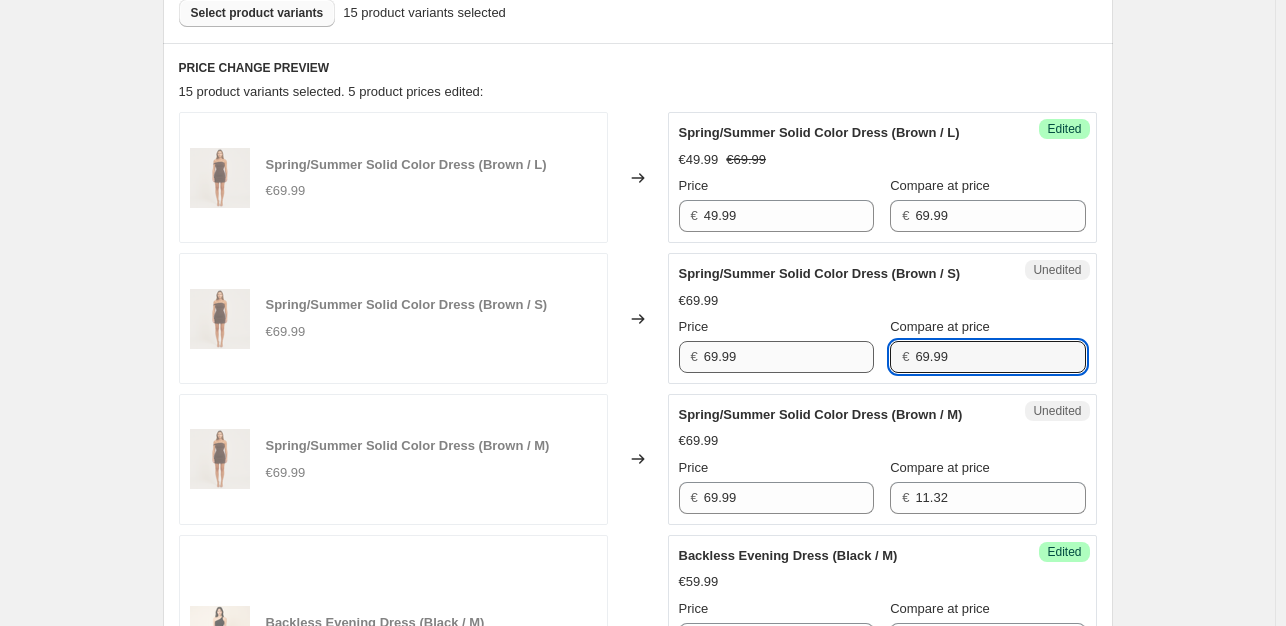 type on "69.99" 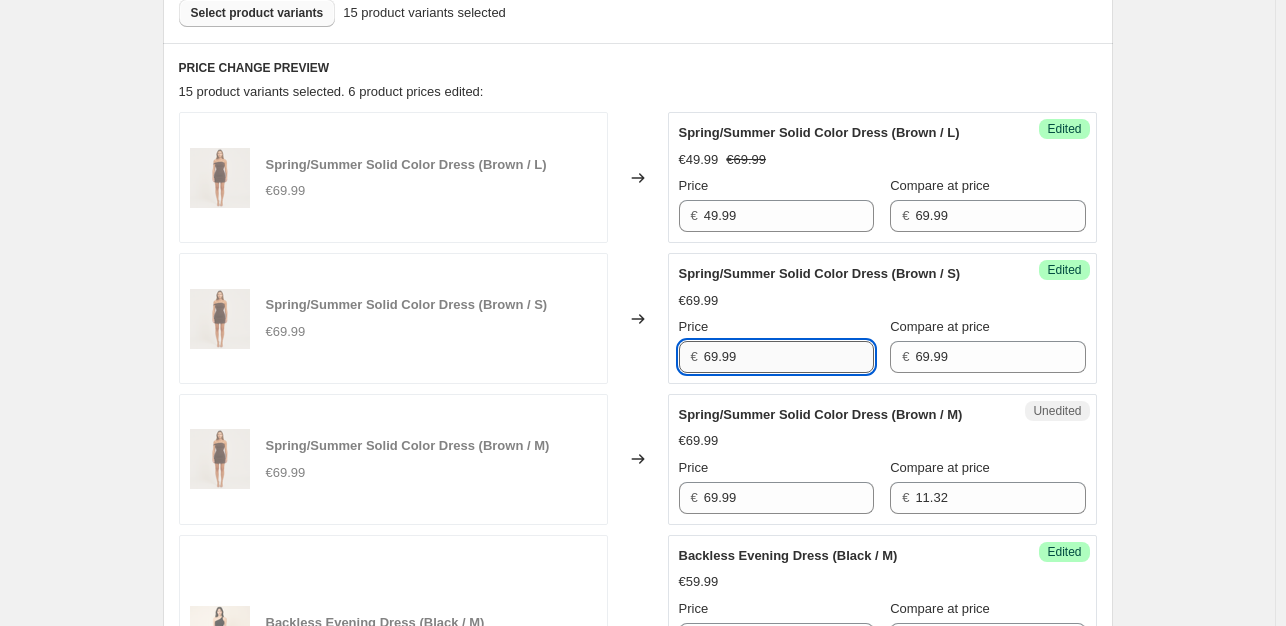 click on "69.99" at bounding box center (789, 357) 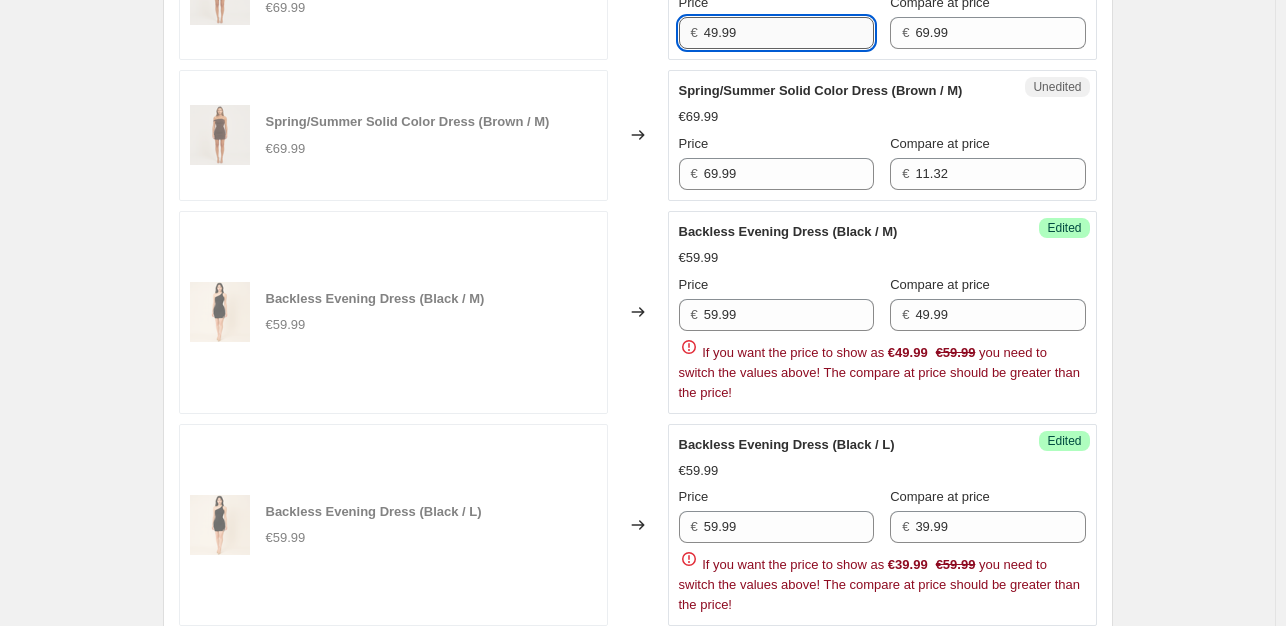 scroll, scrollTop: 1063, scrollLeft: 0, axis: vertical 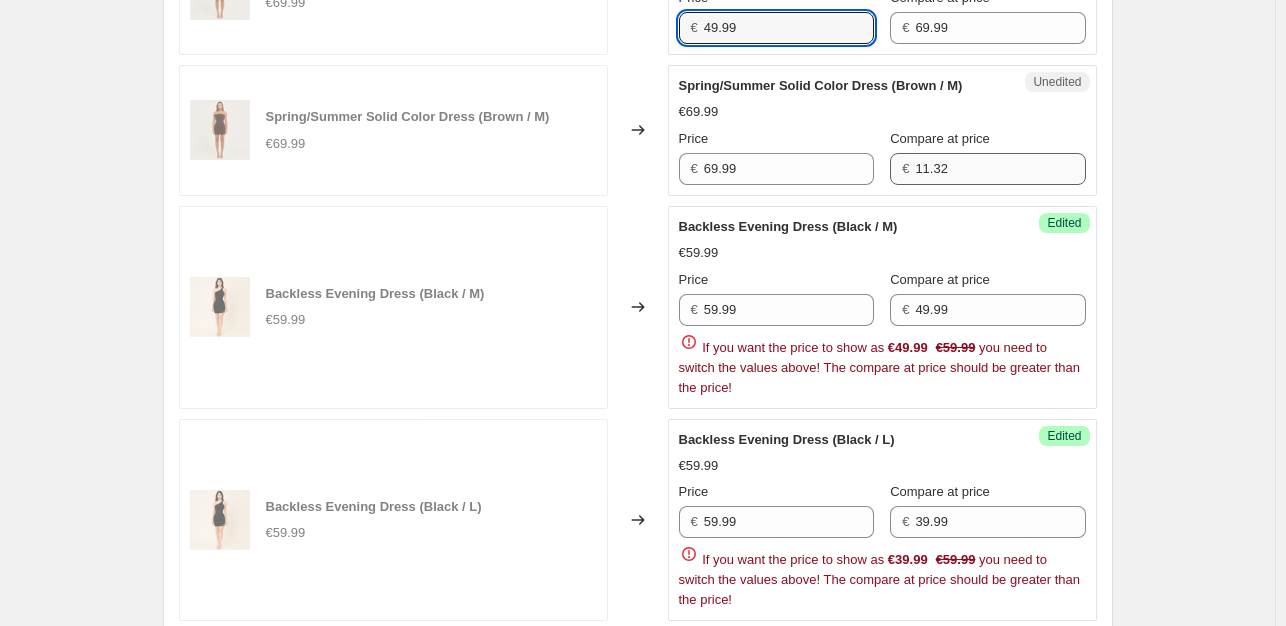 type on "49.99" 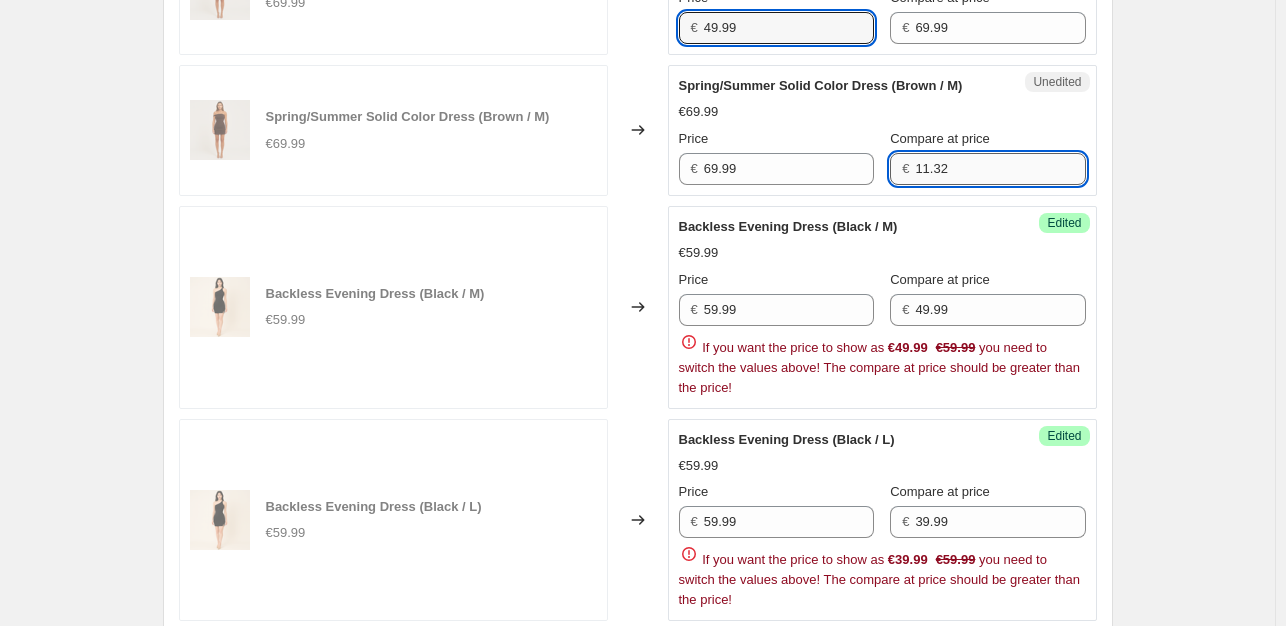 click on "11.32" at bounding box center (1000, 169) 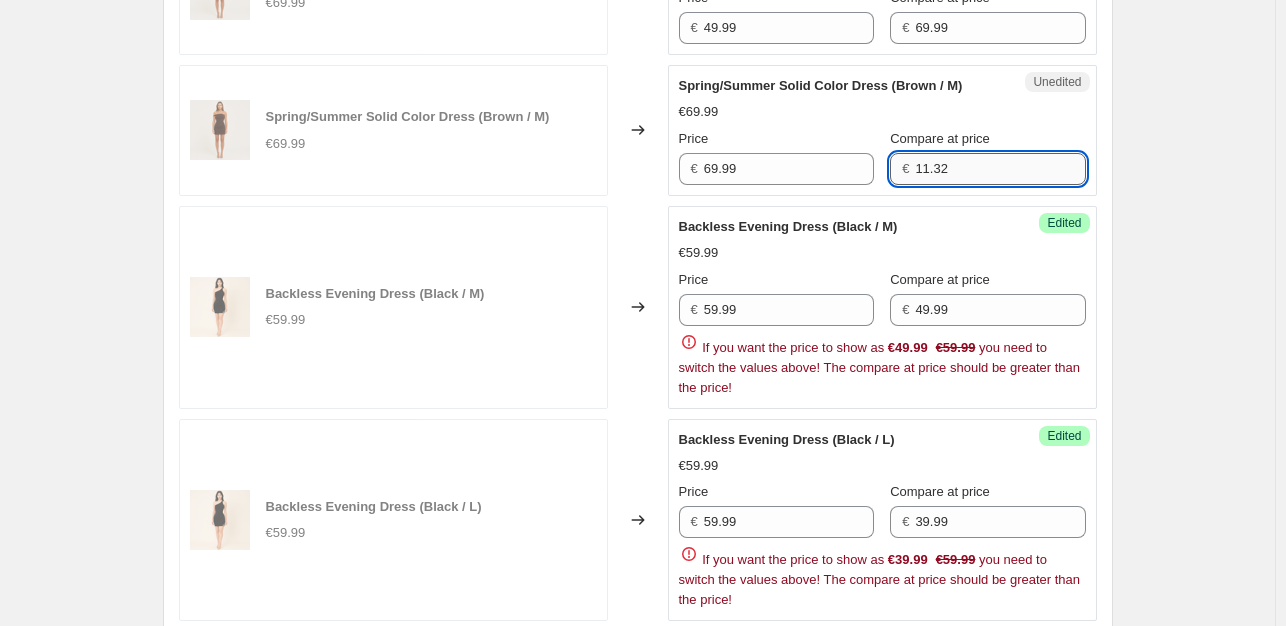 click on "11.32" at bounding box center (1000, 169) 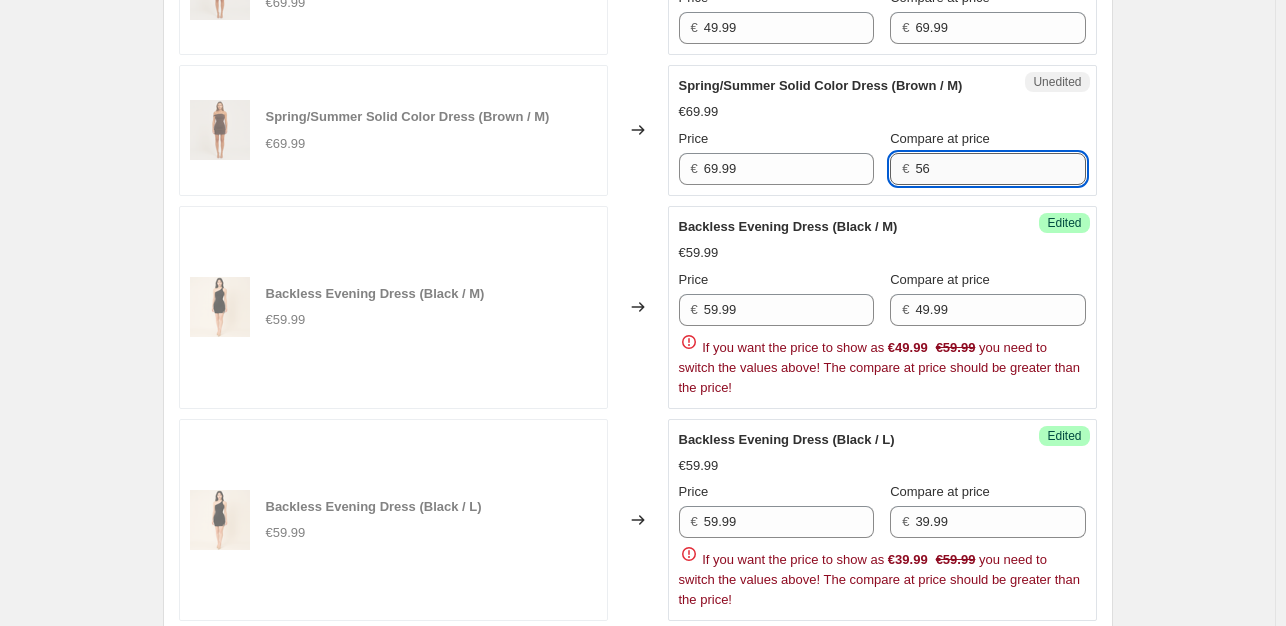 type on "5" 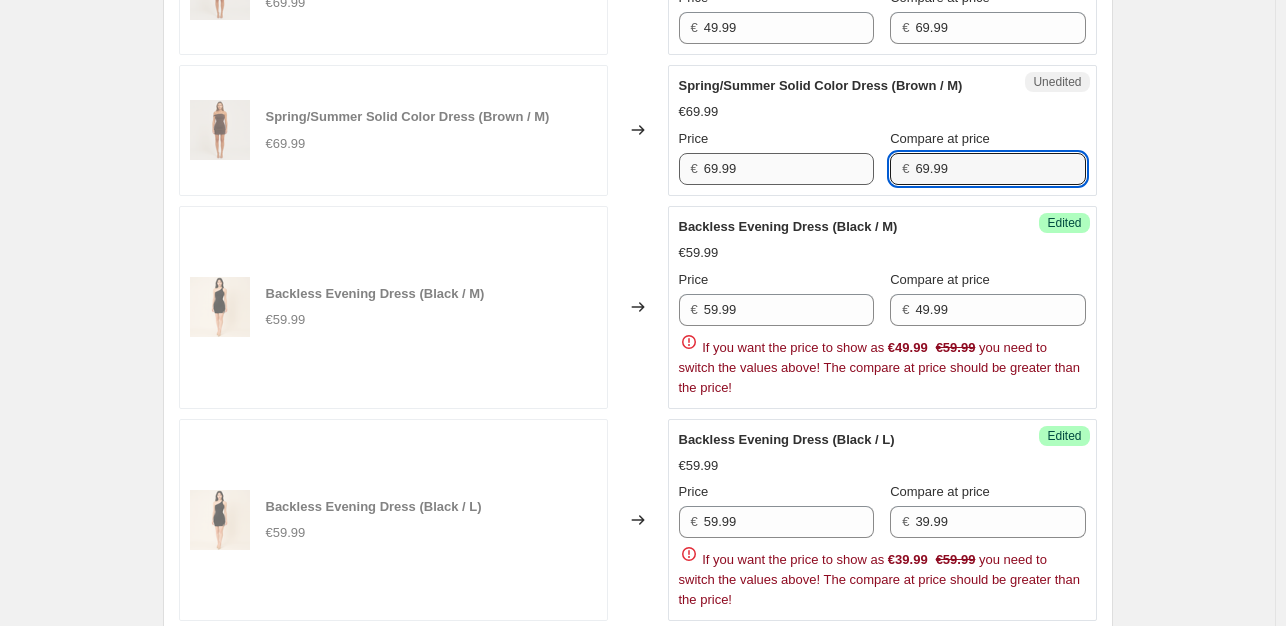 type on "69.99" 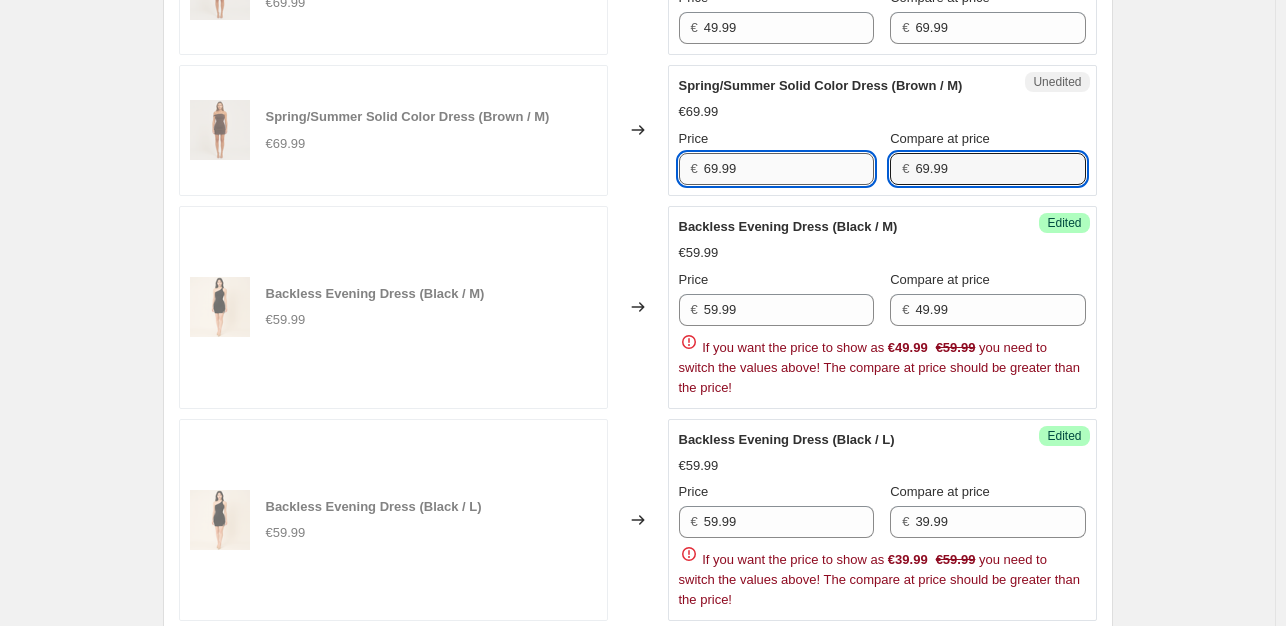click on "69.99" at bounding box center [789, 169] 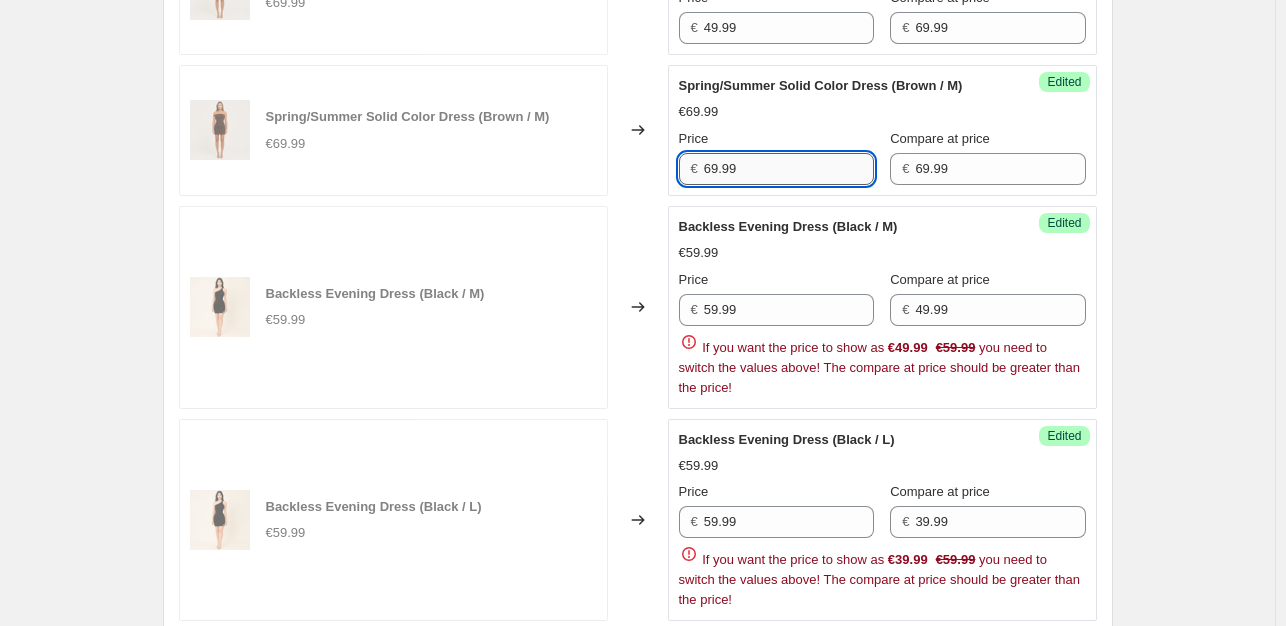 click on "69.99" at bounding box center [789, 169] 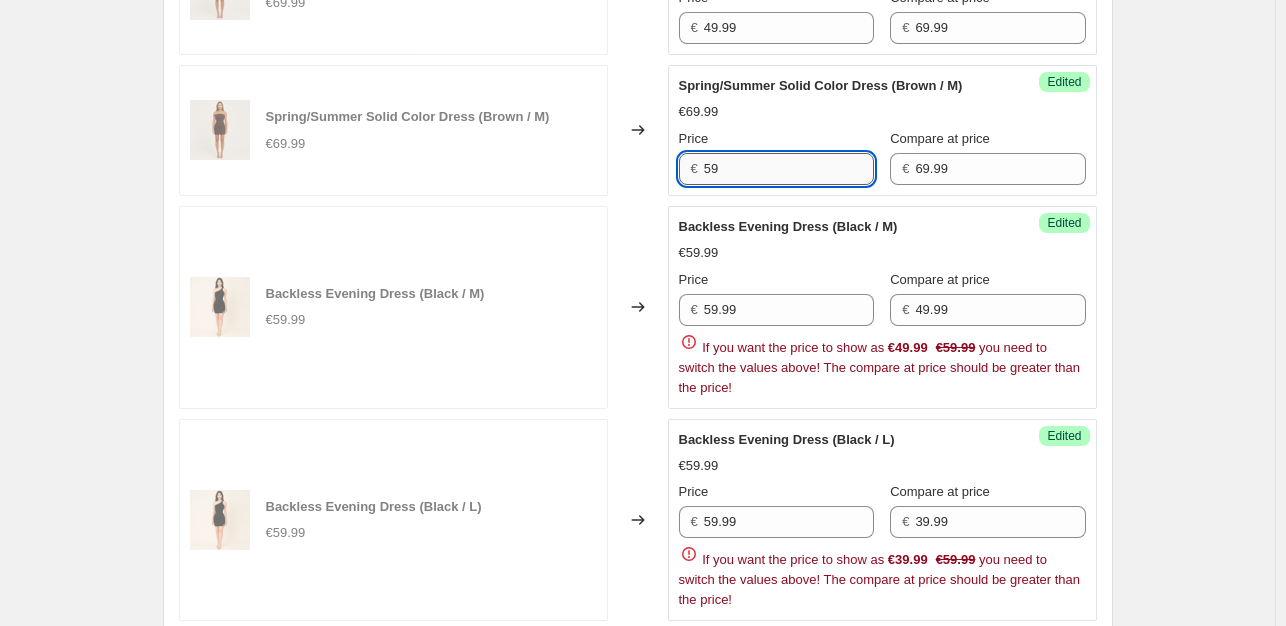 type on "5" 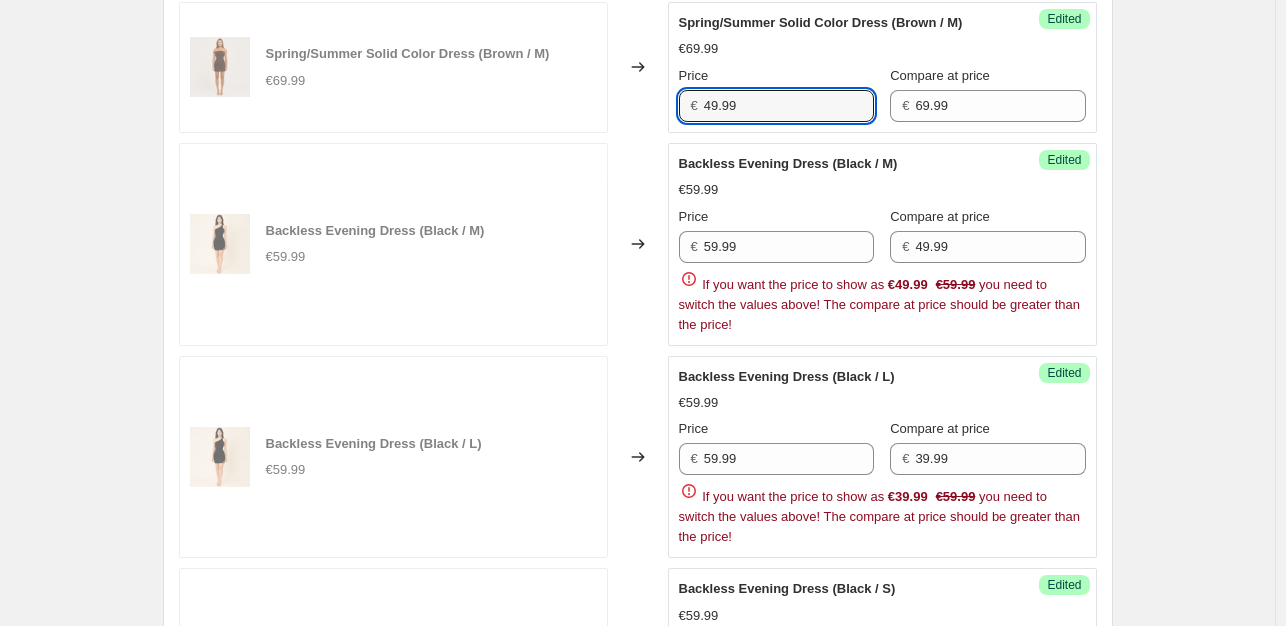 scroll, scrollTop: 1127, scrollLeft: 0, axis: vertical 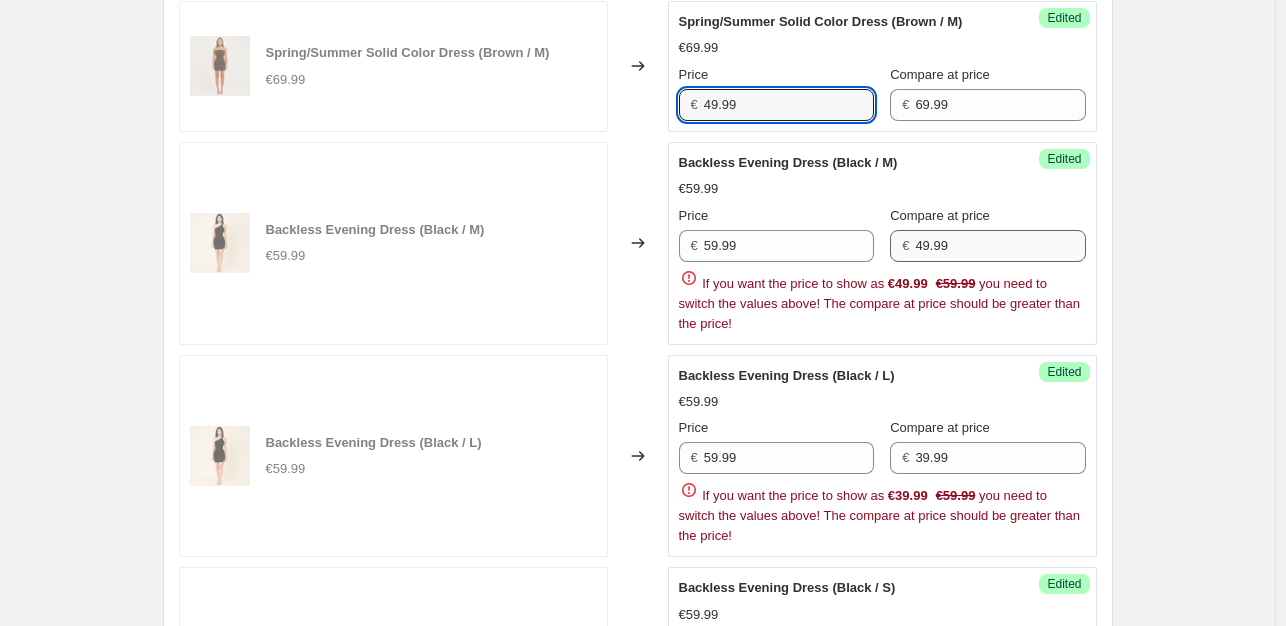 type on "49.99" 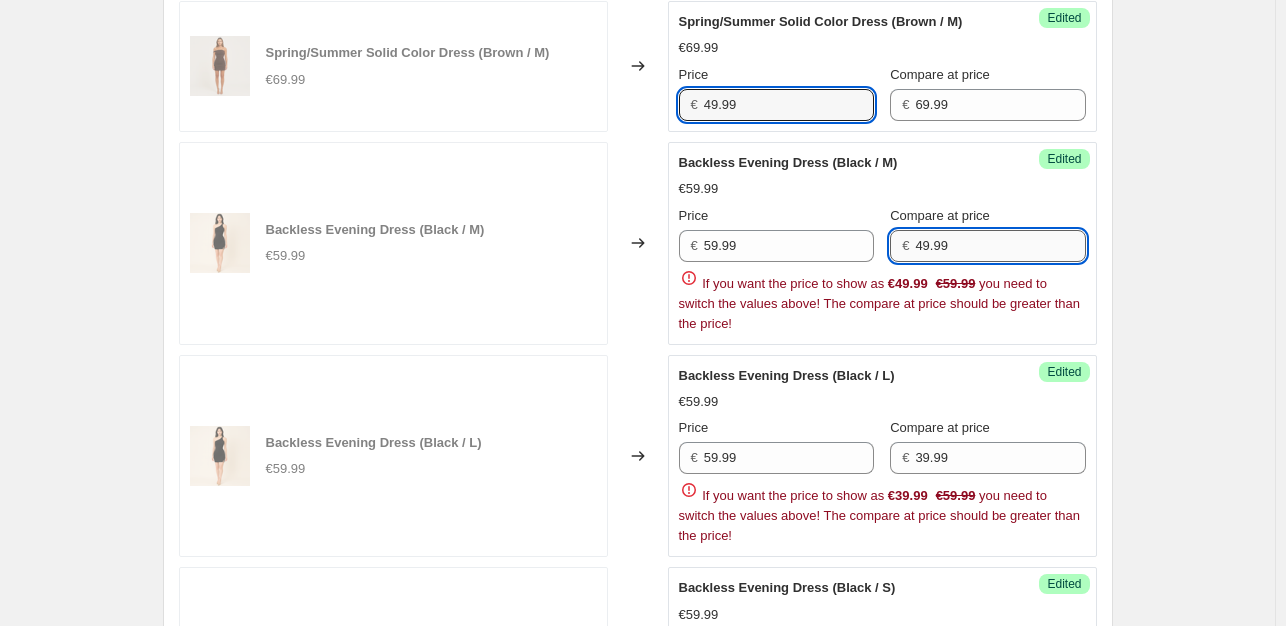 click on "49.99" at bounding box center [1000, 246] 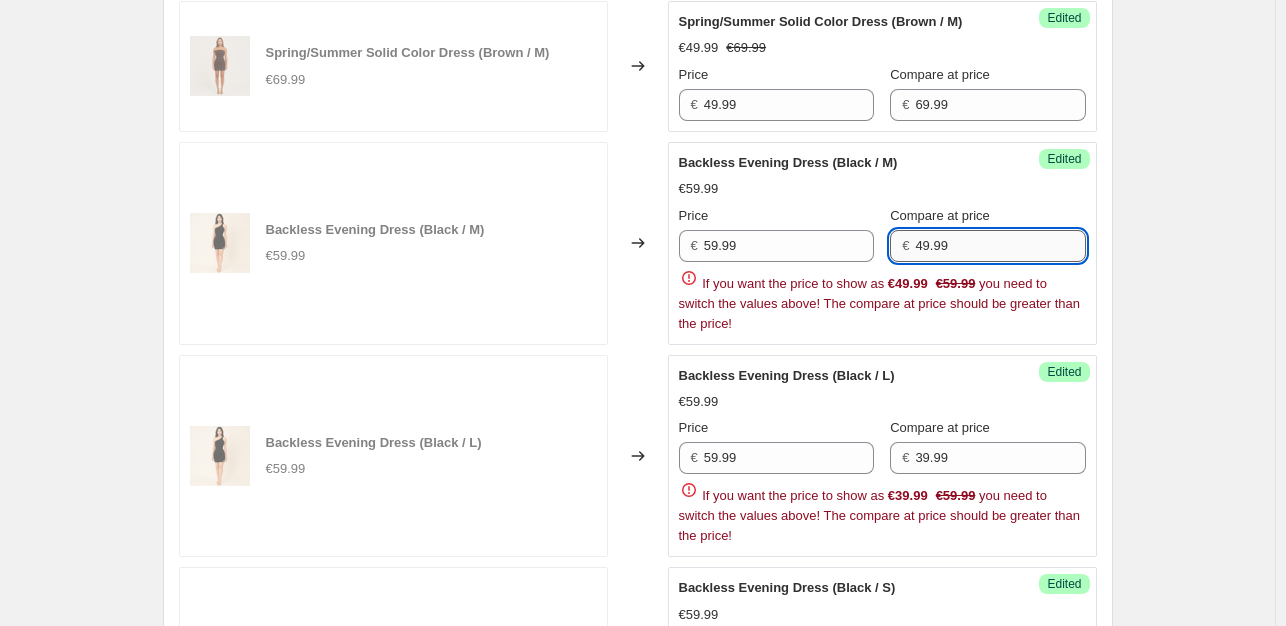 click on "49.99" at bounding box center [1000, 246] 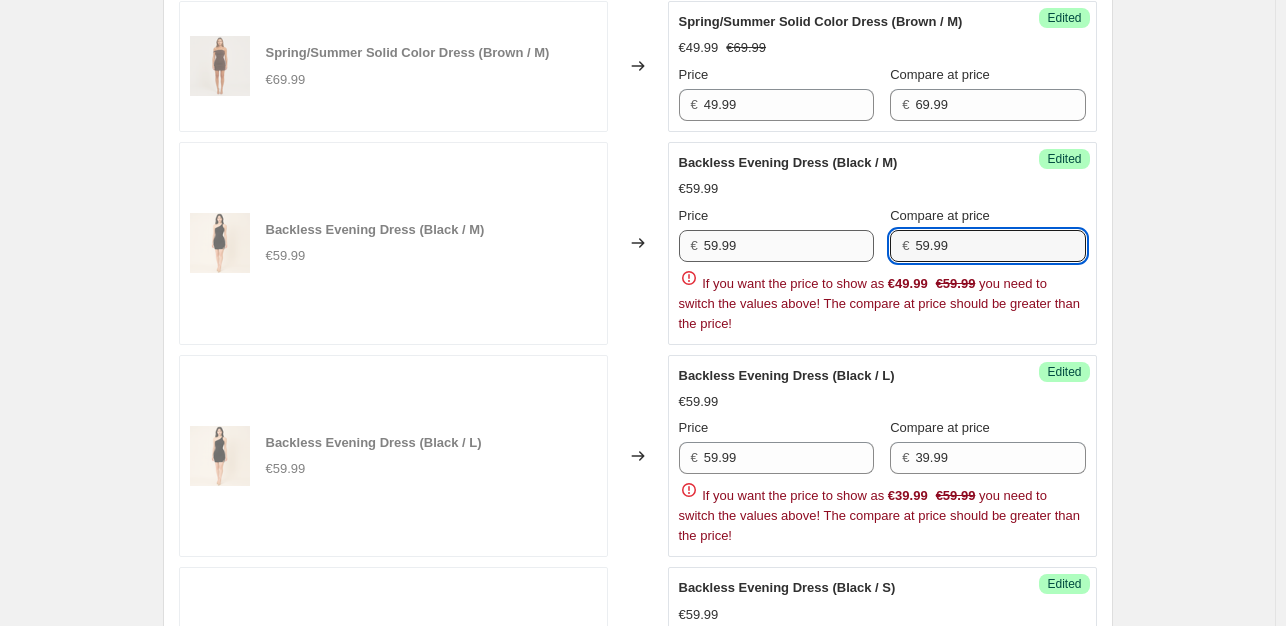 type on "59.99" 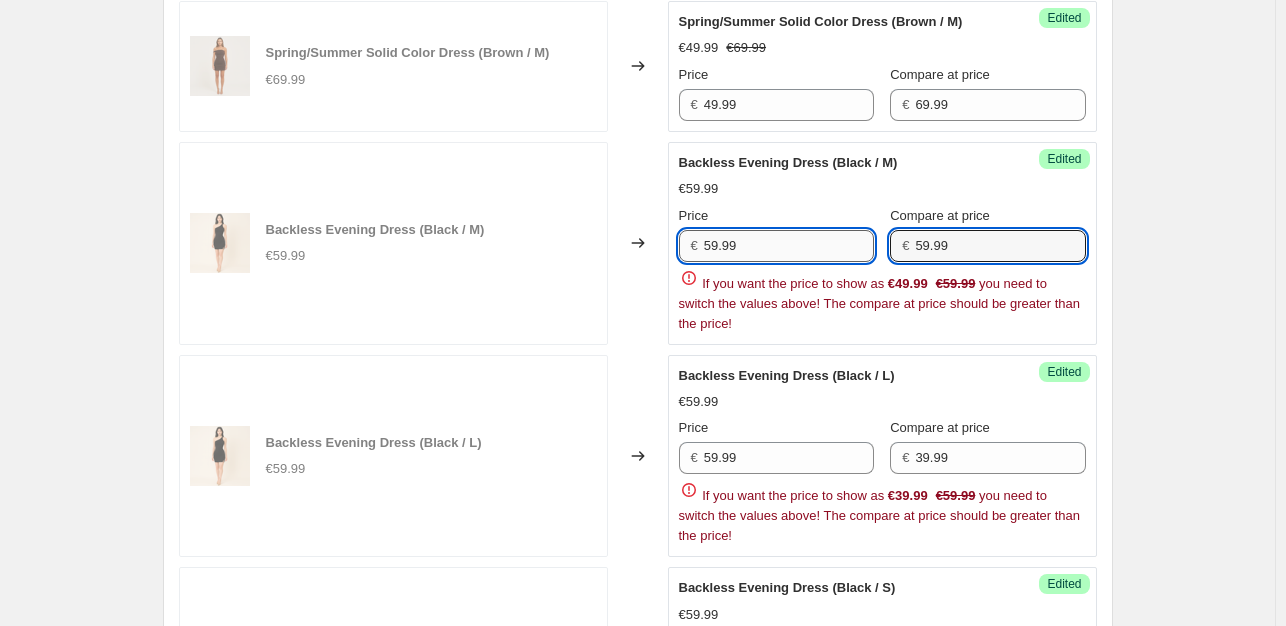 click on "59.99" at bounding box center (789, 246) 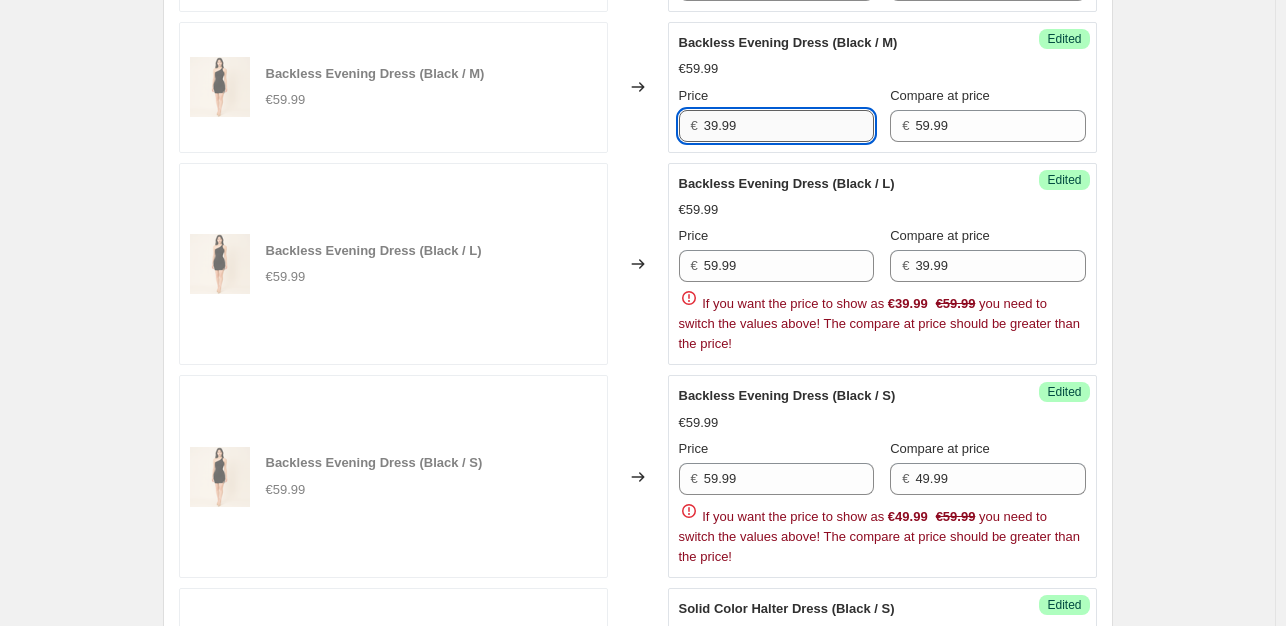 scroll, scrollTop: 1279, scrollLeft: 0, axis: vertical 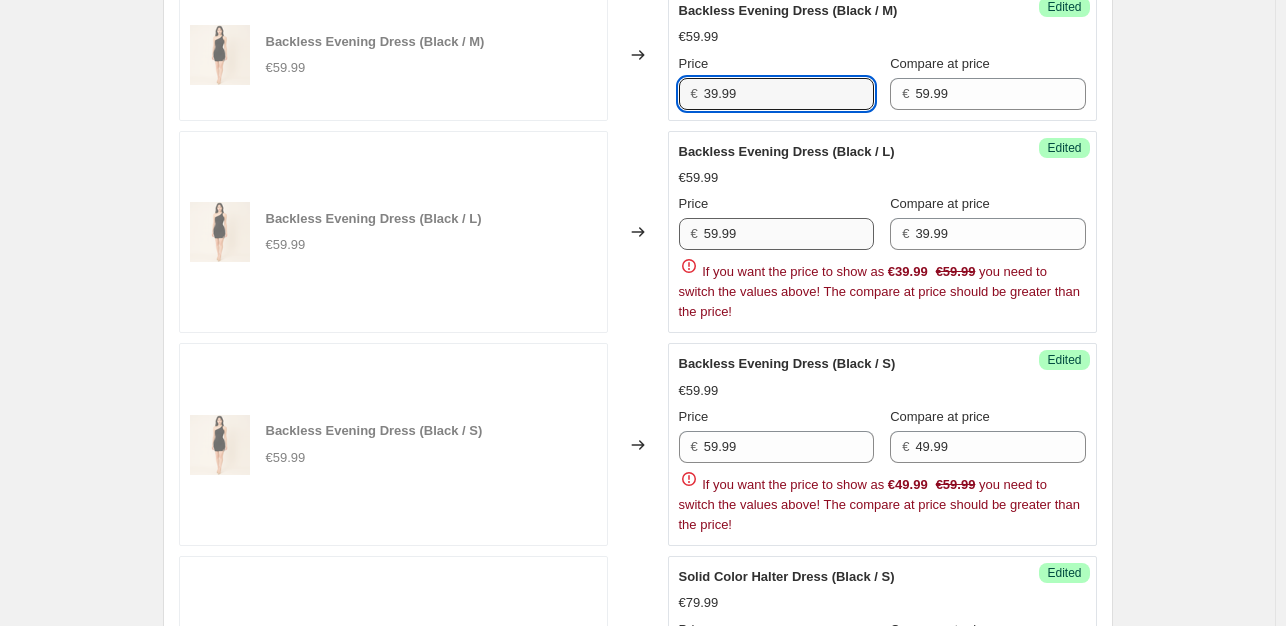 type on "39.99" 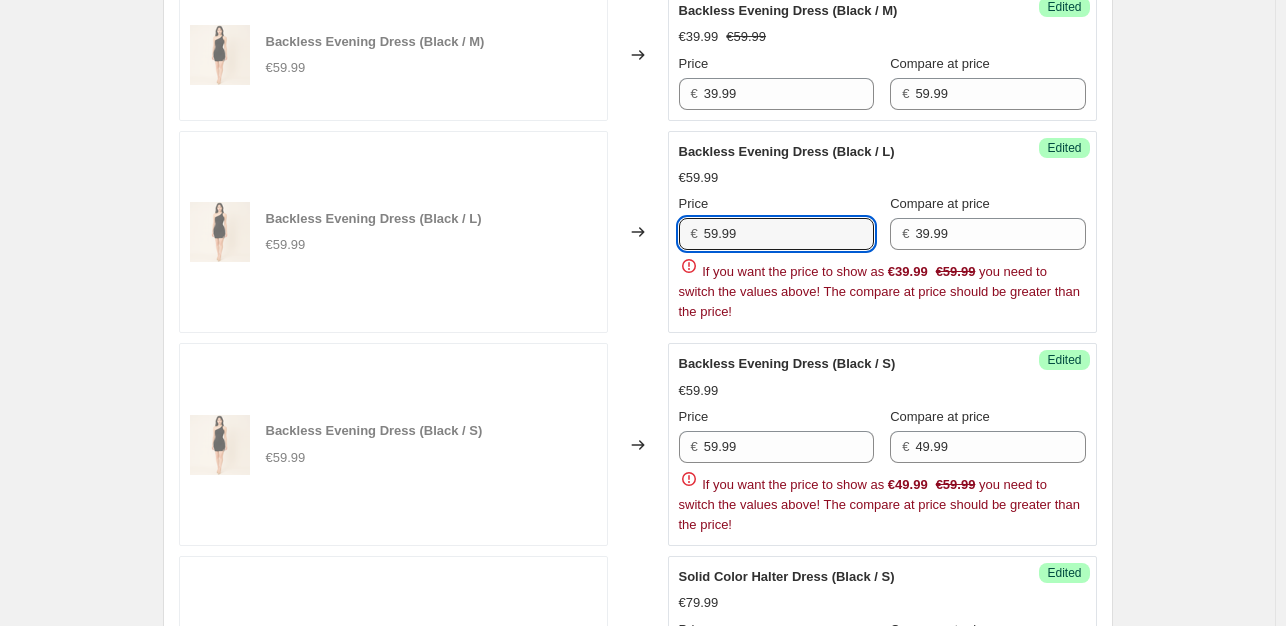 drag, startPoint x: 842, startPoint y: 236, endPoint x: 672, endPoint y: 258, distance: 171.41762 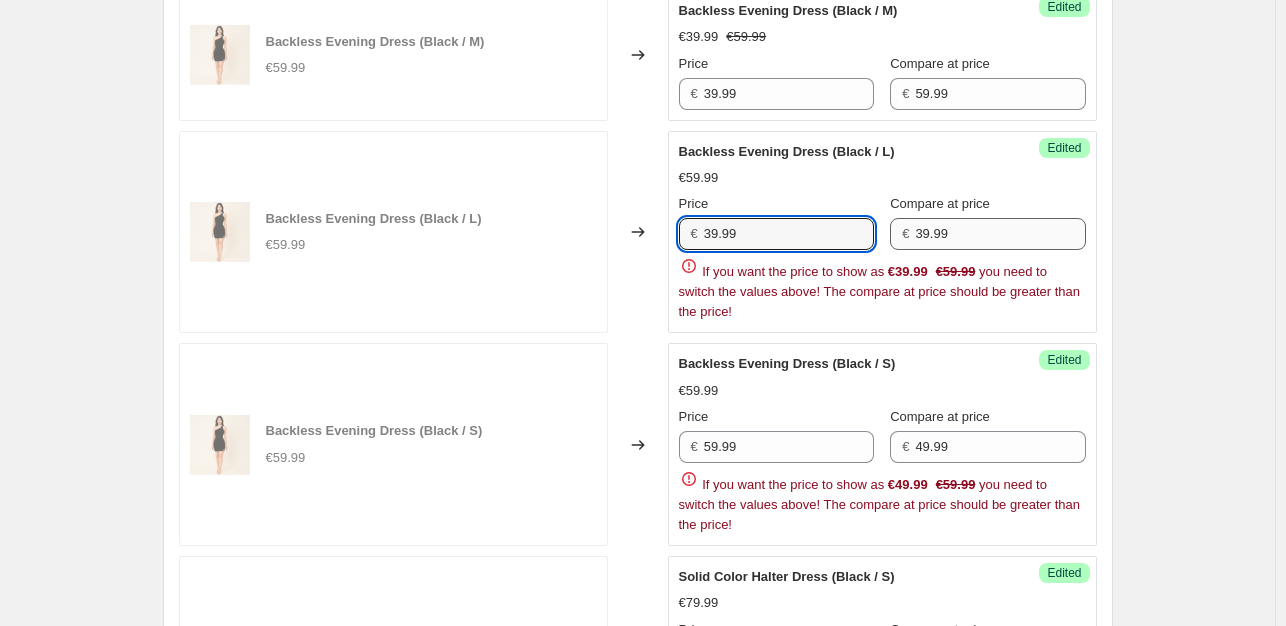 type on "39.99" 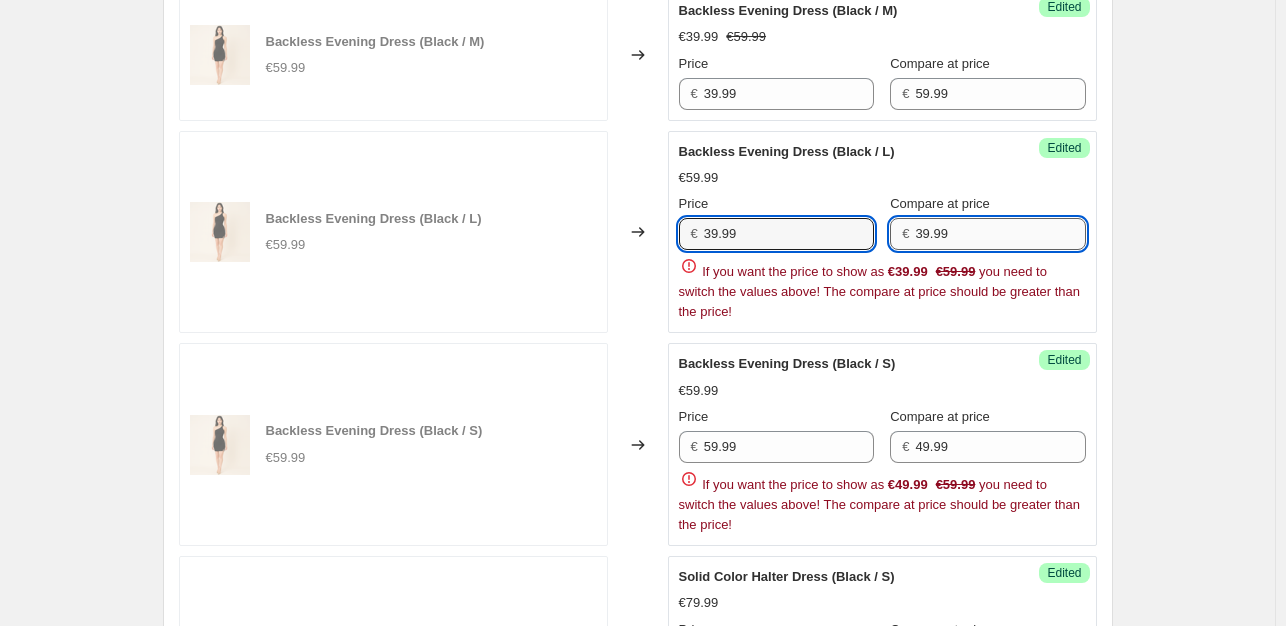 click on "39.99" at bounding box center [1000, 234] 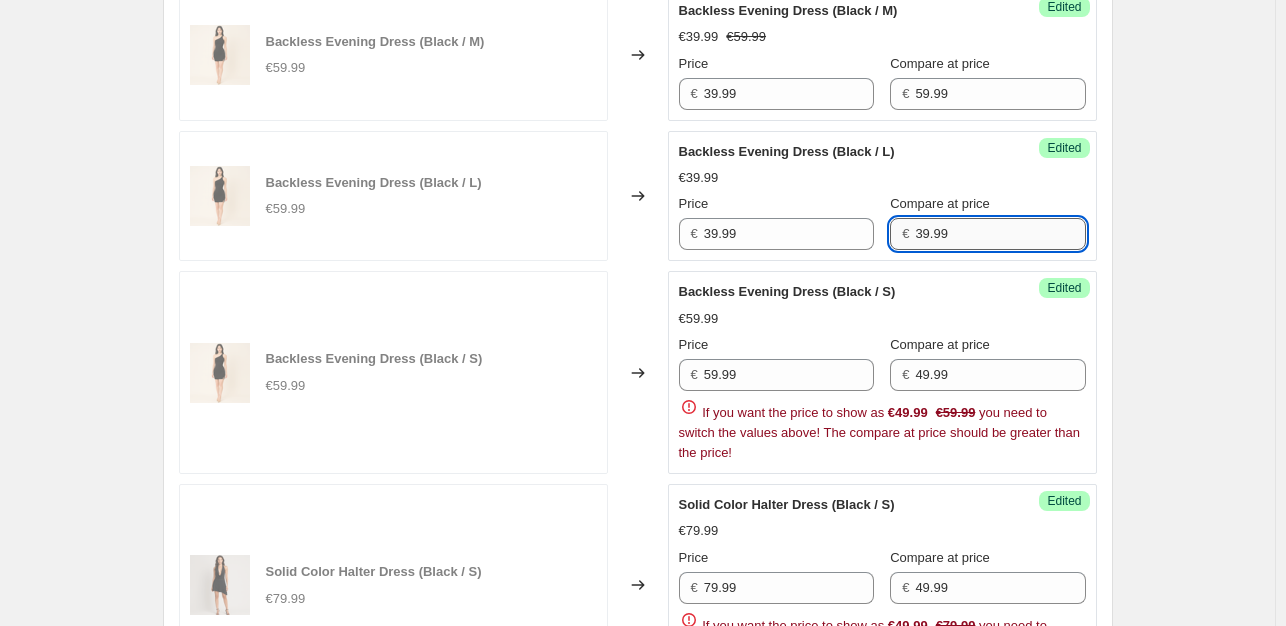 click on "39.99" at bounding box center [1000, 234] 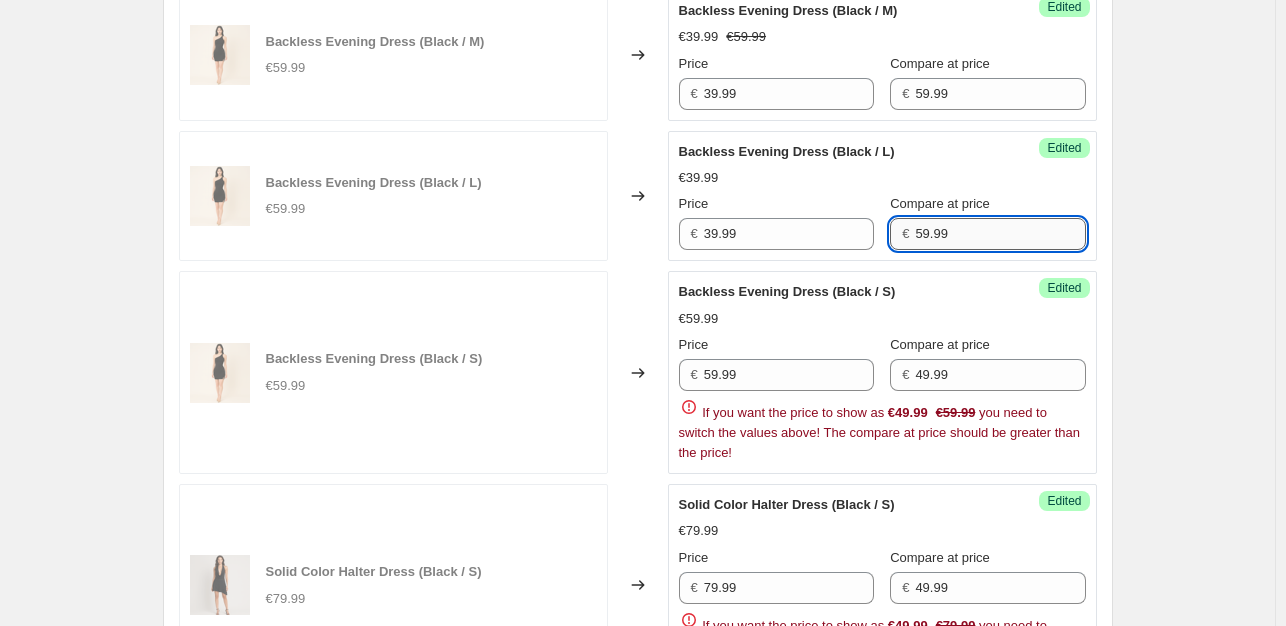 scroll, scrollTop: 1440, scrollLeft: 0, axis: vertical 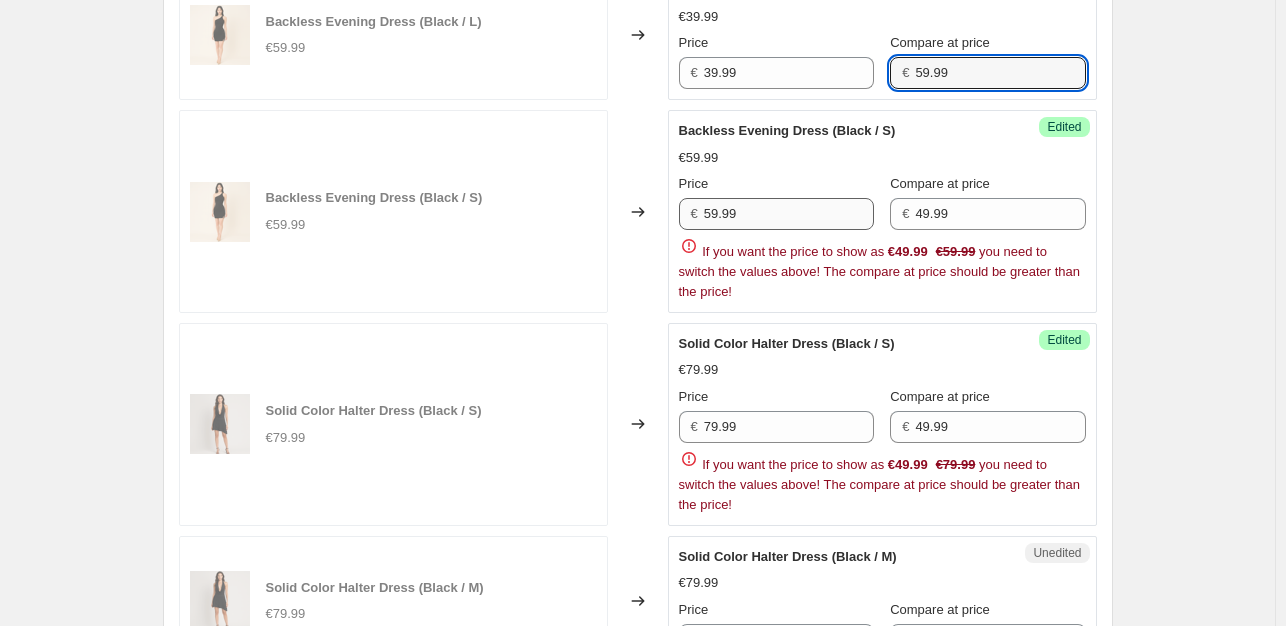type on "59.99" 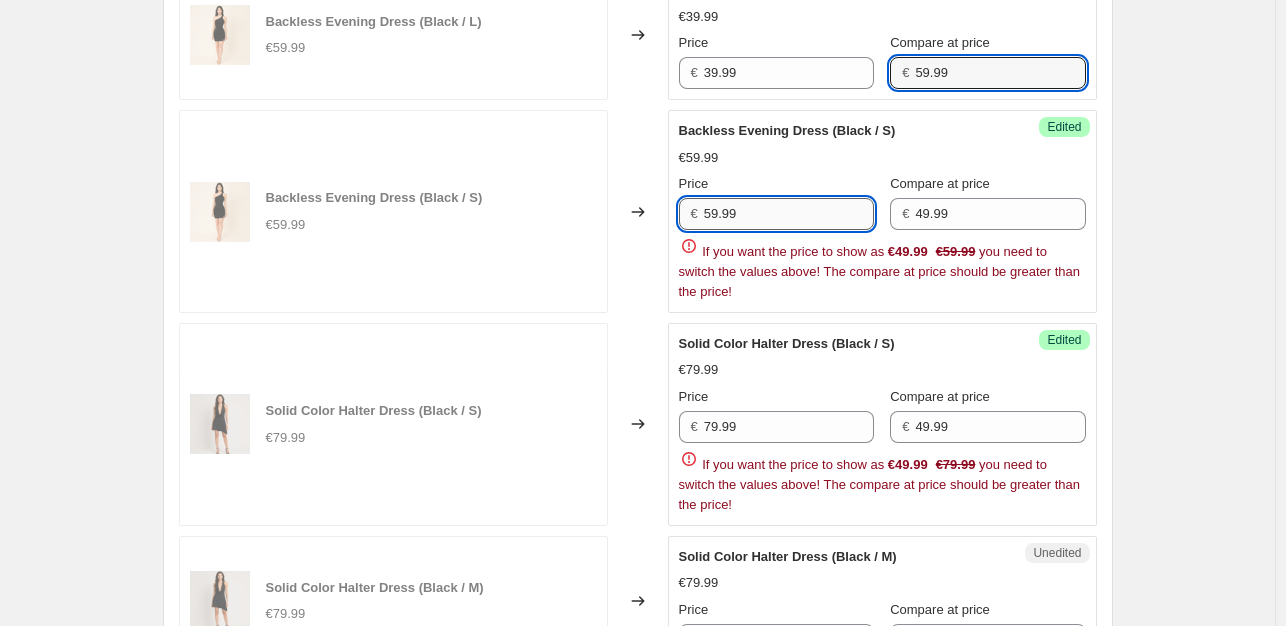 click on "59.99" at bounding box center (789, 214) 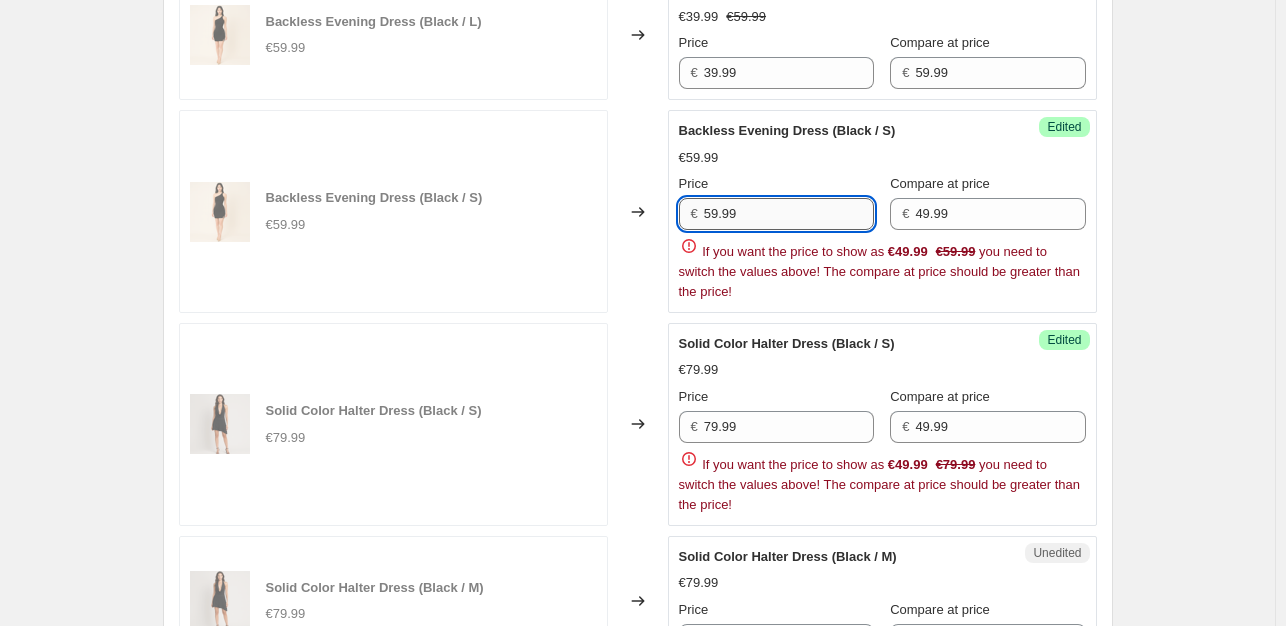 click on "59.99" at bounding box center (789, 214) 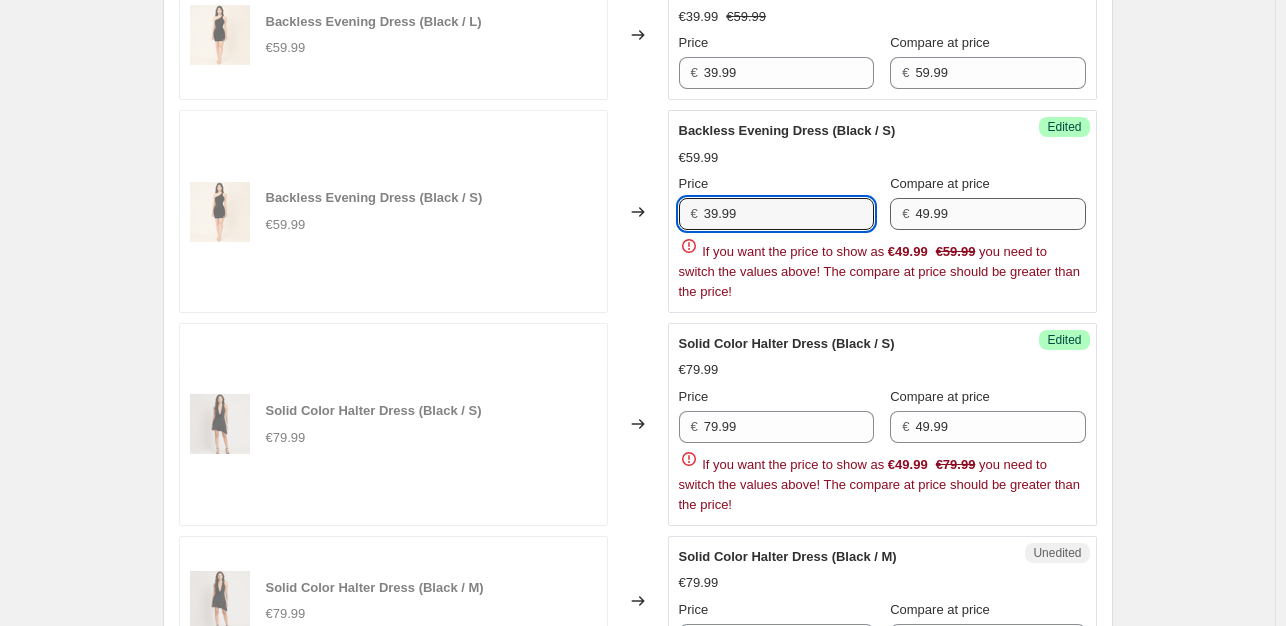 type on "39.99" 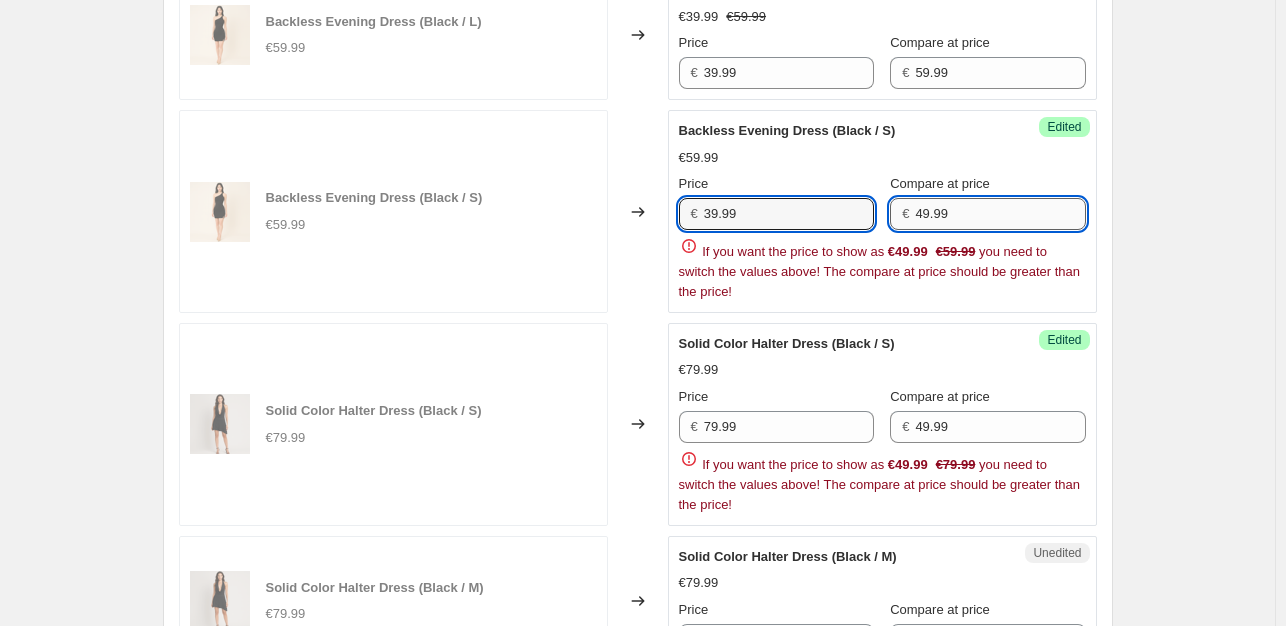 click on "49.99" at bounding box center [1000, 214] 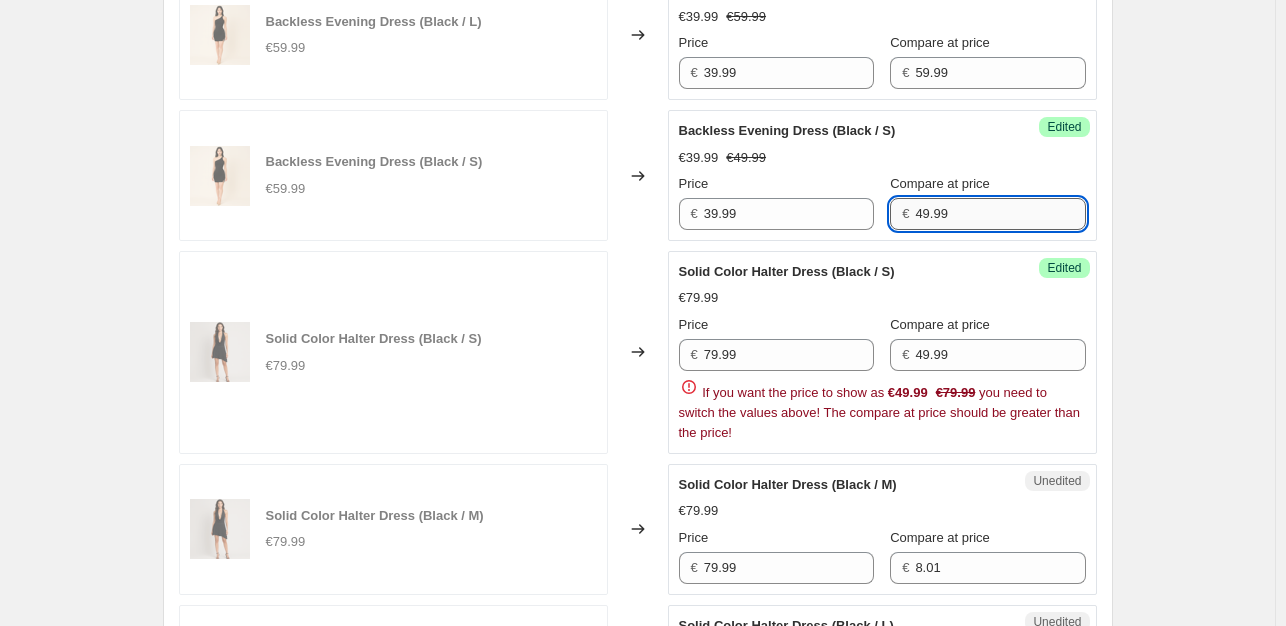 click on "49.99" at bounding box center [1000, 214] 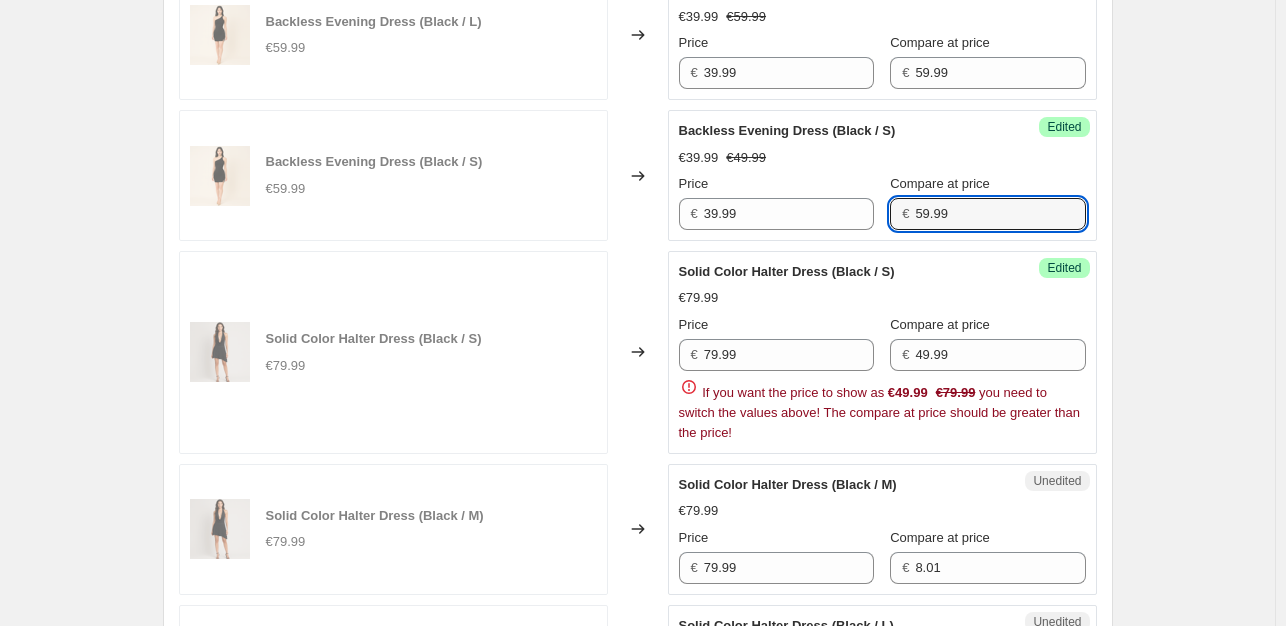 scroll, scrollTop: 1632, scrollLeft: 0, axis: vertical 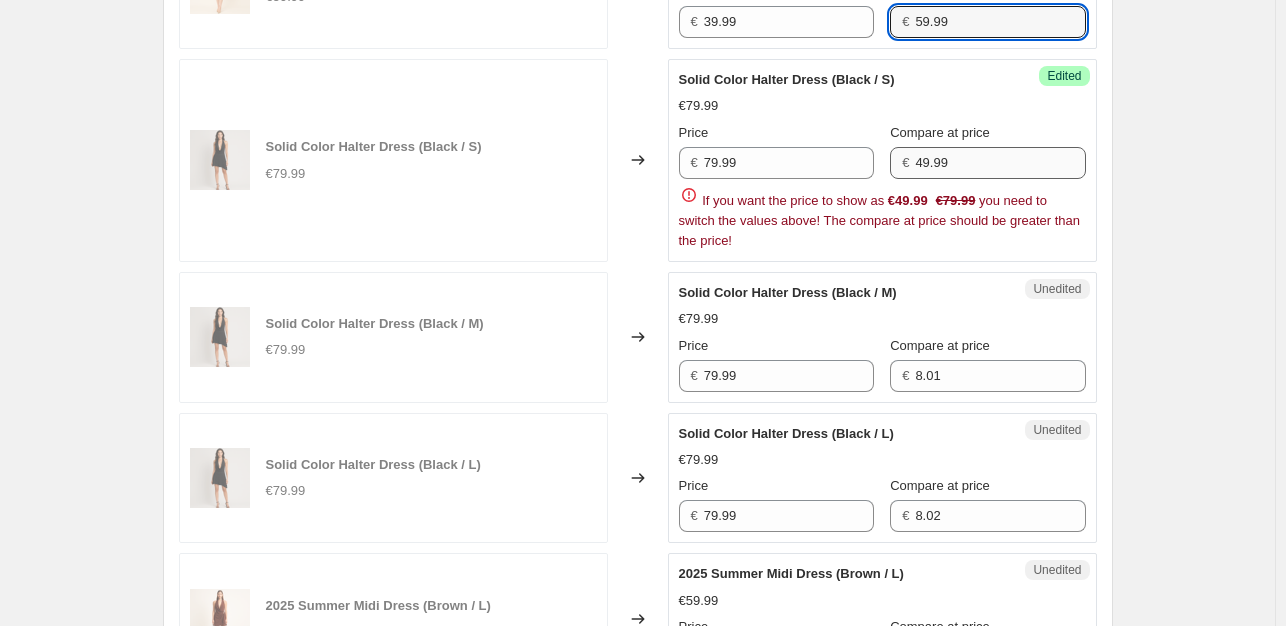 type on "59.99" 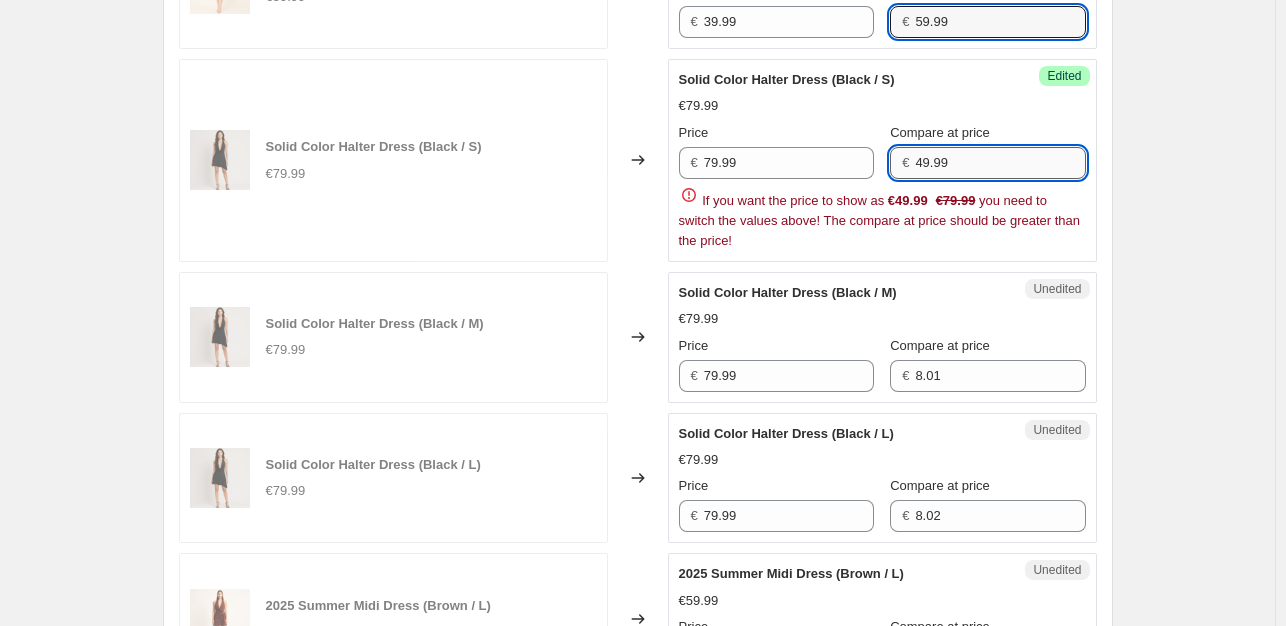 click on "49.99" at bounding box center [1000, 163] 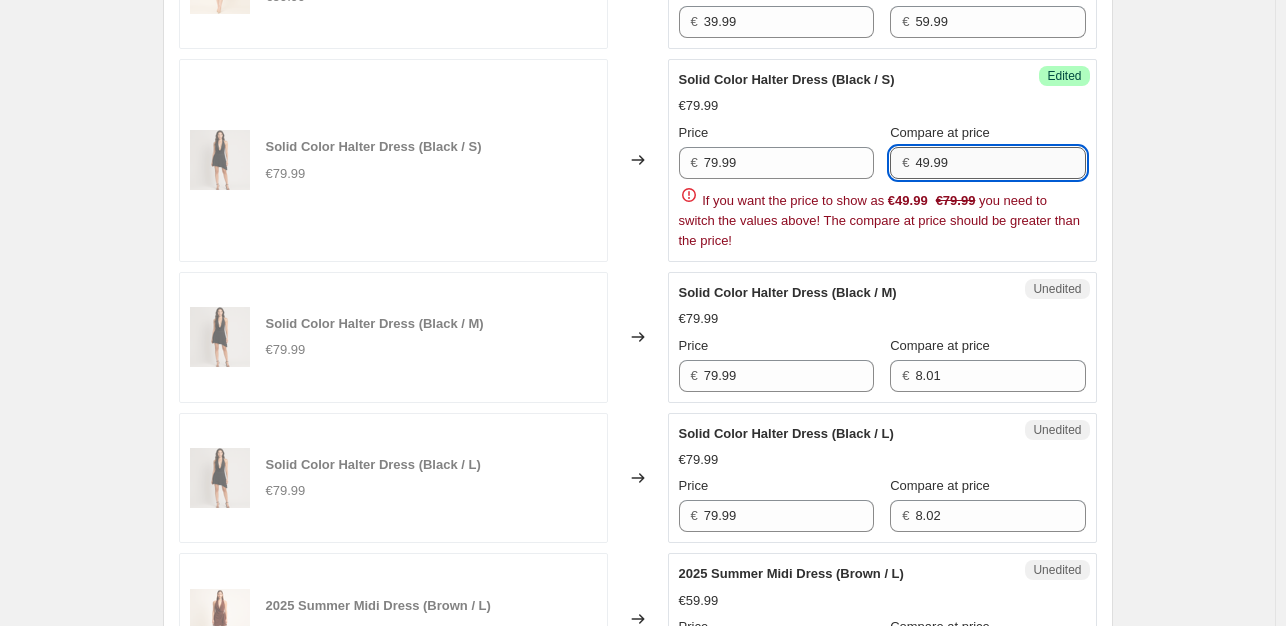 click on "49.99" at bounding box center [1000, 163] 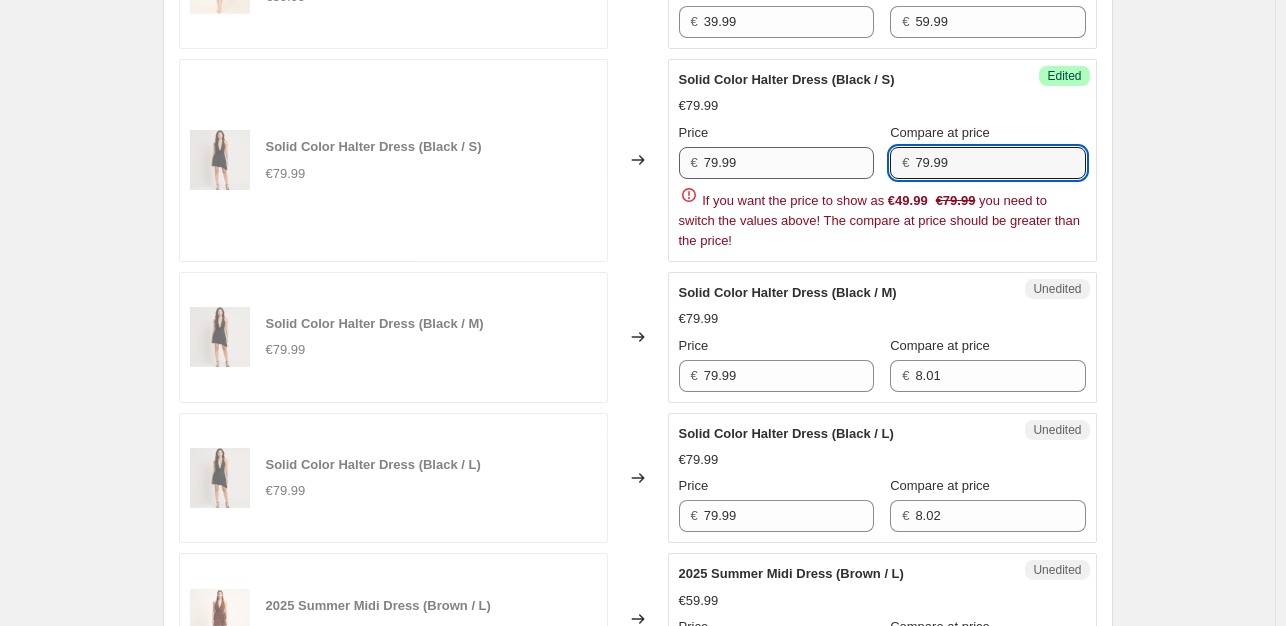 type on "79.99" 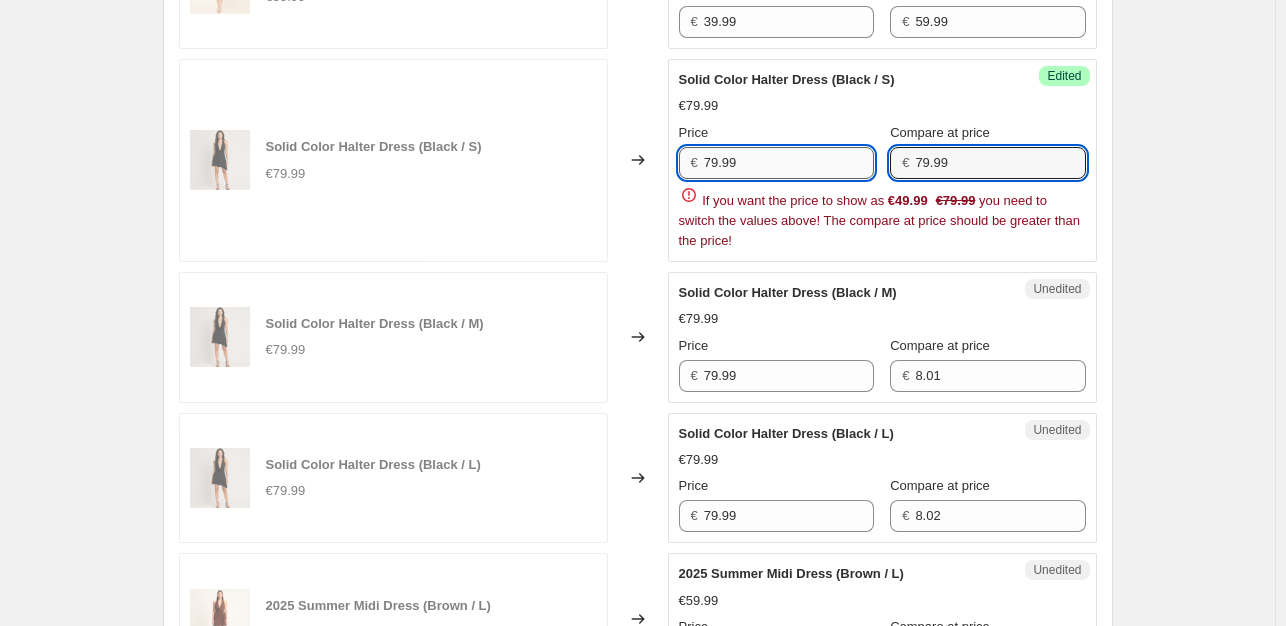 click on "79.99" at bounding box center [789, 163] 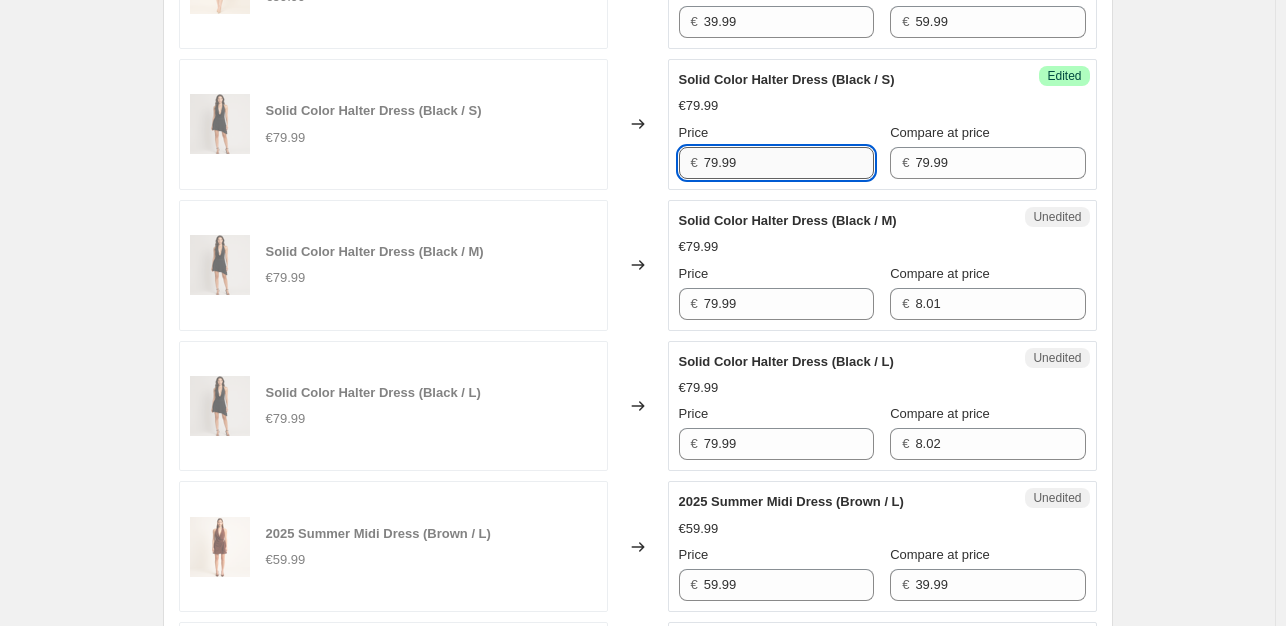 click on "79.99" at bounding box center (789, 163) 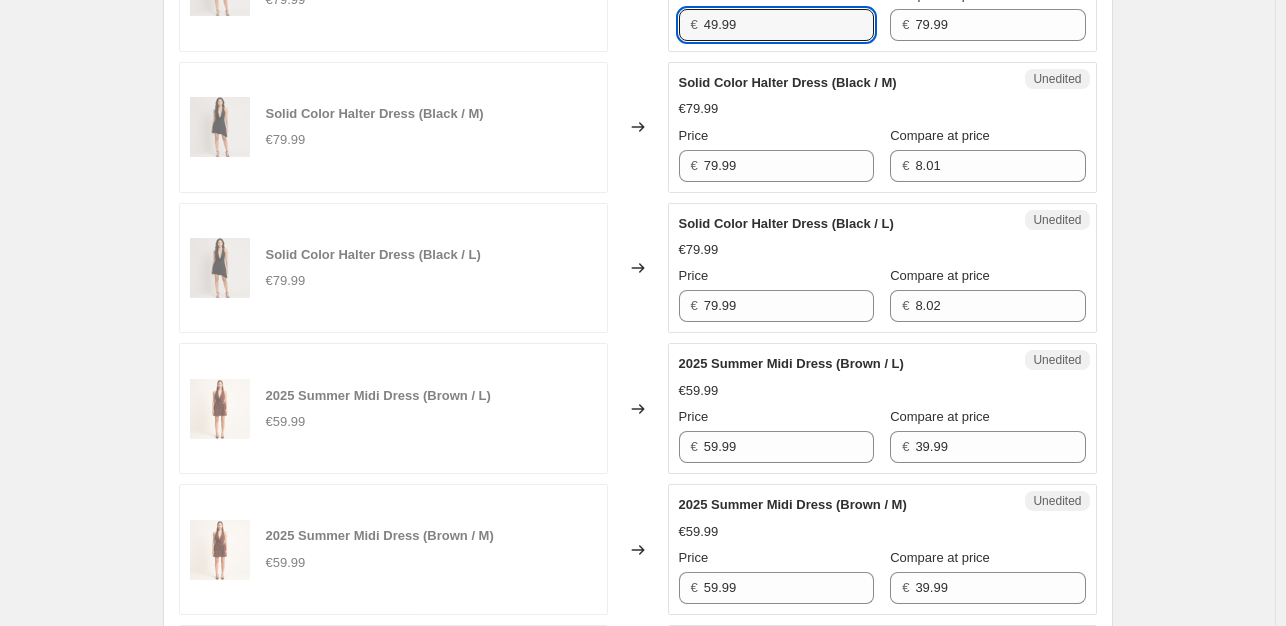 scroll, scrollTop: 1774, scrollLeft: 0, axis: vertical 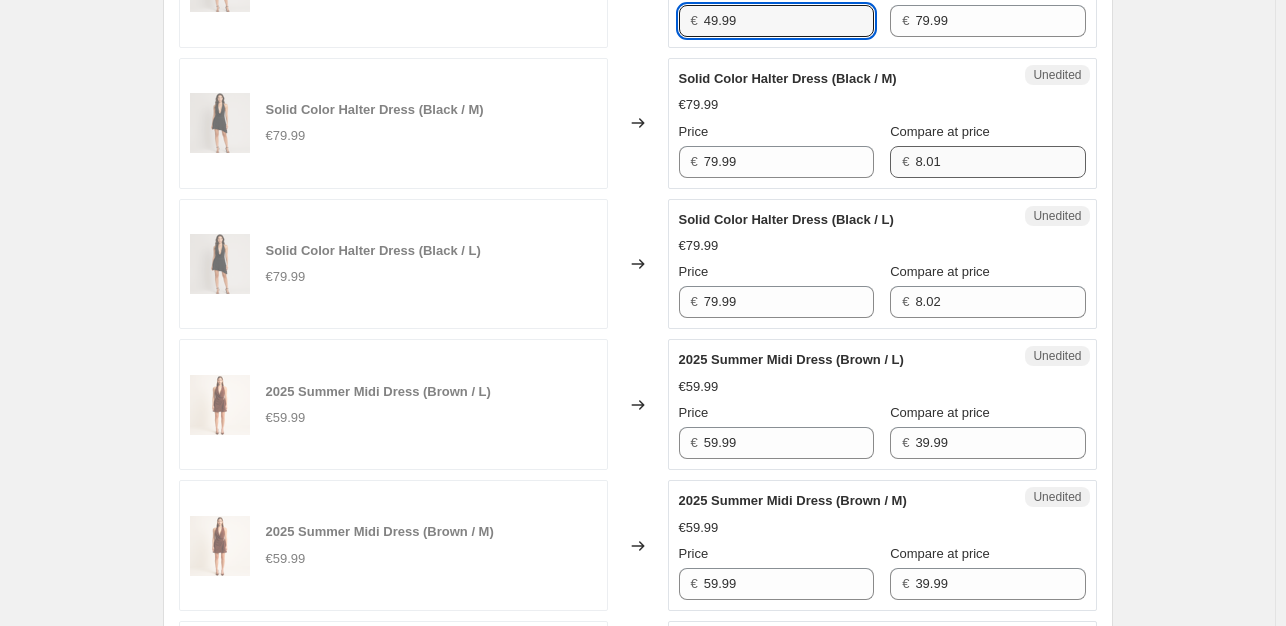 type on "49.99" 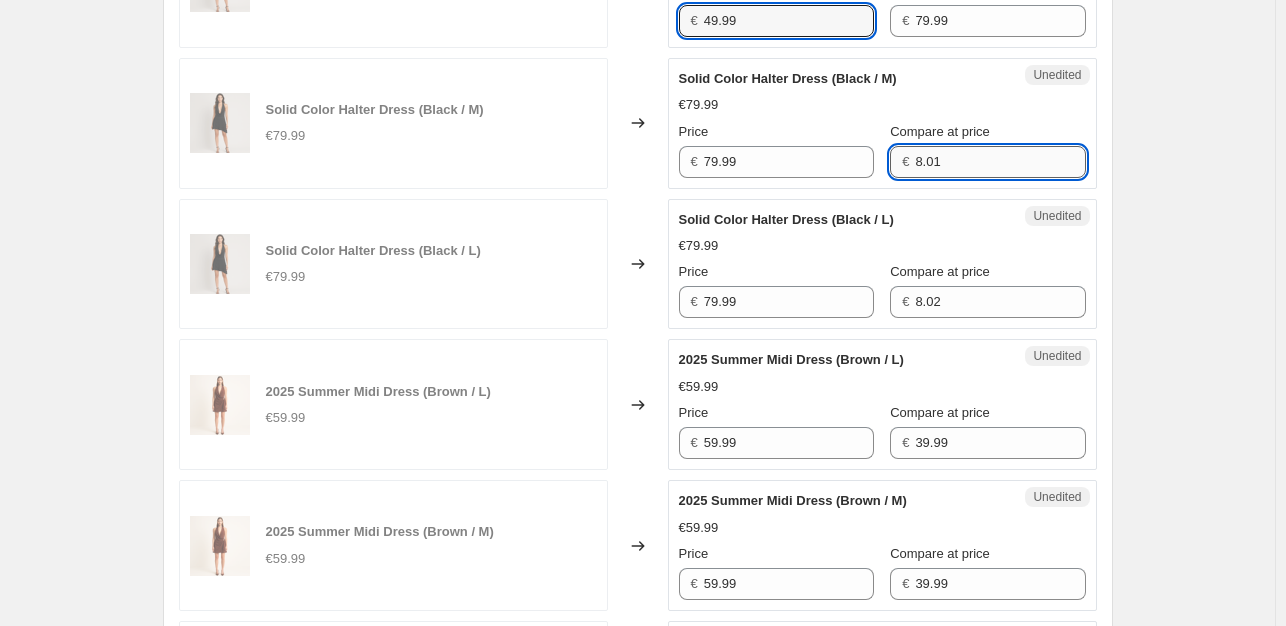 click on "8.01" at bounding box center (1000, 162) 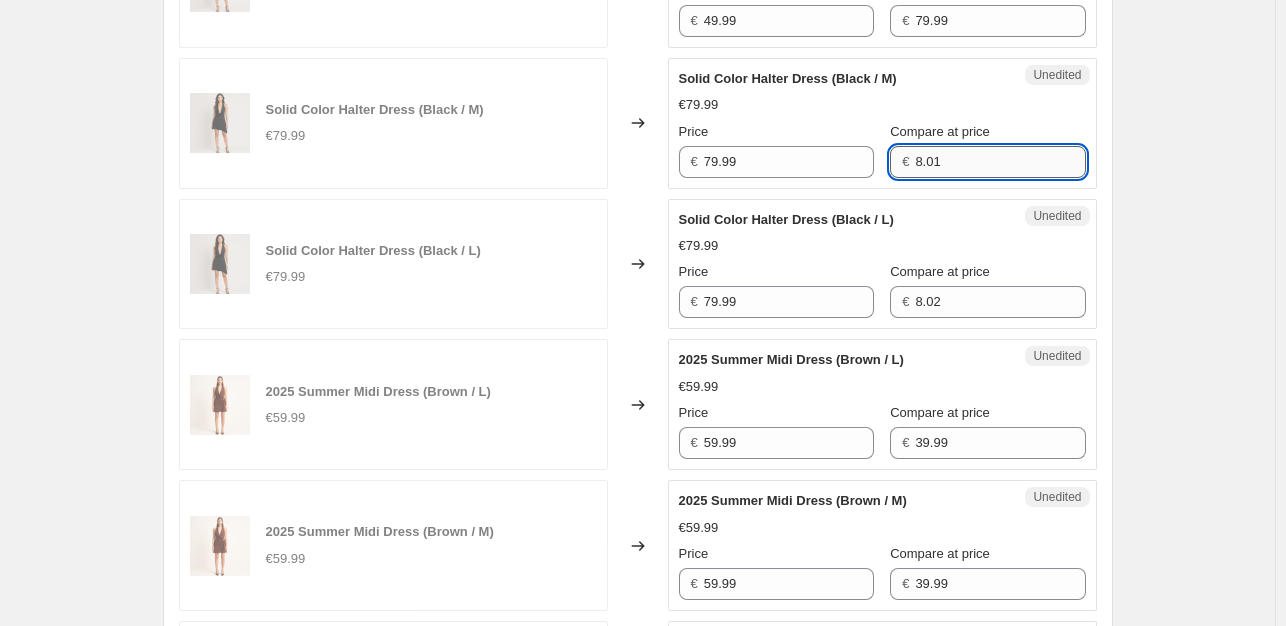click on "8.01" at bounding box center (1000, 162) 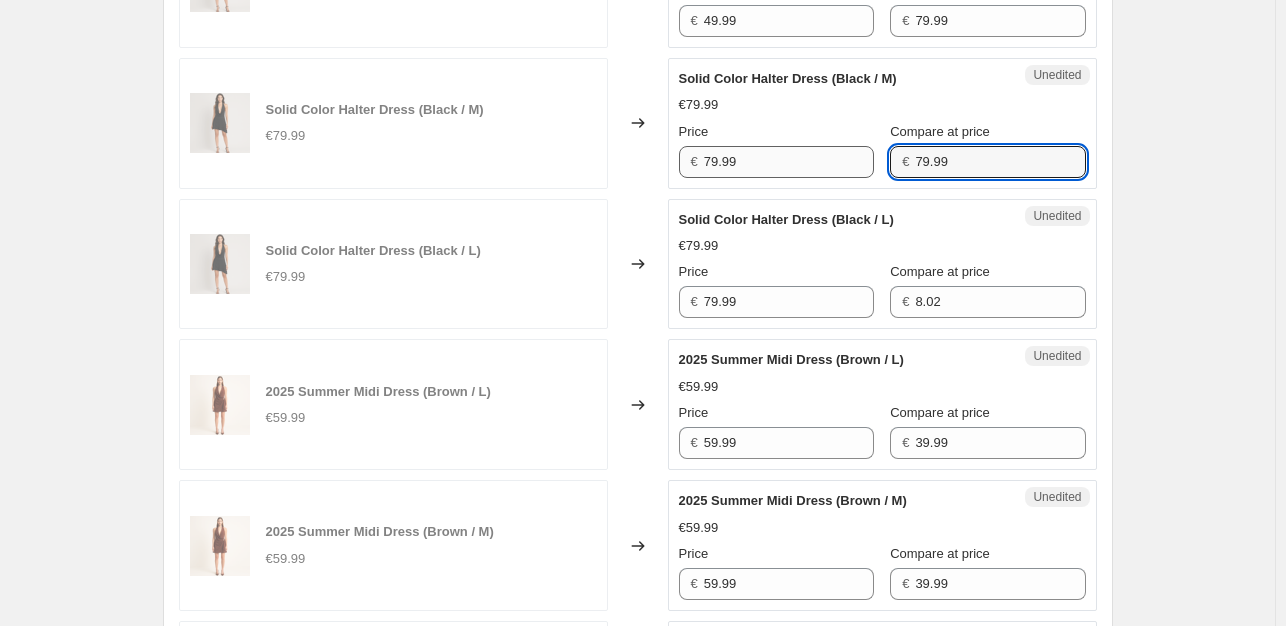 type on "79.99" 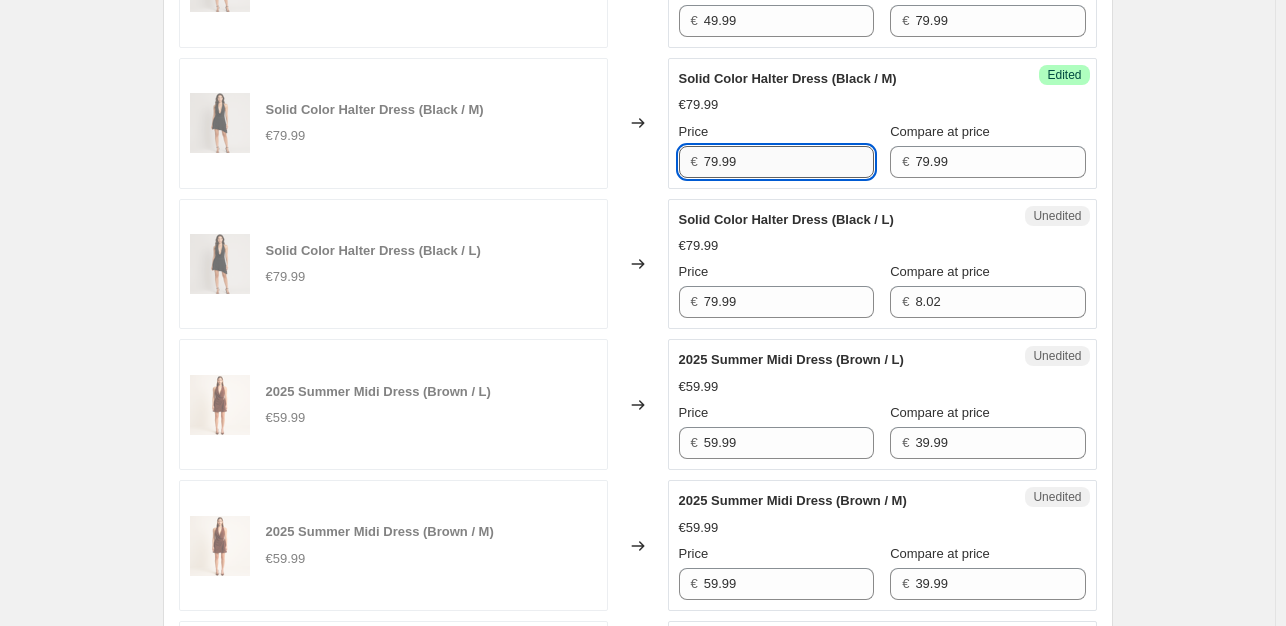 click on "79.99" at bounding box center [789, 162] 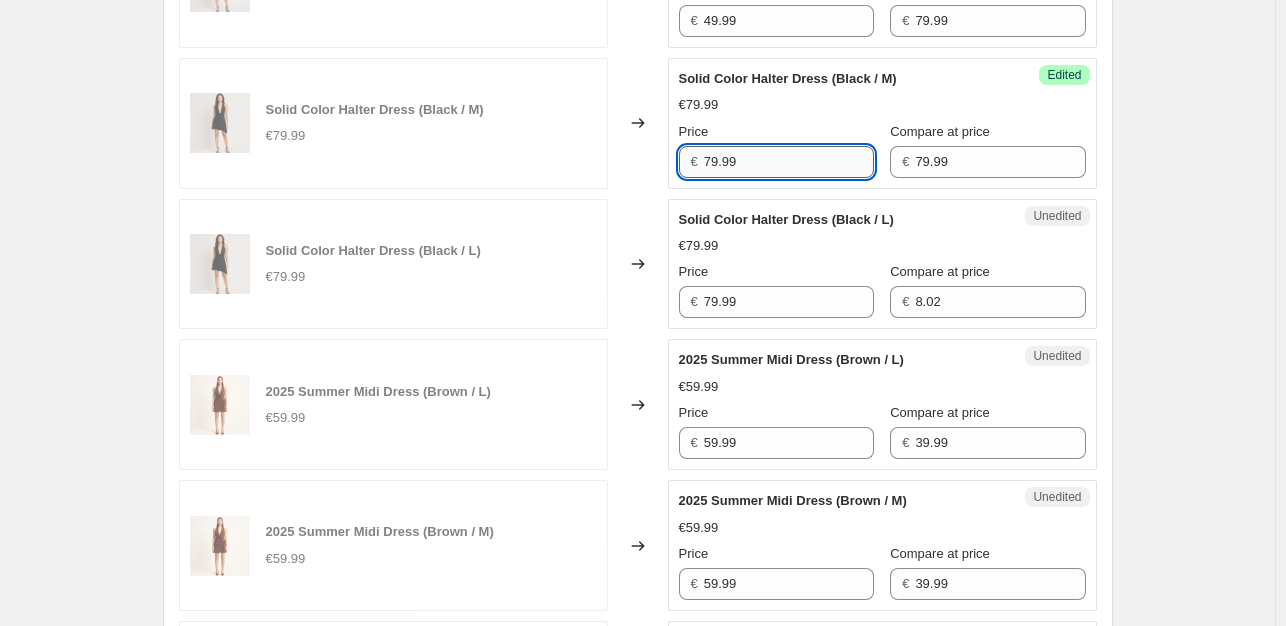click on "79.99" at bounding box center (789, 162) 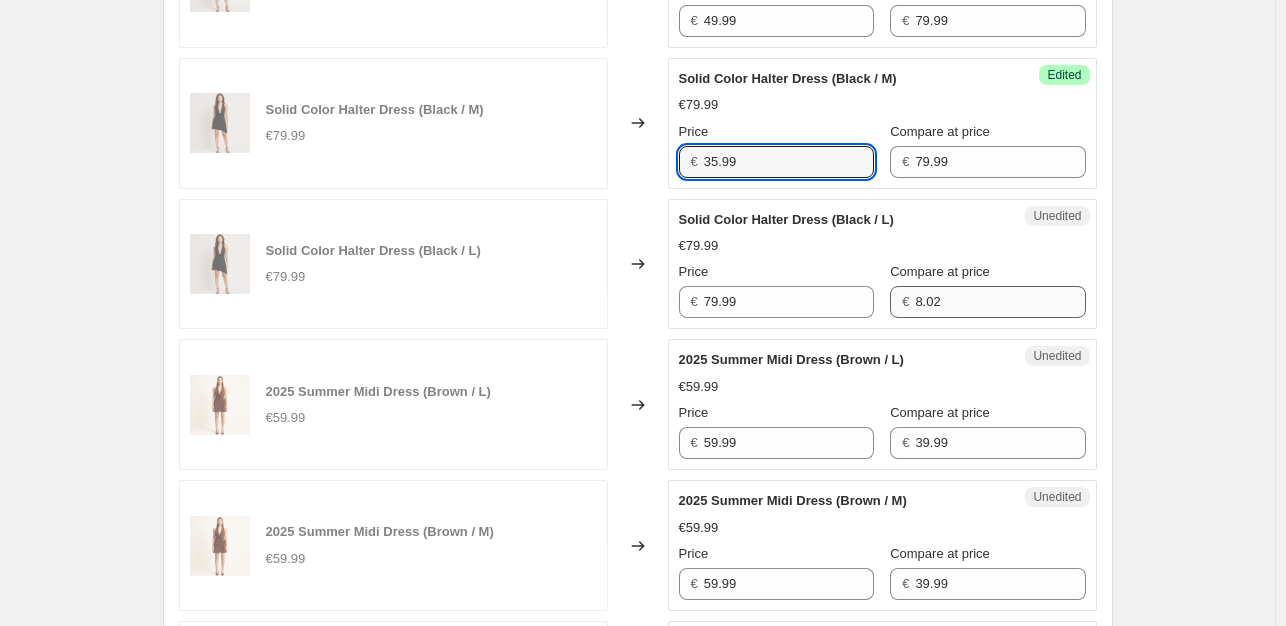 type on "35.99" 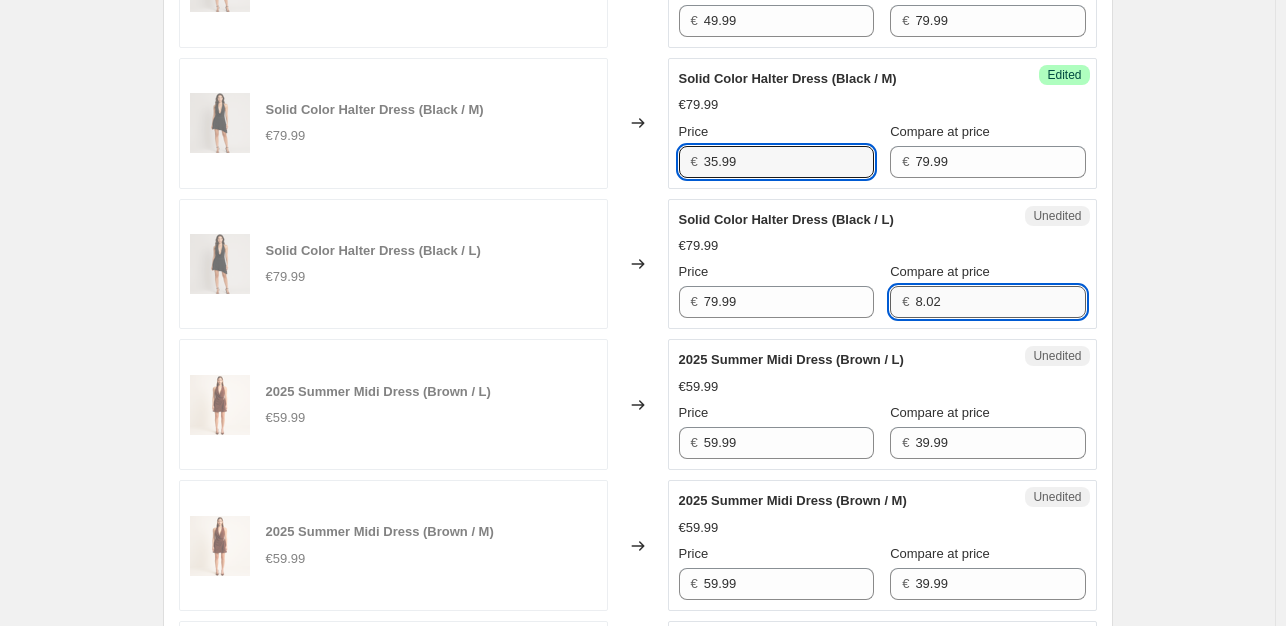 click on "8.02" at bounding box center [1000, 302] 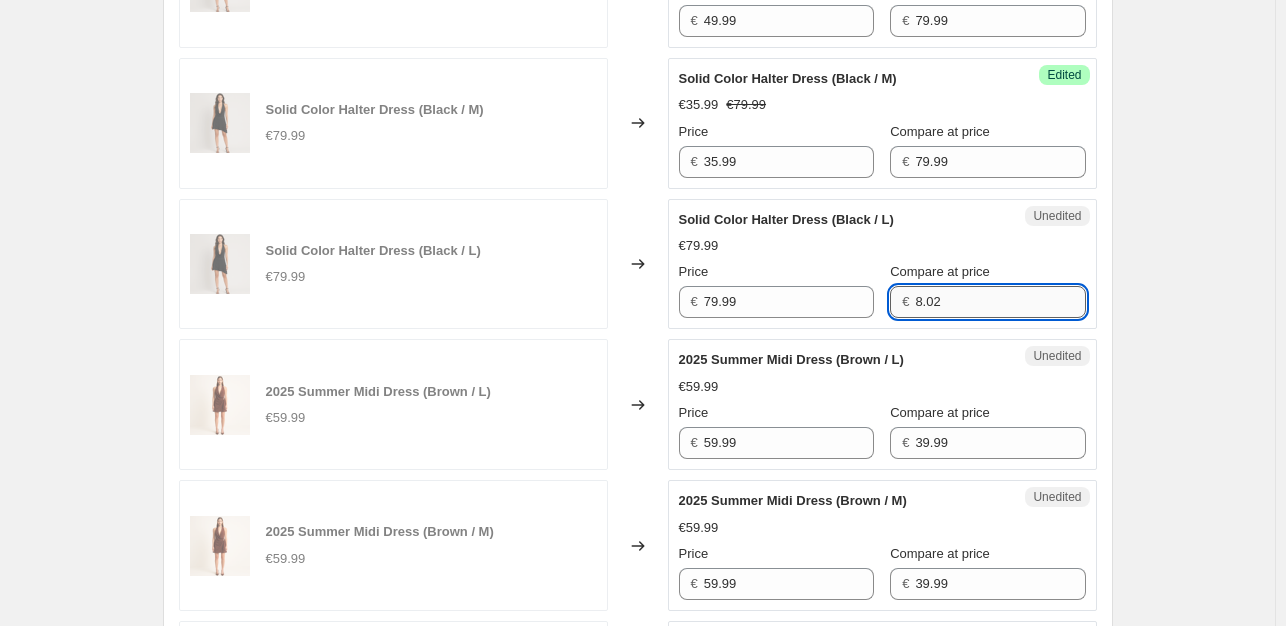 click on "8.02" at bounding box center [1000, 302] 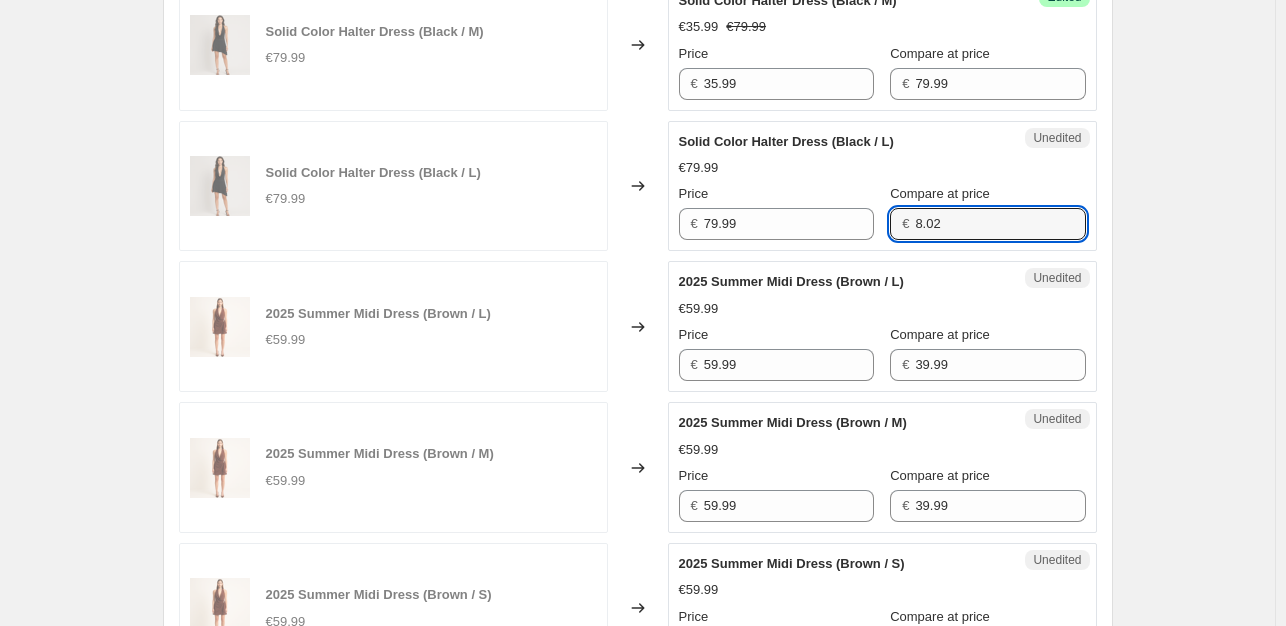 scroll, scrollTop: 1808, scrollLeft: 0, axis: vertical 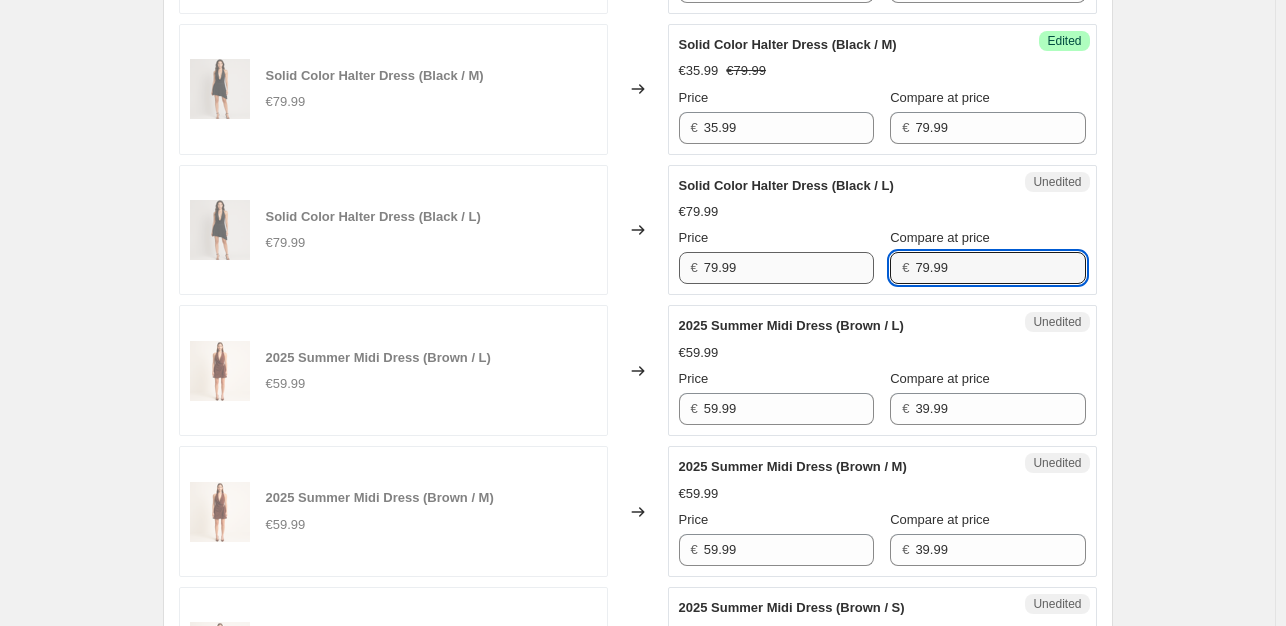type on "79.99" 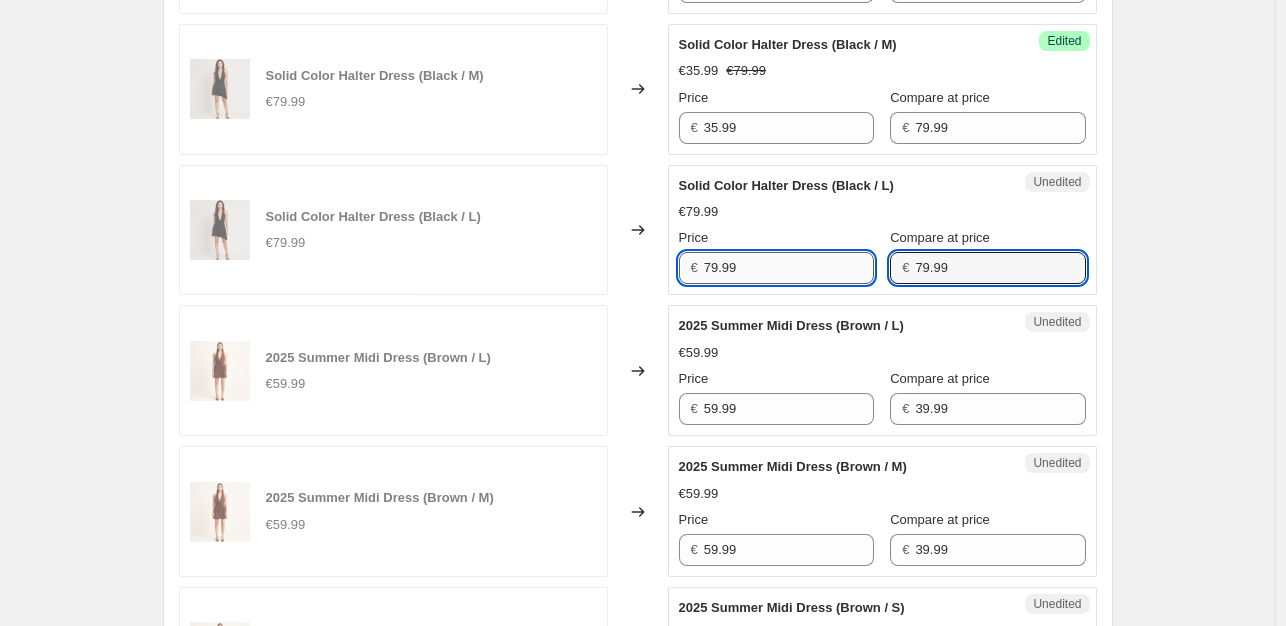 click on "79.99" at bounding box center [789, 268] 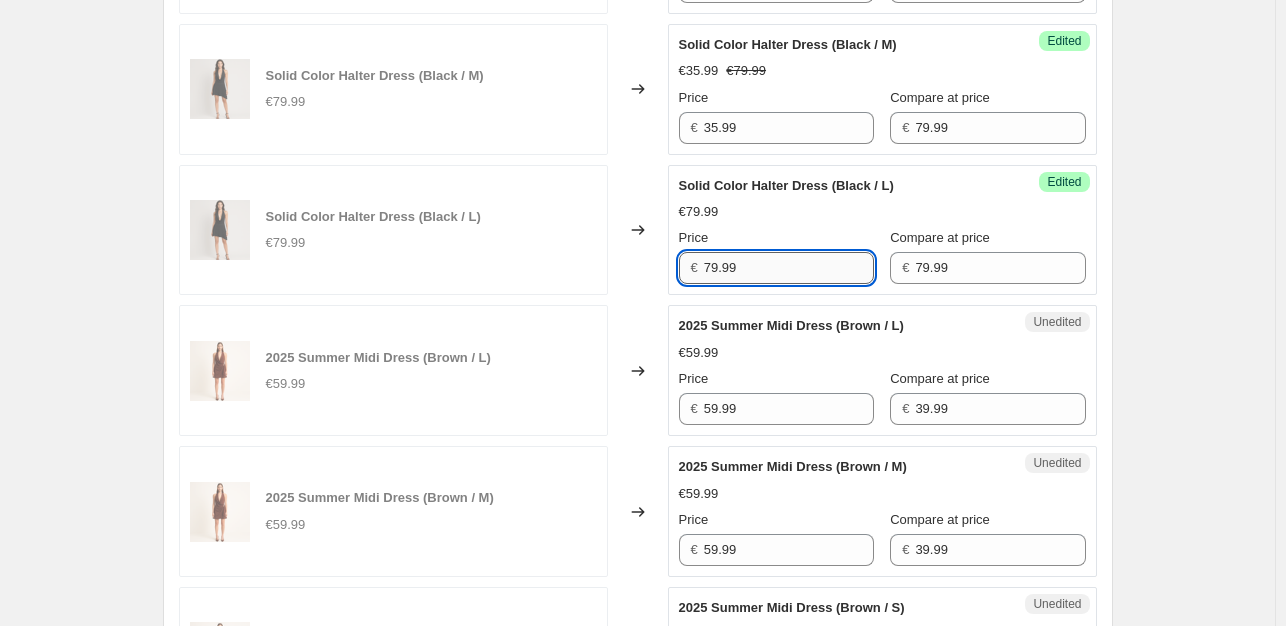click on "79.99" at bounding box center (789, 268) 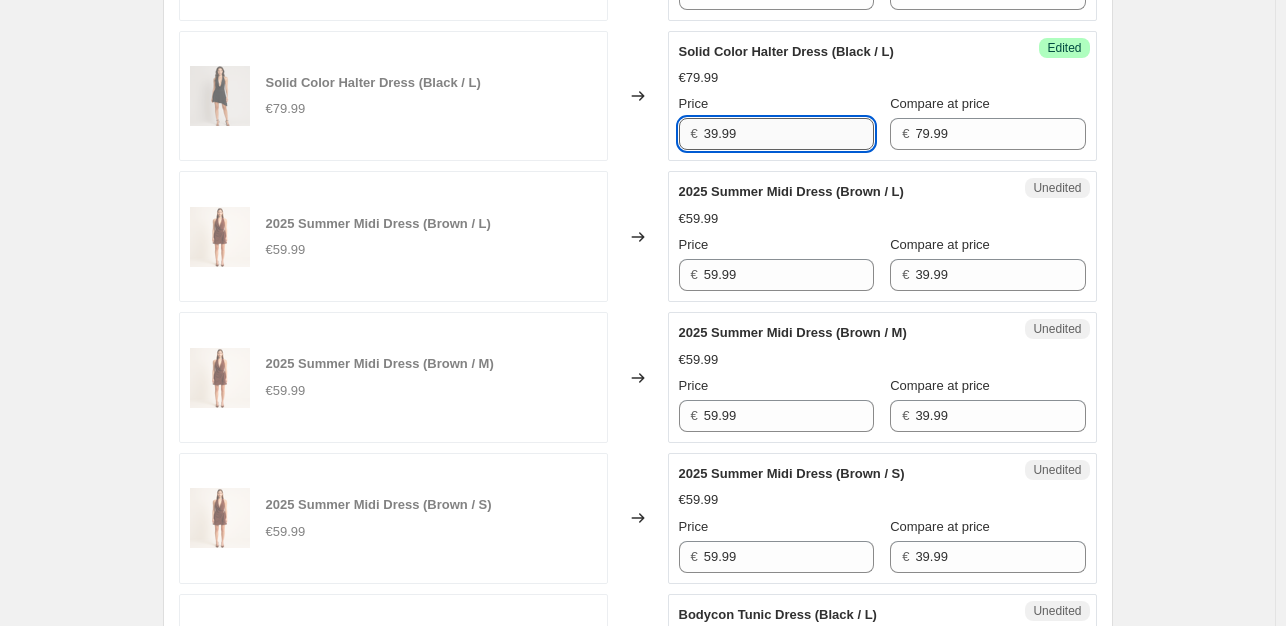 scroll, scrollTop: 1944, scrollLeft: 0, axis: vertical 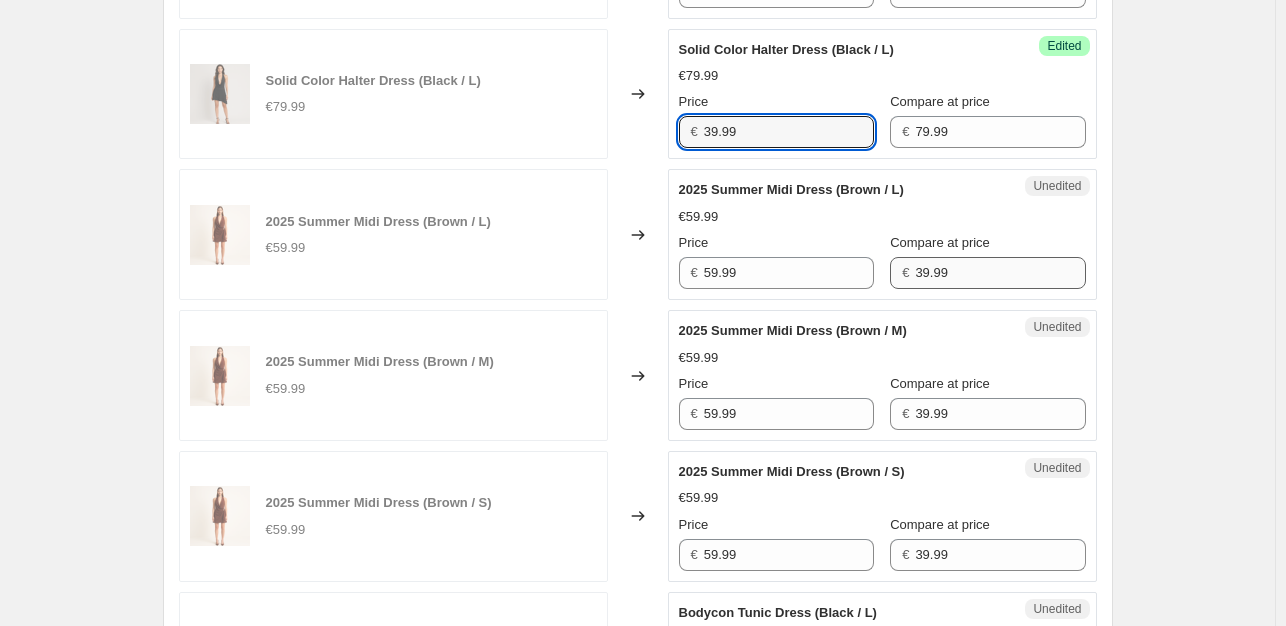 type on "39.99" 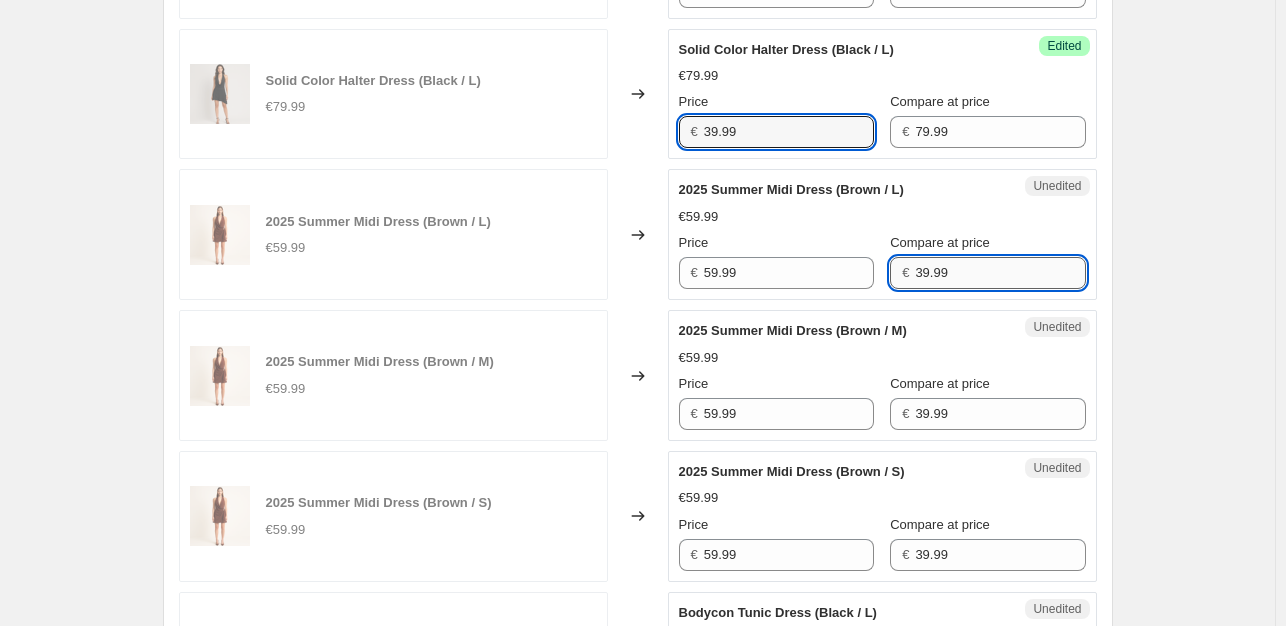 click on "39.99" at bounding box center [1000, 273] 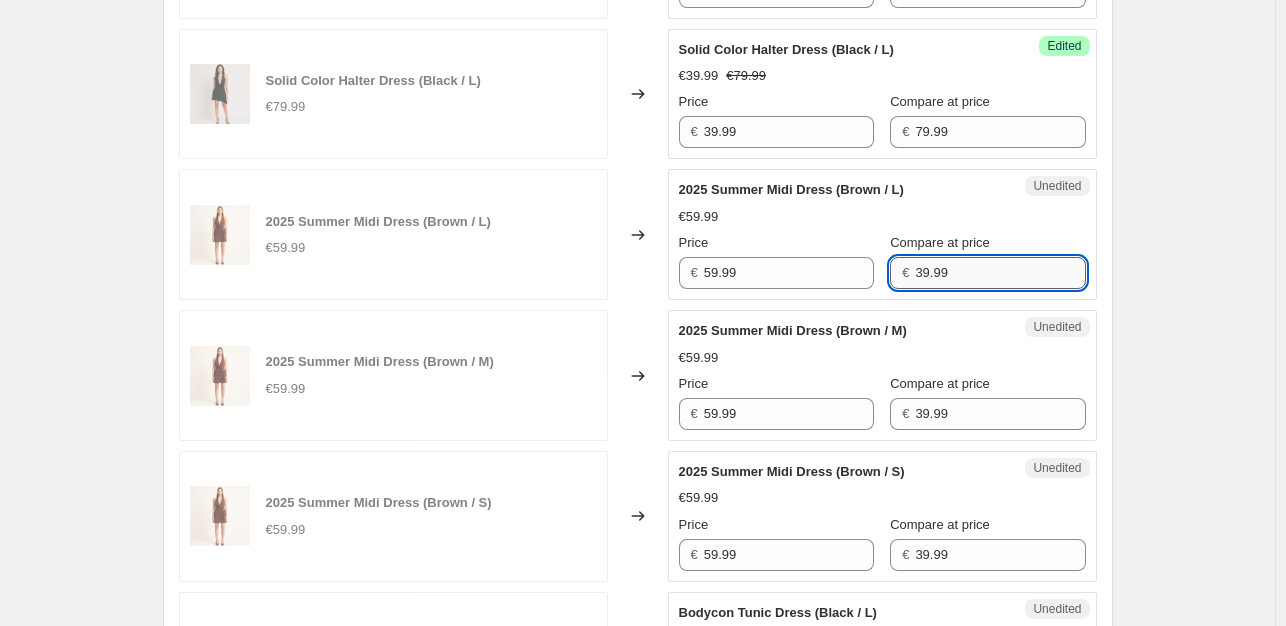 click on "39.99" at bounding box center (1000, 273) 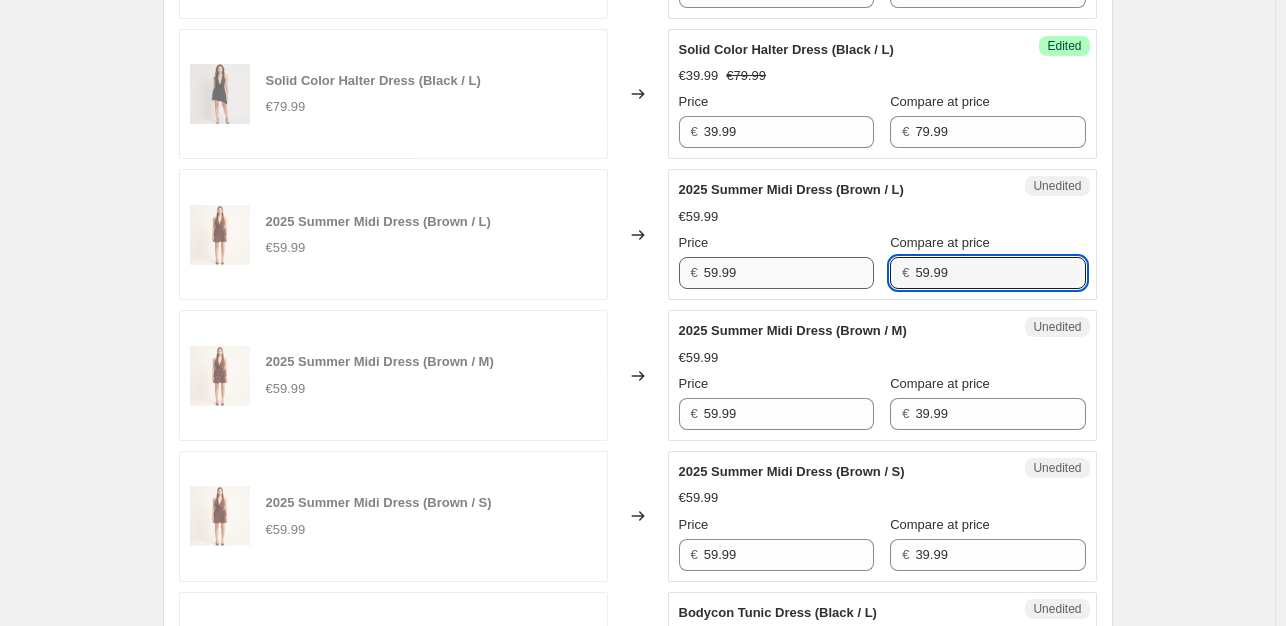 type on "59.99" 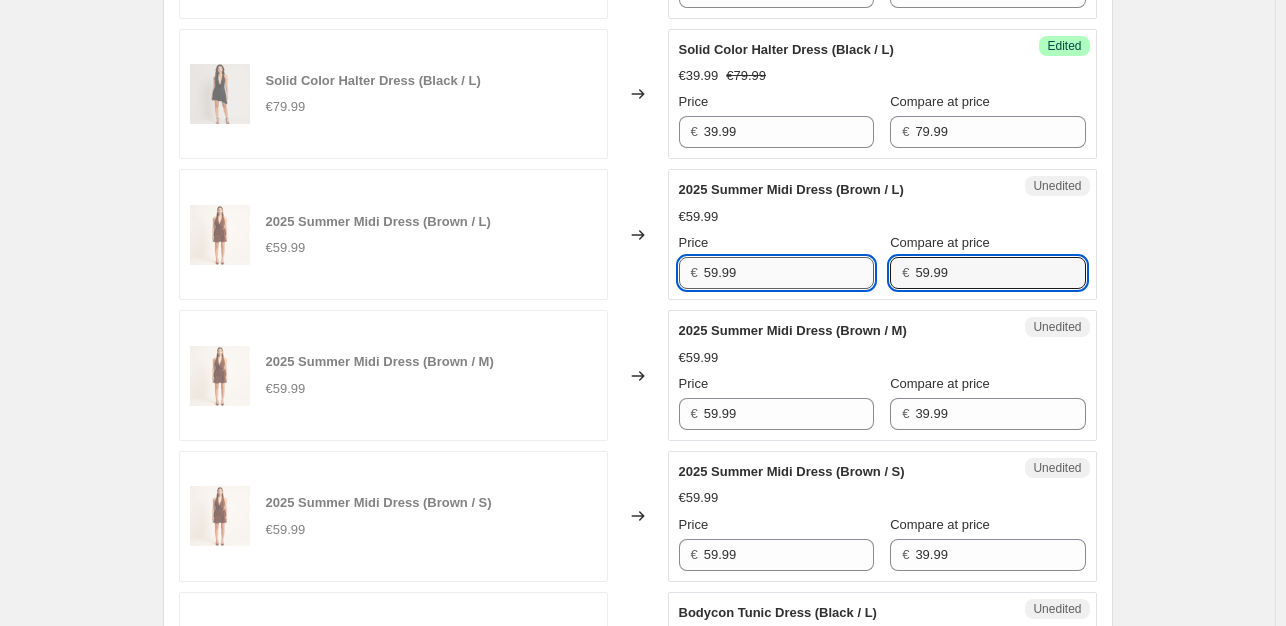 click on "59.99" at bounding box center (789, 273) 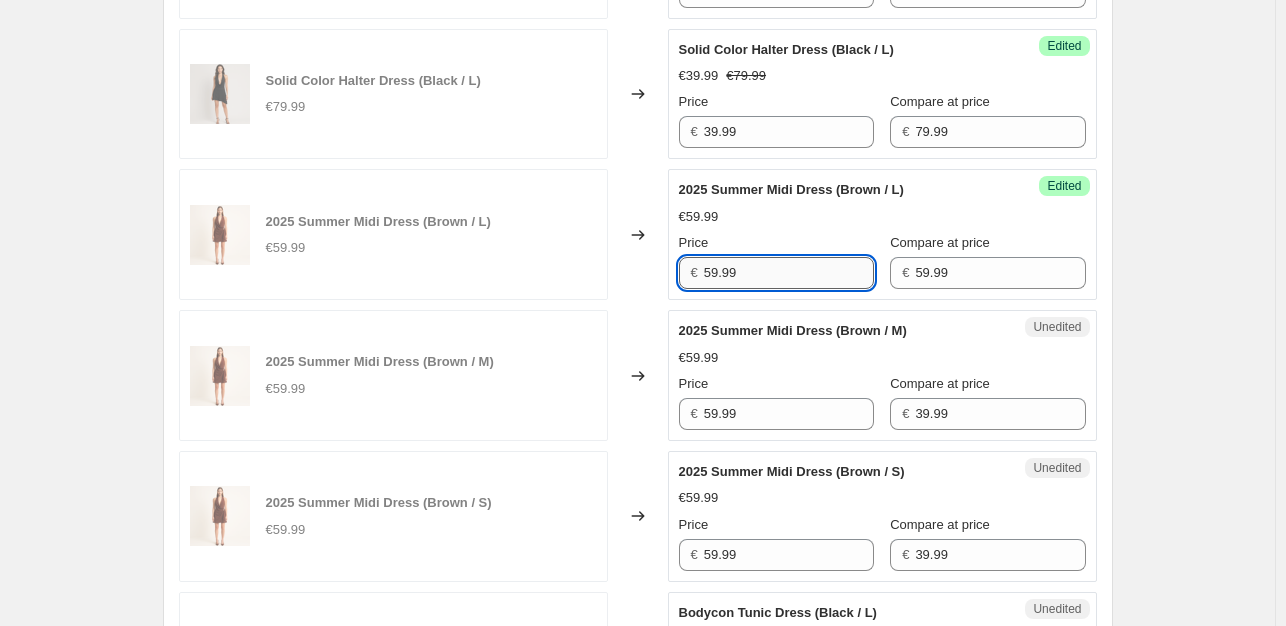 click on "59.99" at bounding box center (789, 273) 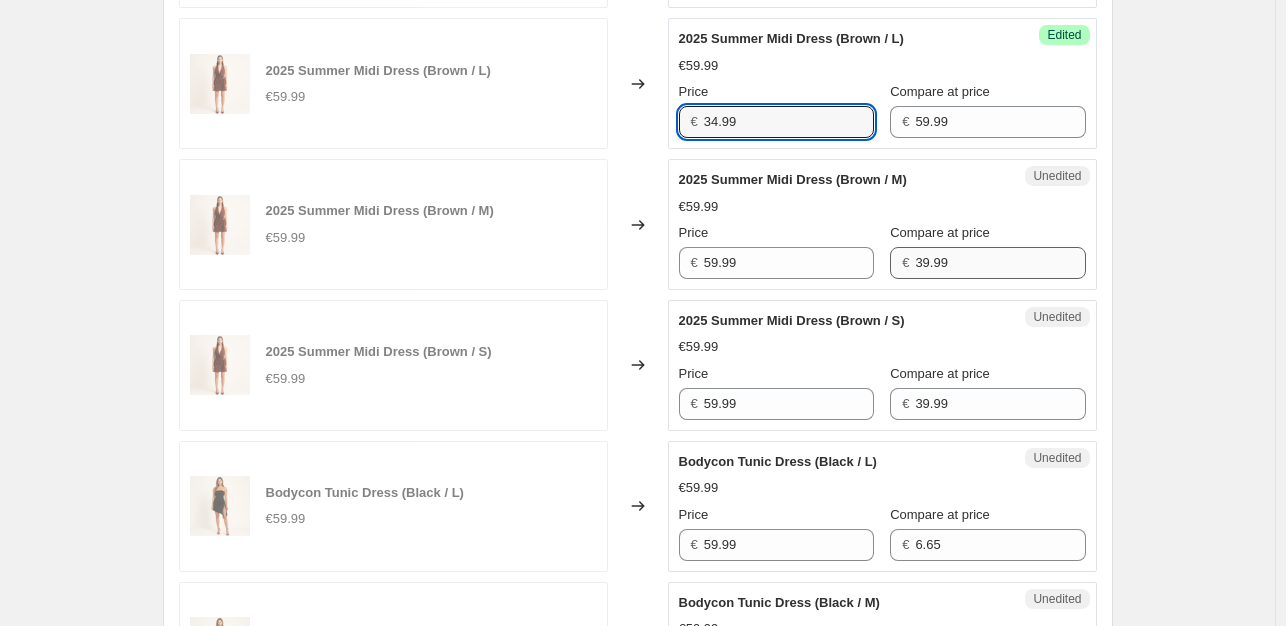 scroll, scrollTop: 2102, scrollLeft: 0, axis: vertical 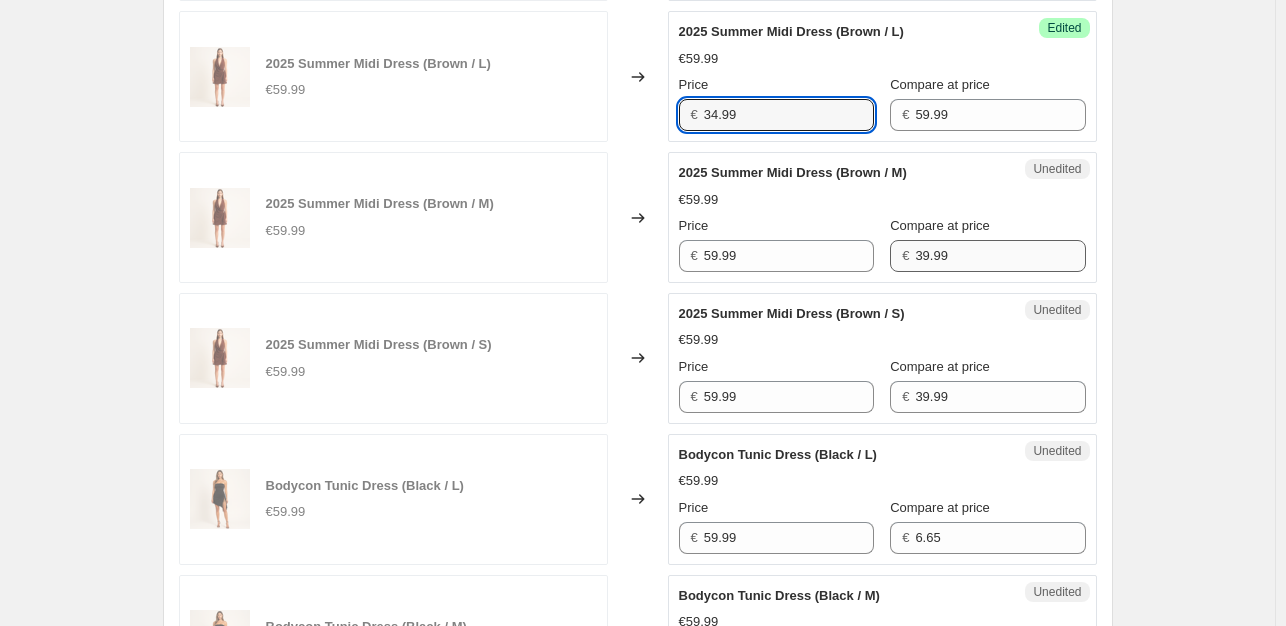 type on "34.99" 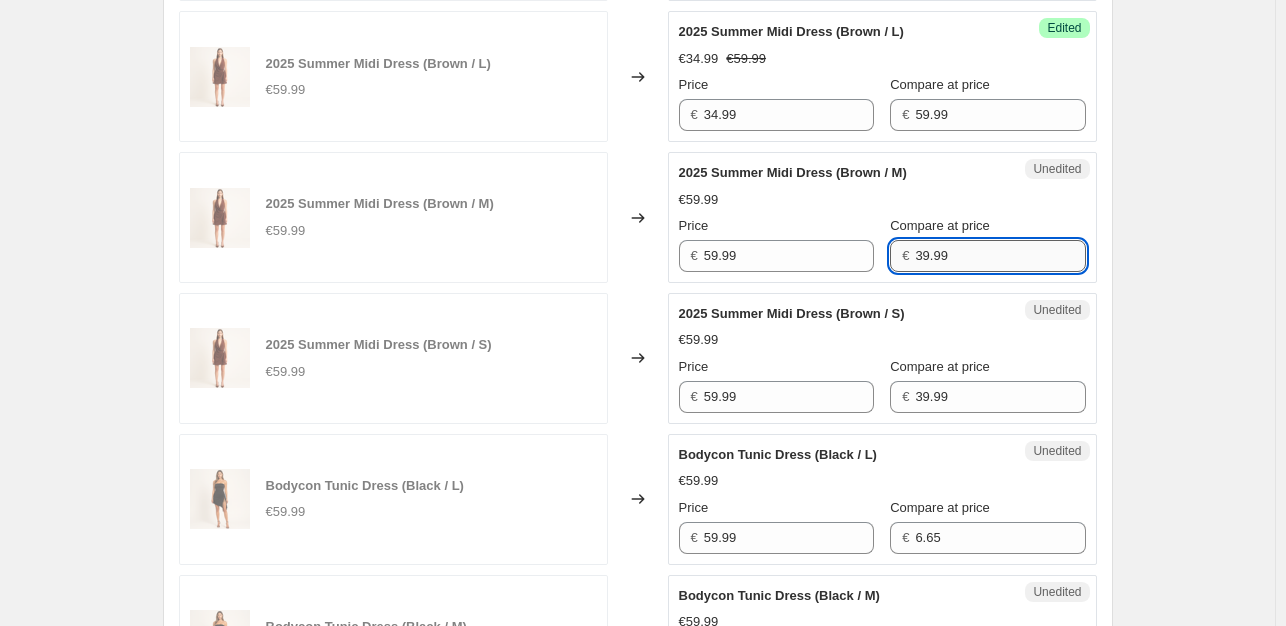 click on "39.99" at bounding box center (1000, 256) 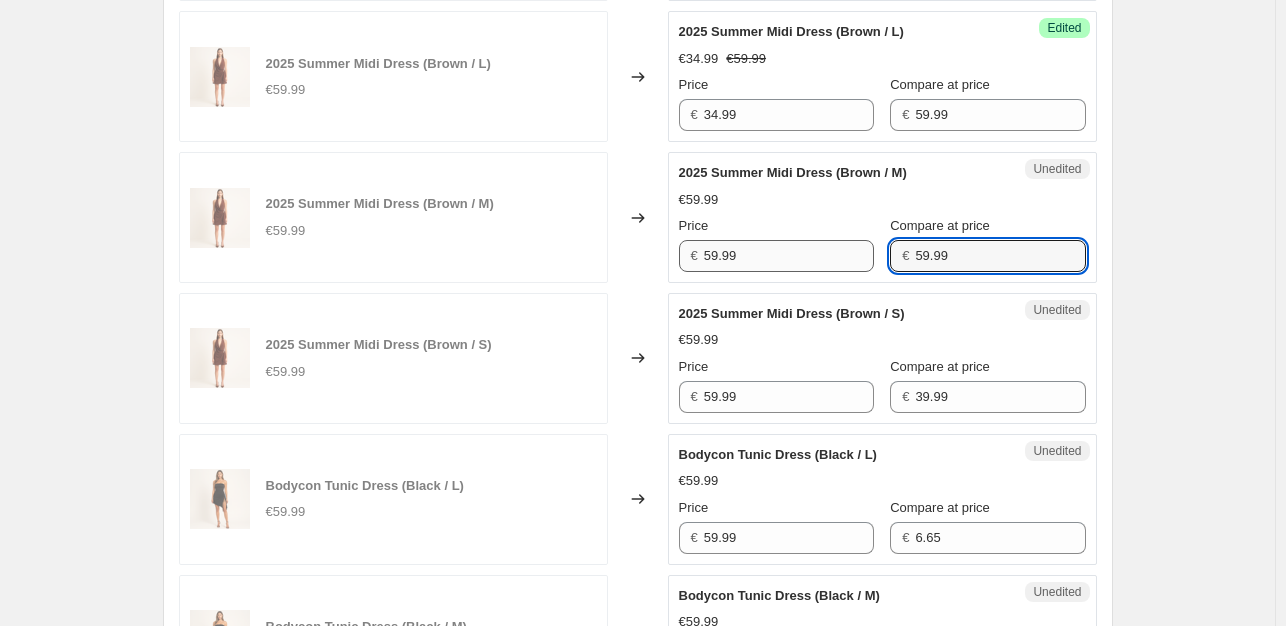 type on "59.99" 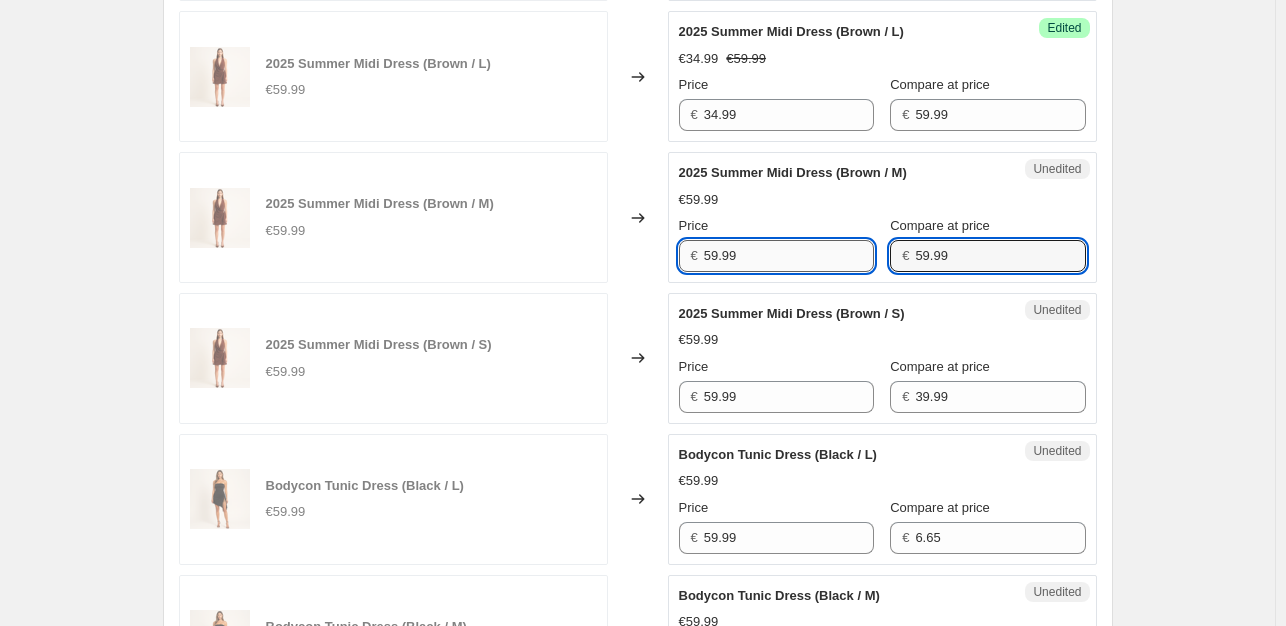 click on "59.99" at bounding box center (789, 256) 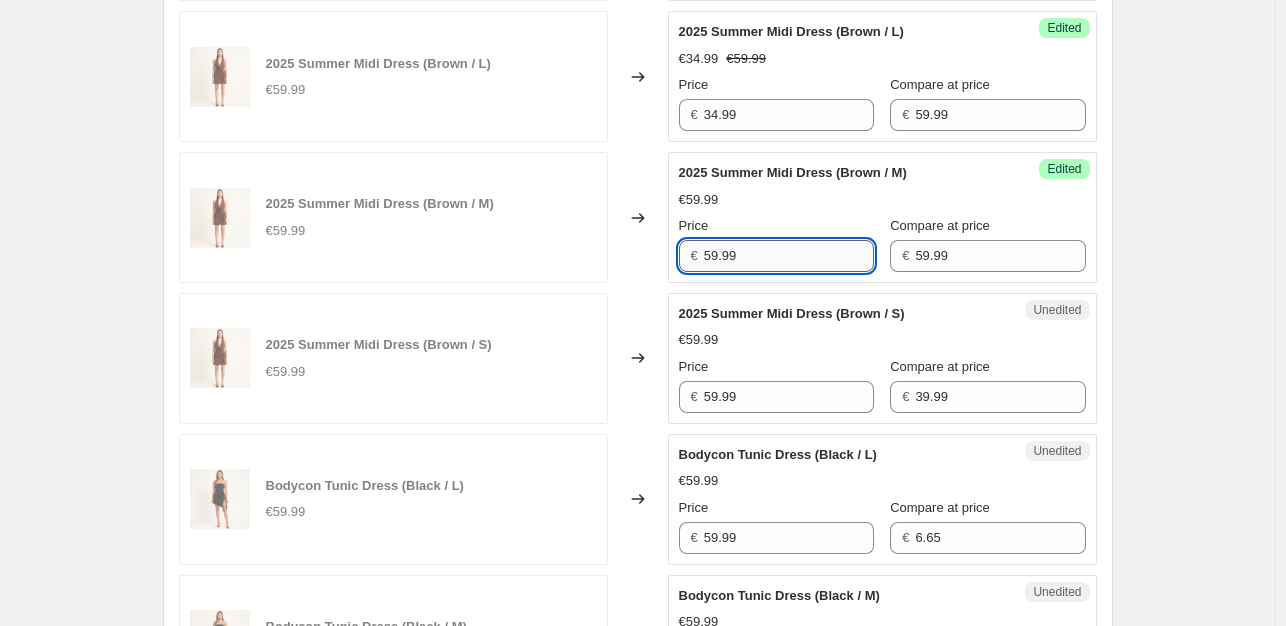 click on "59.99" at bounding box center (789, 256) 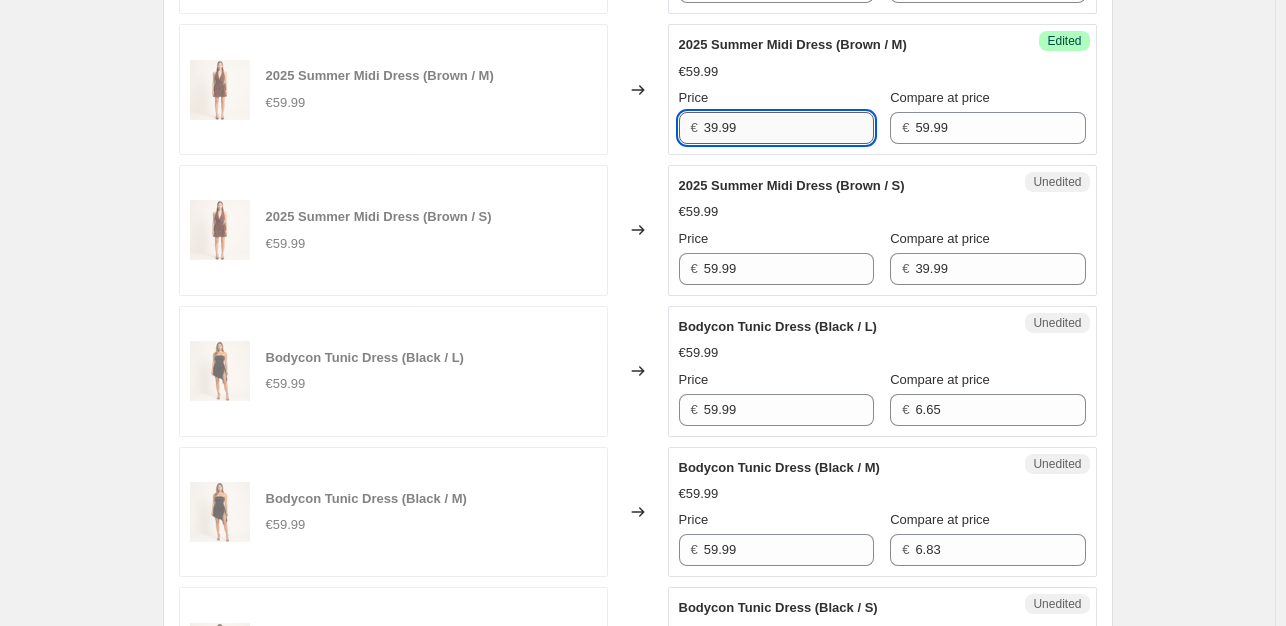 scroll, scrollTop: 2231, scrollLeft: 0, axis: vertical 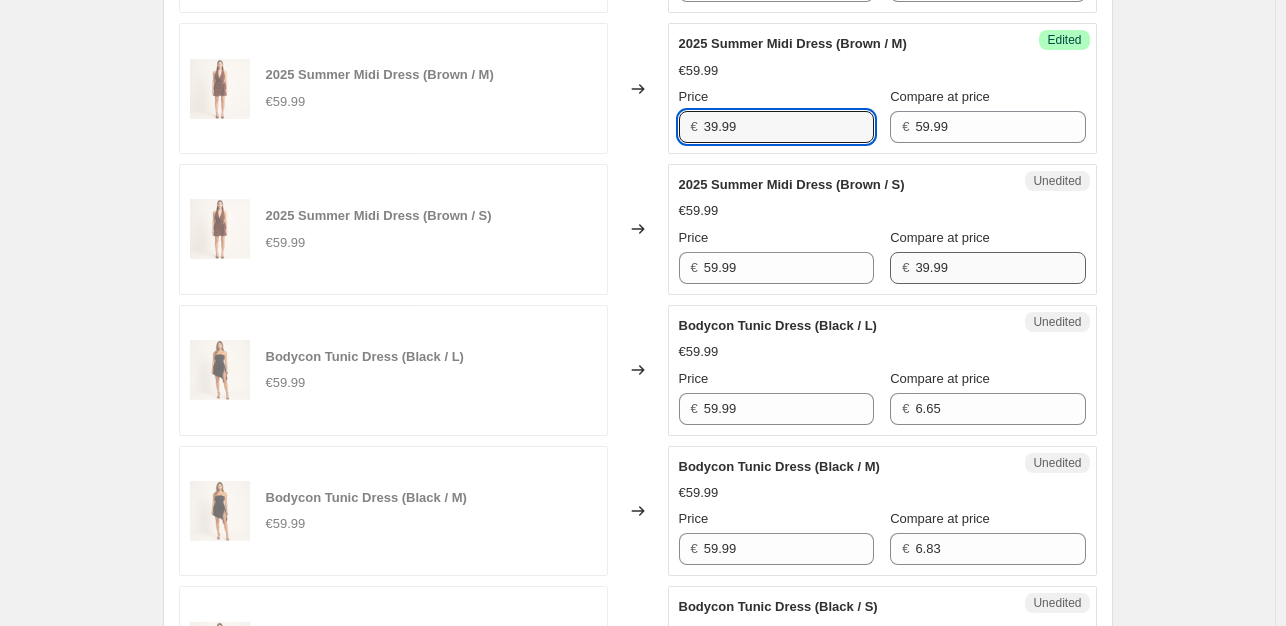 type on "39.99" 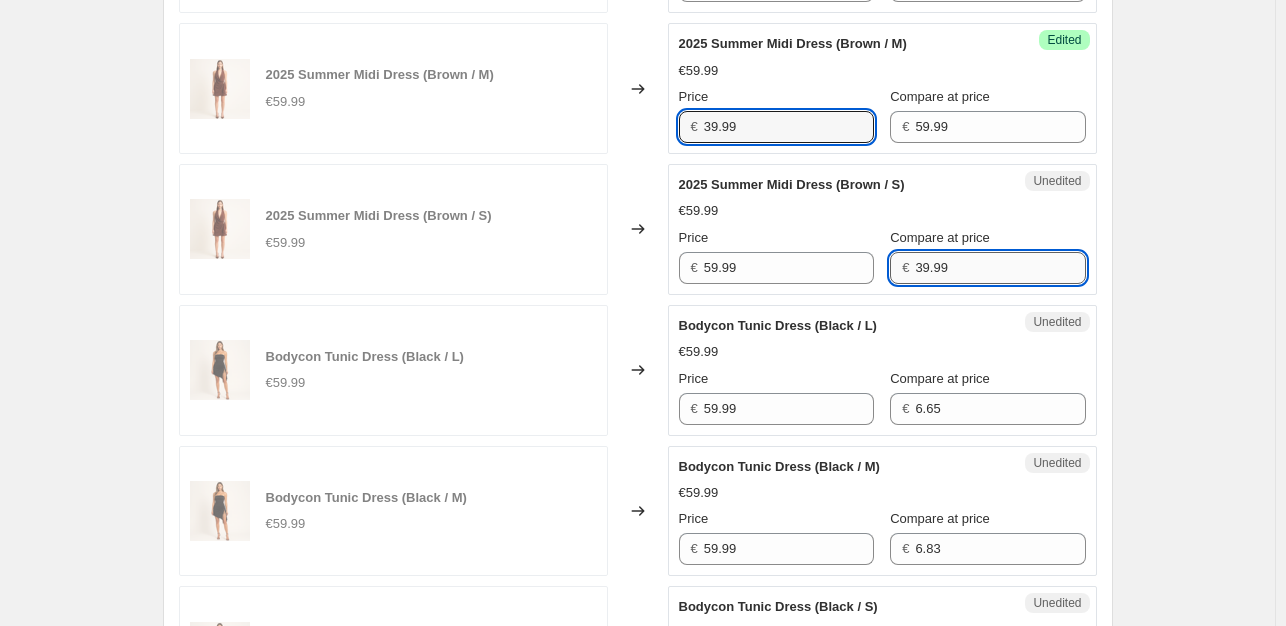 click on "39.99" at bounding box center [1000, 268] 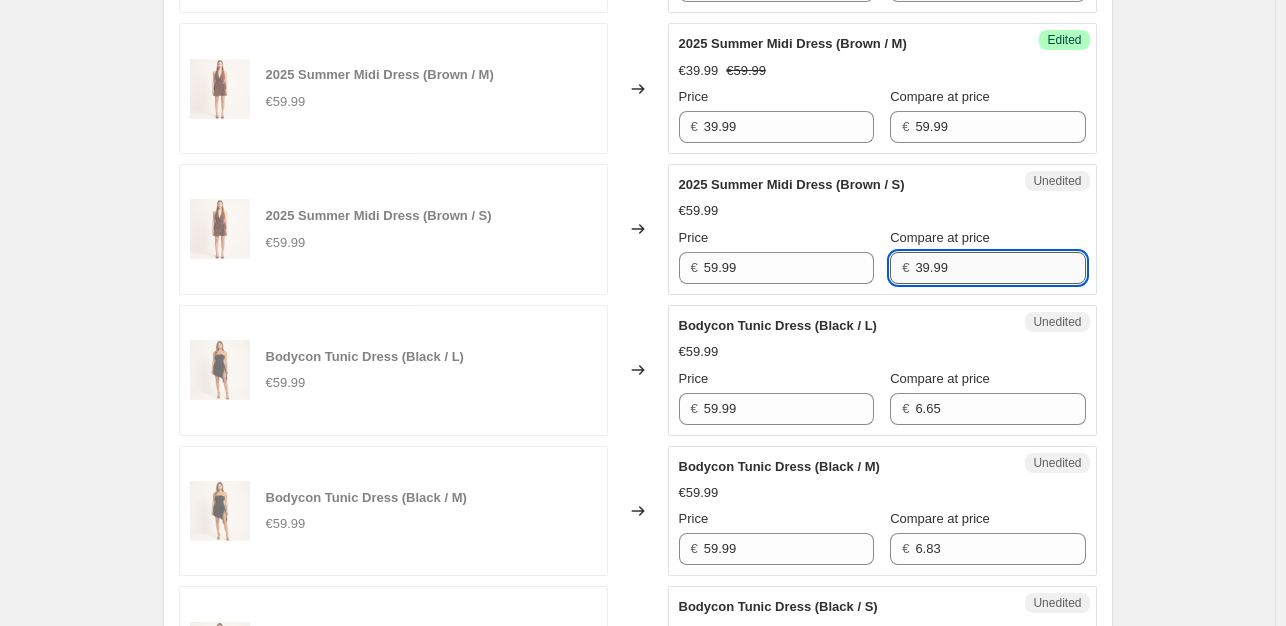 click on "39.99" at bounding box center [1000, 268] 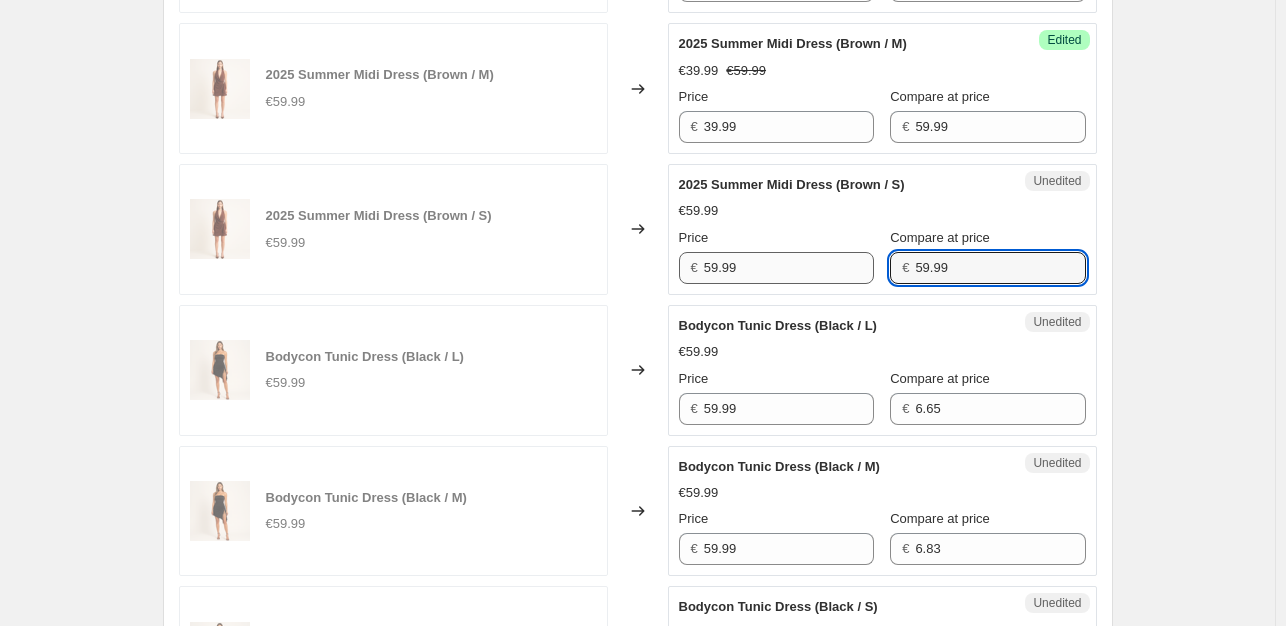type on "59.99" 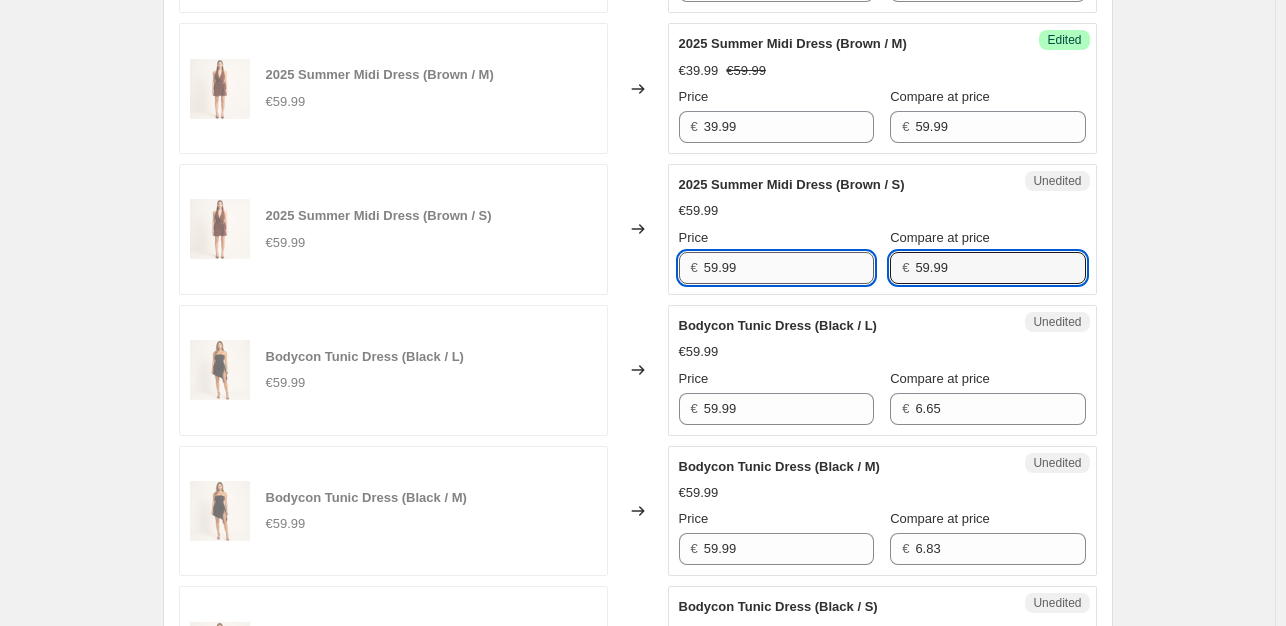 click on "59.99" at bounding box center [789, 268] 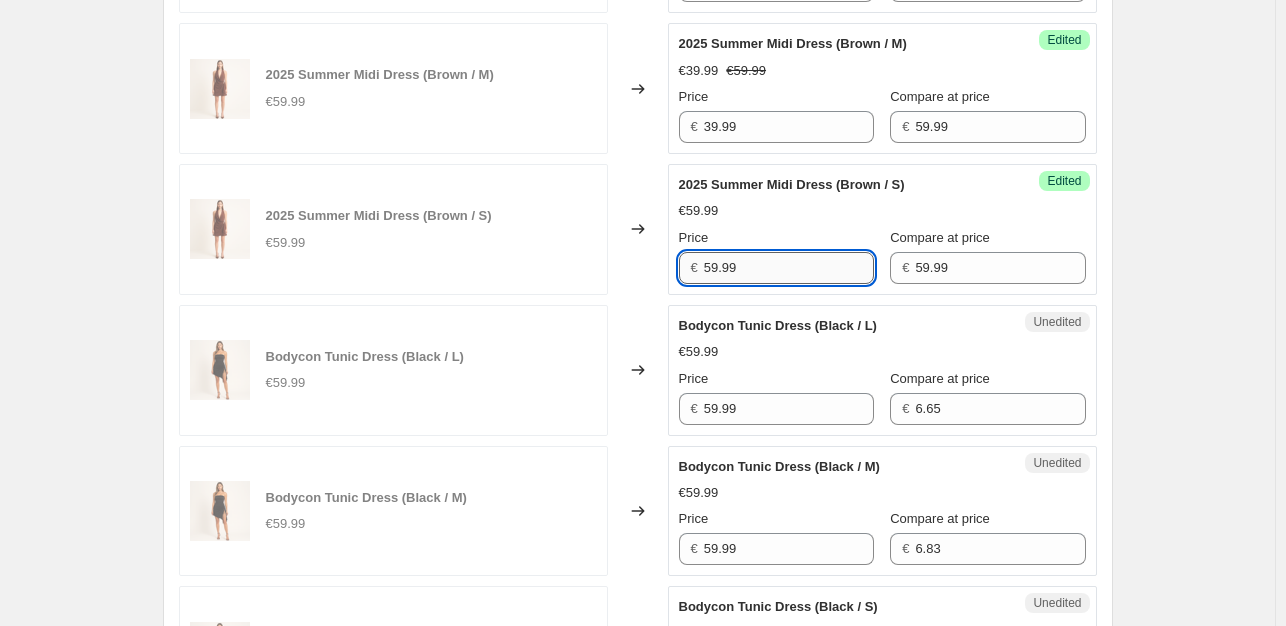 click on "59.99" at bounding box center (789, 268) 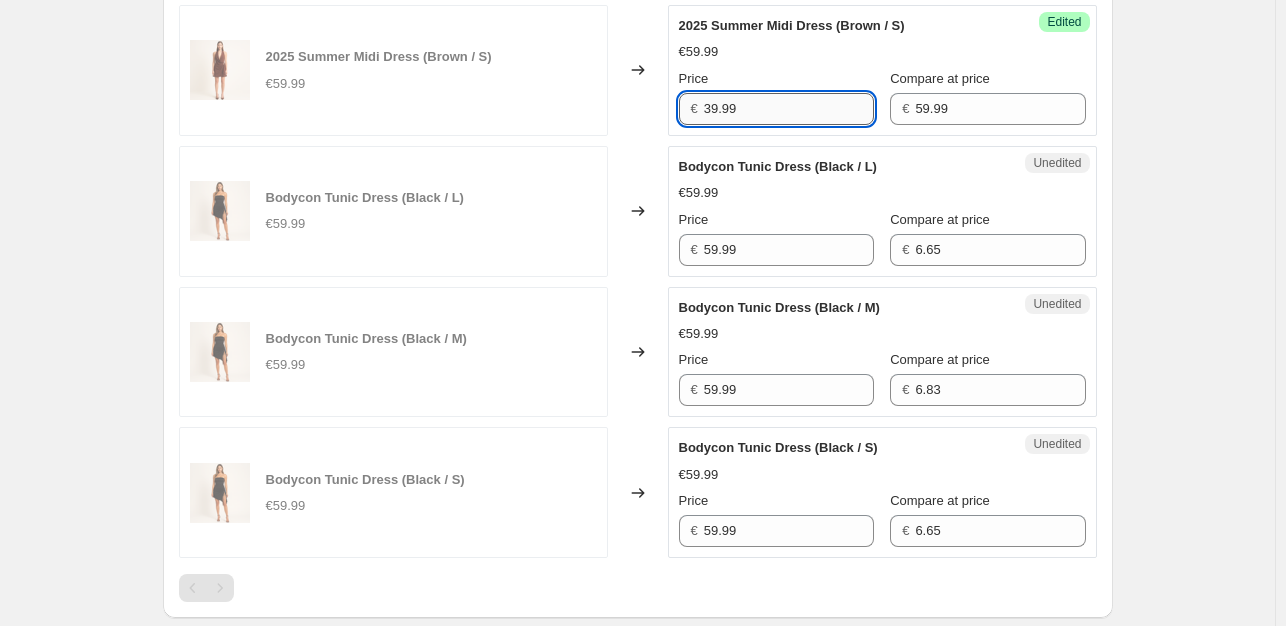 scroll, scrollTop: 2404, scrollLeft: 0, axis: vertical 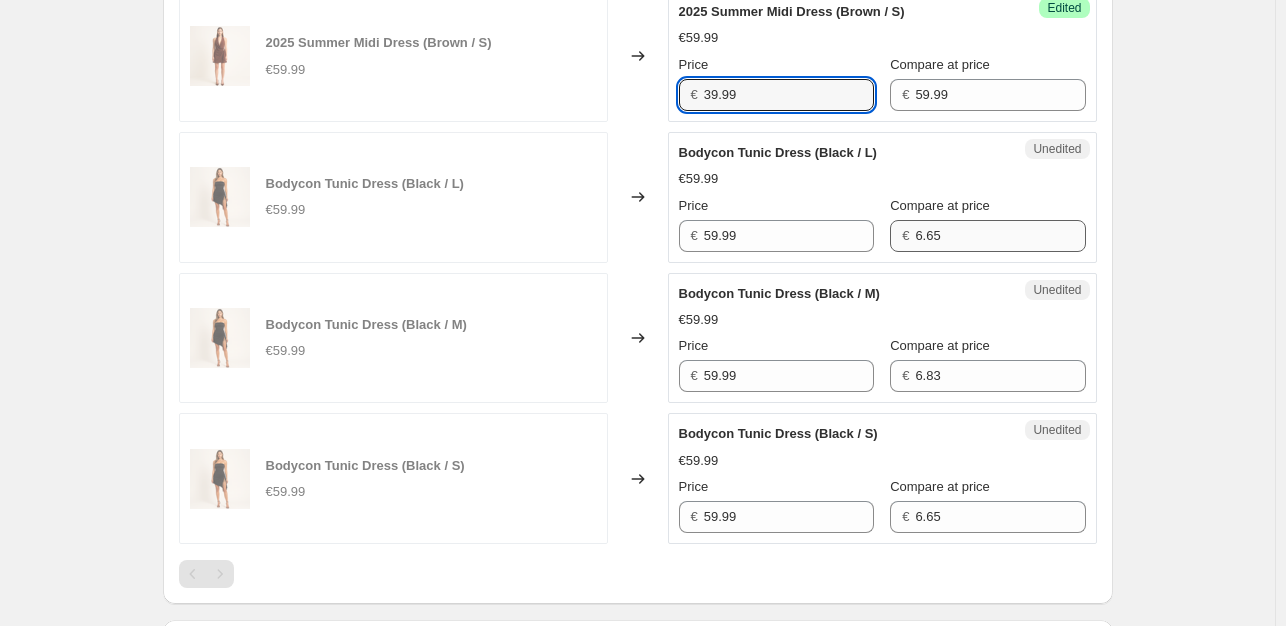 type on "39.99" 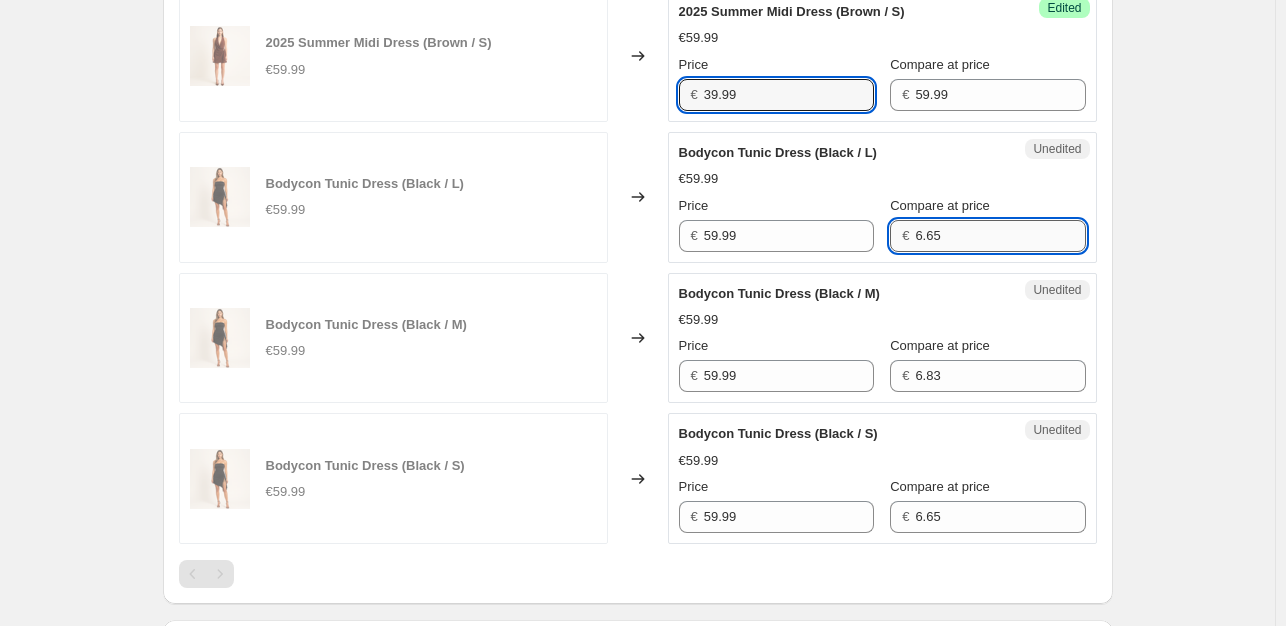 click on "6.65" at bounding box center [1000, 236] 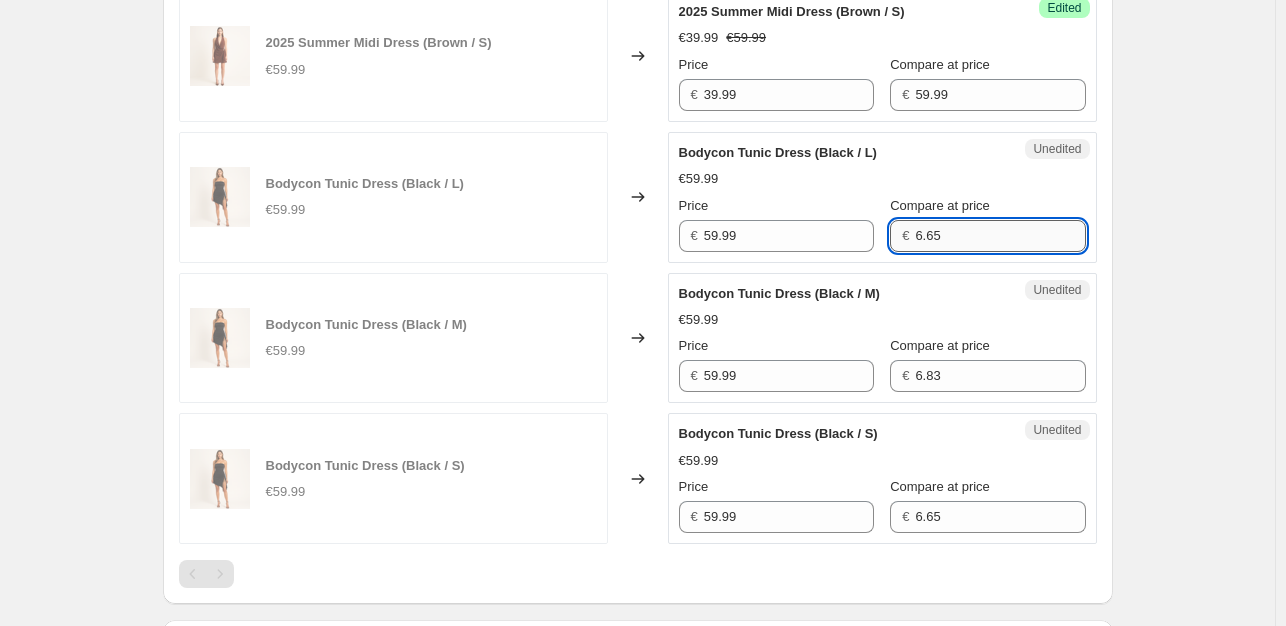click on "6.65" at bounding box center (1000, 236) 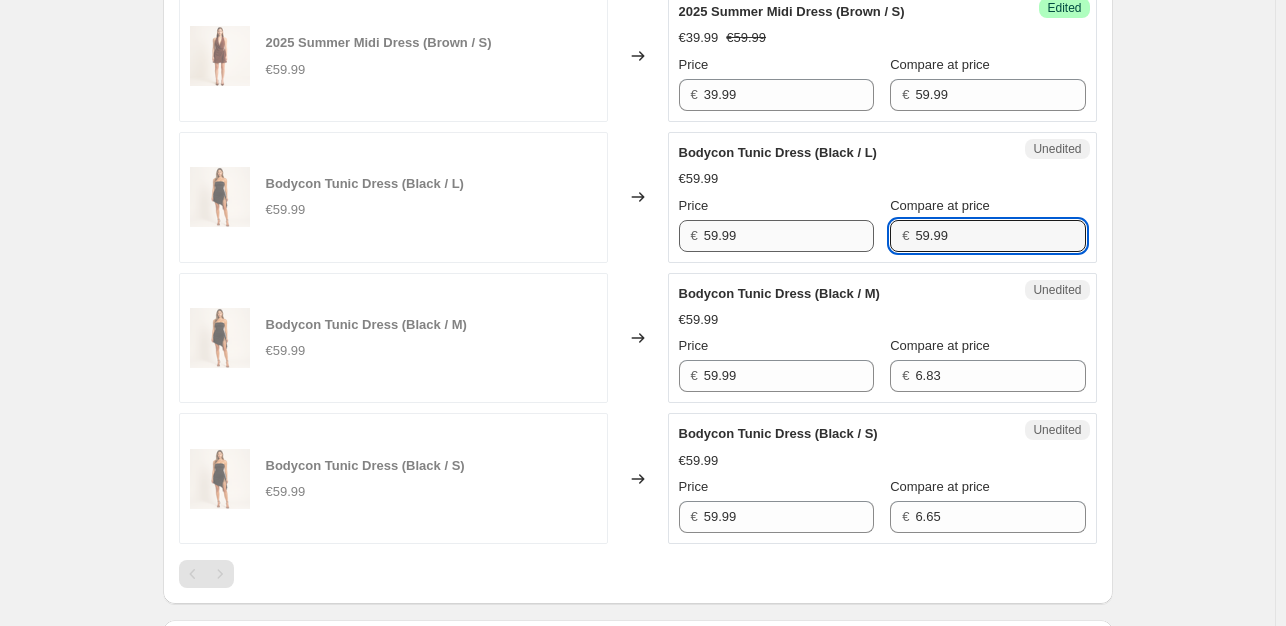 type on "59.99" 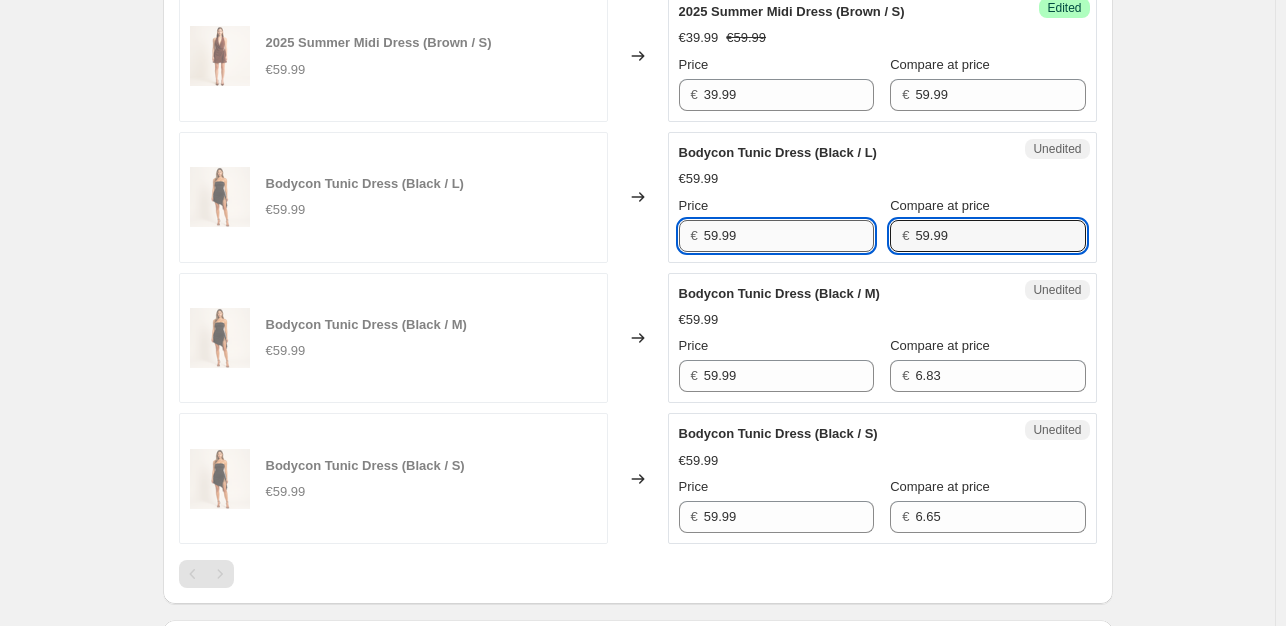 click on "59.99" at bounding box center [789, 236] 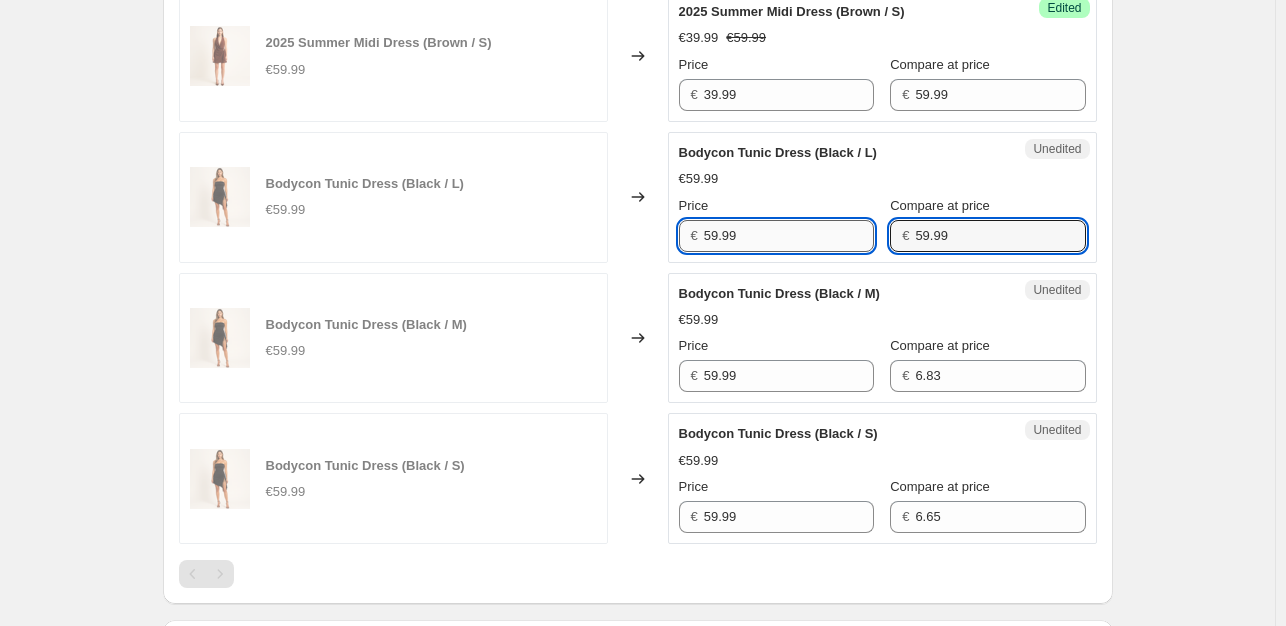 click on "59.99" at bounding box center (789, 236) 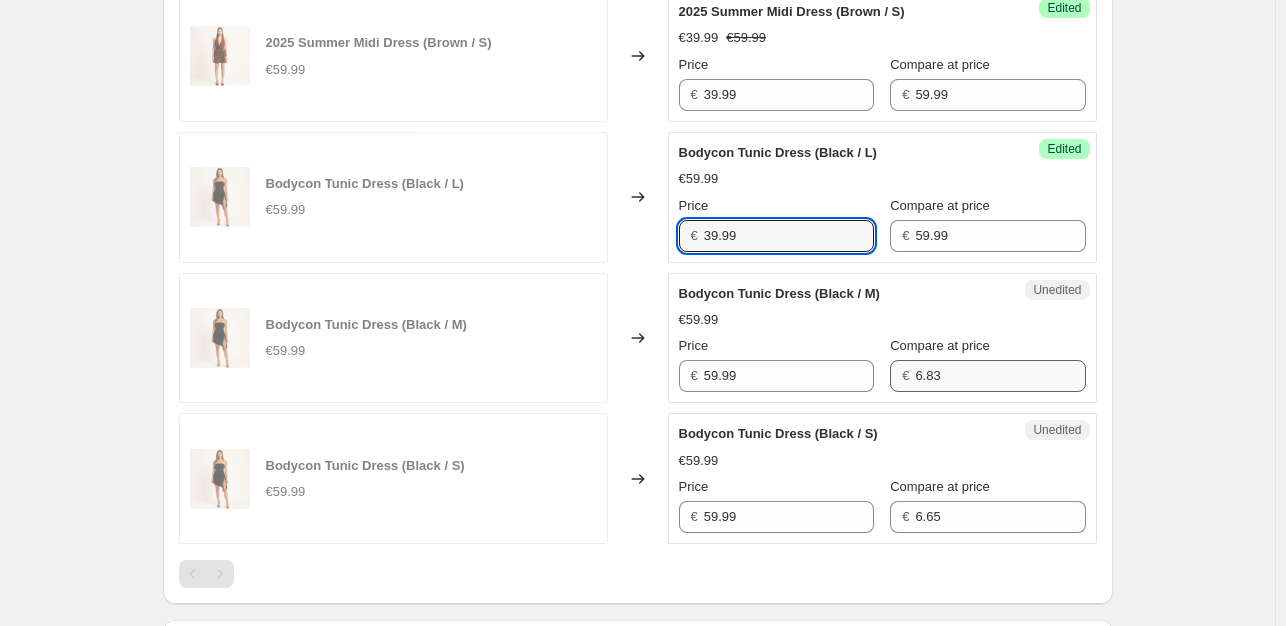 type on "39.99" 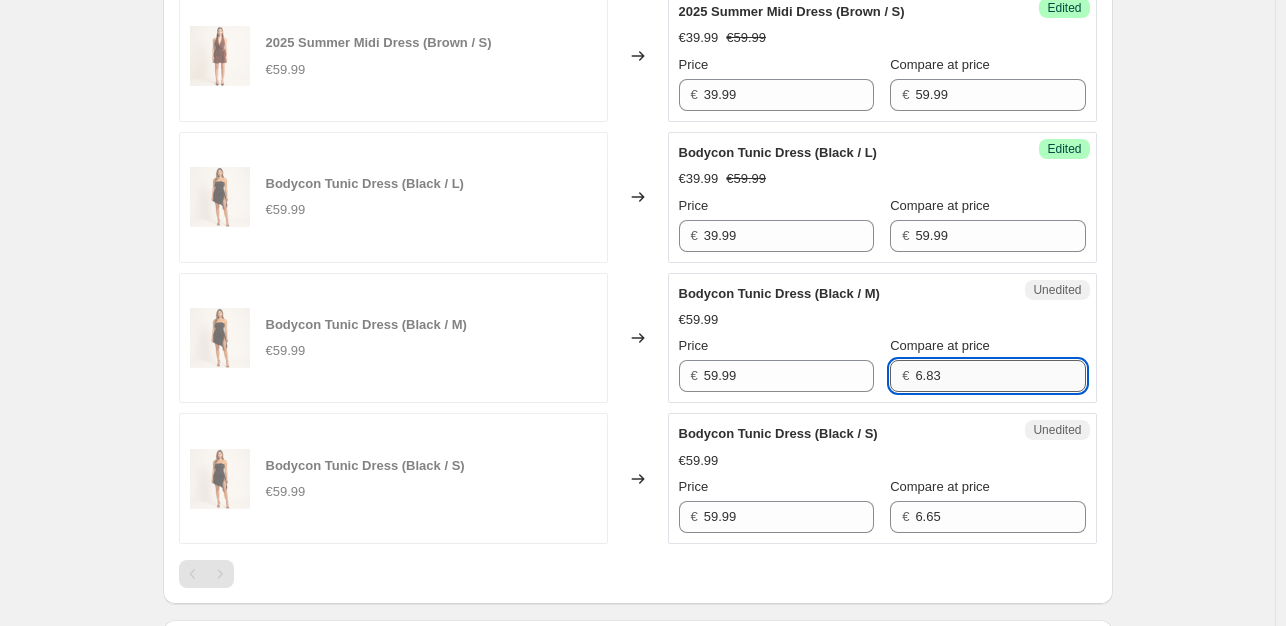 click on "6.83" at bounding box center [1000, 376] 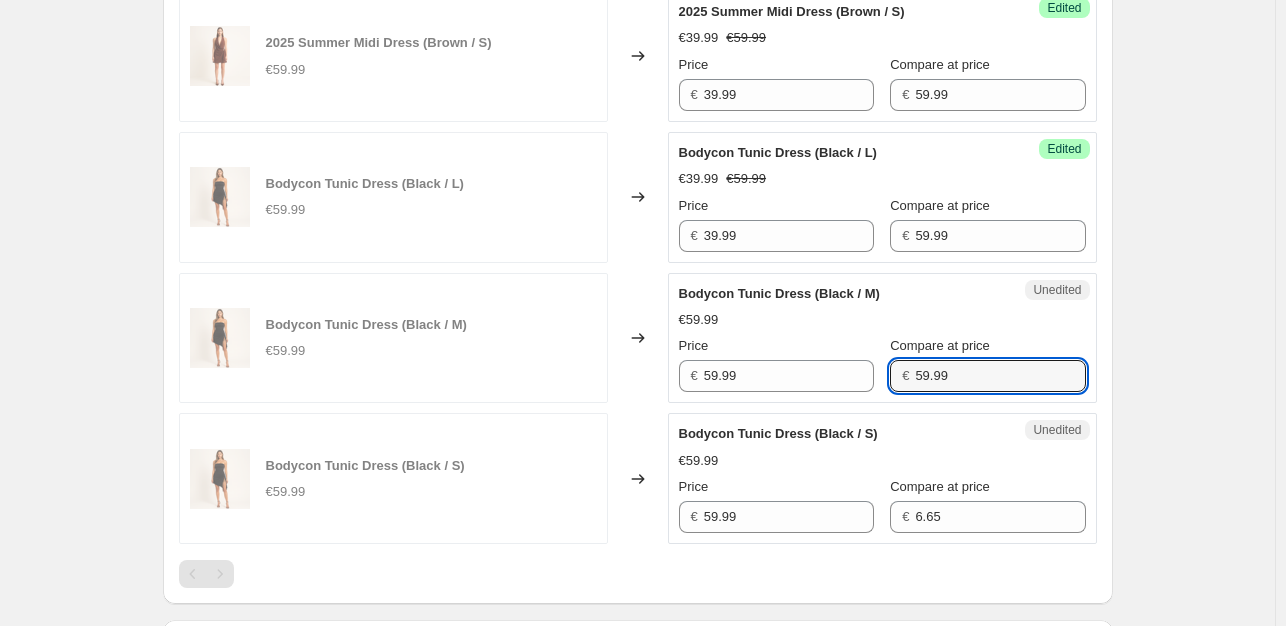type on "59.99" 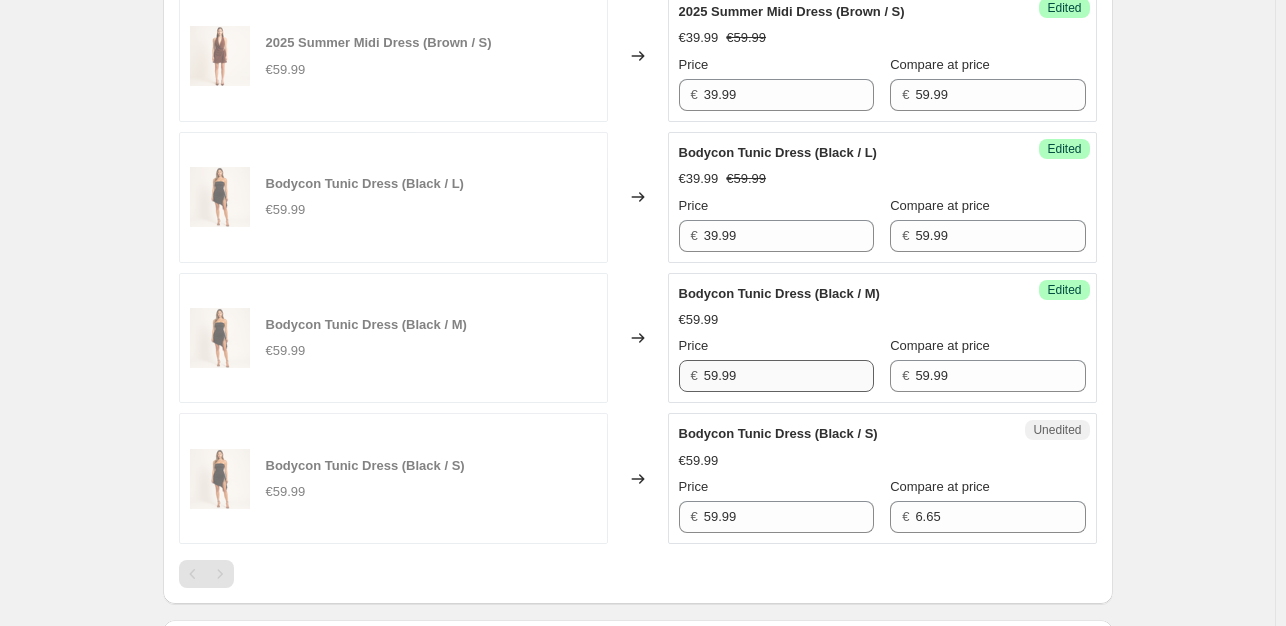 drag, startPoint x: 791, startPoint y: 388, endPoint x: 774, endPoint y: 367, distance: 27.018513 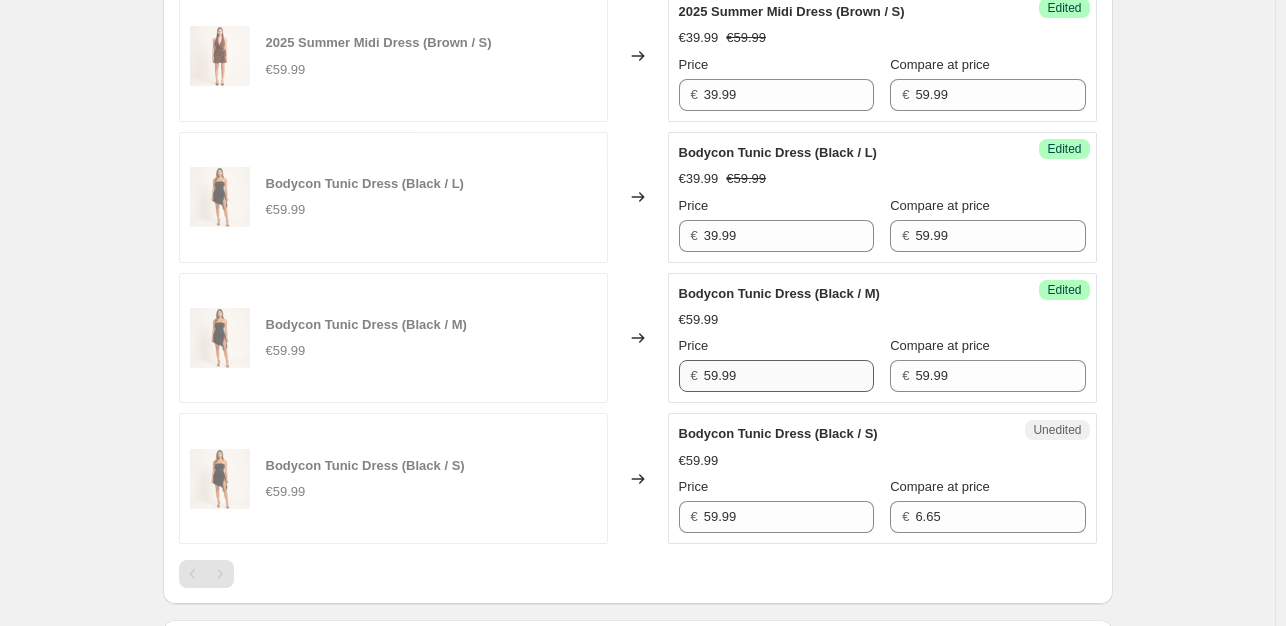 click on "Success Edited Bodycon Tunic Dress (Black / M) €59.99 Price € 59.99 Compare at price € 59.99" at bounding box center (882, 338) 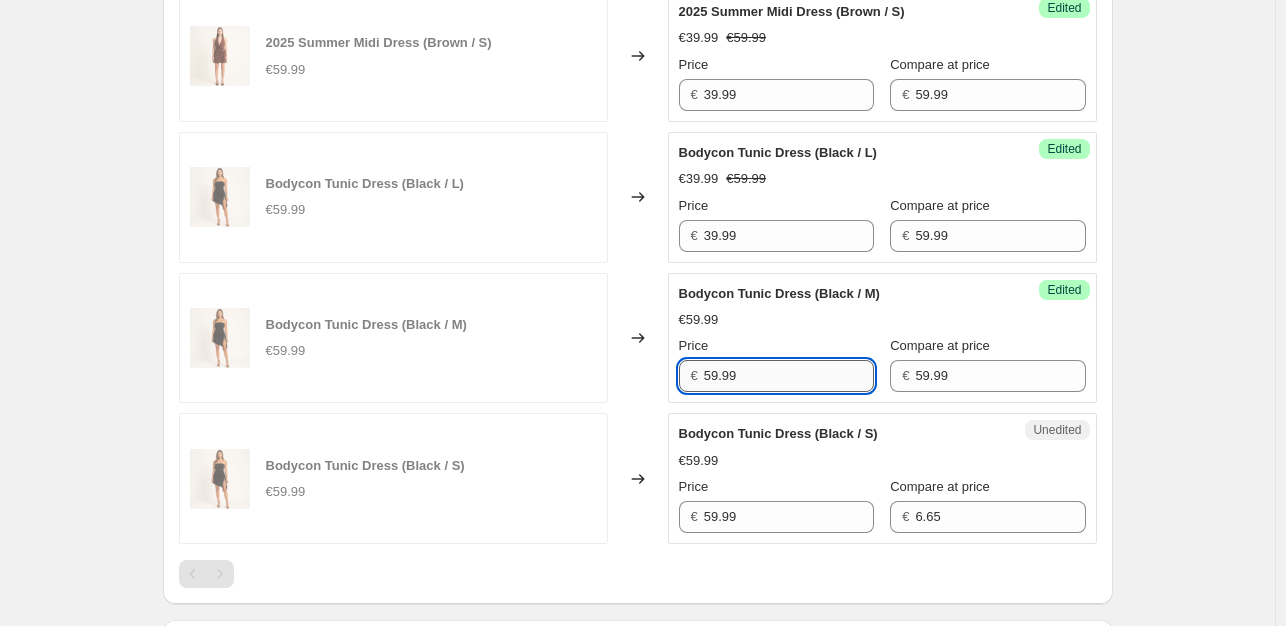 click on "59.99" at bounding box center [789, 376] 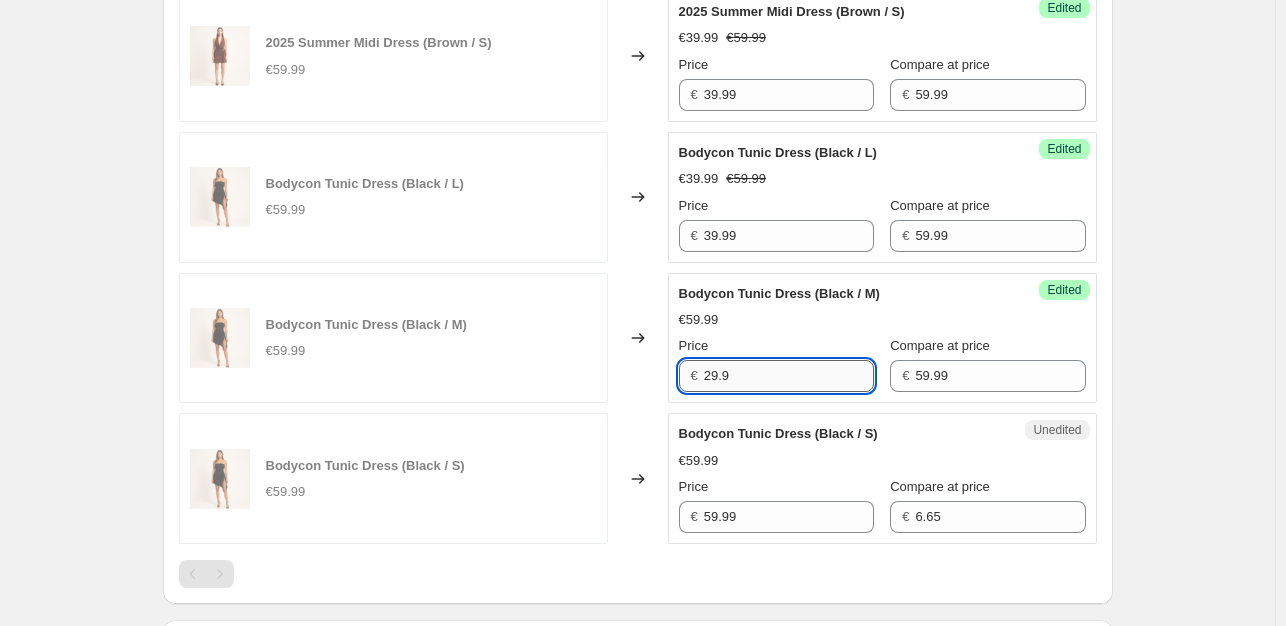 type on "29.99" 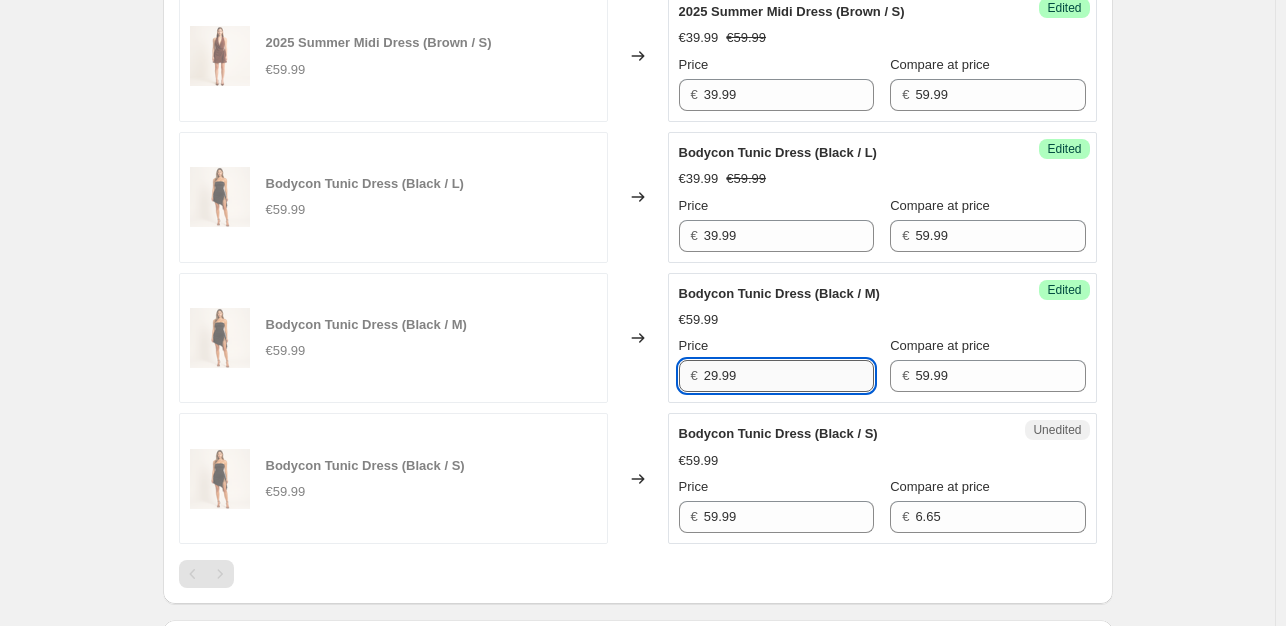 click on "29.99" at bounding box center [789, 376] 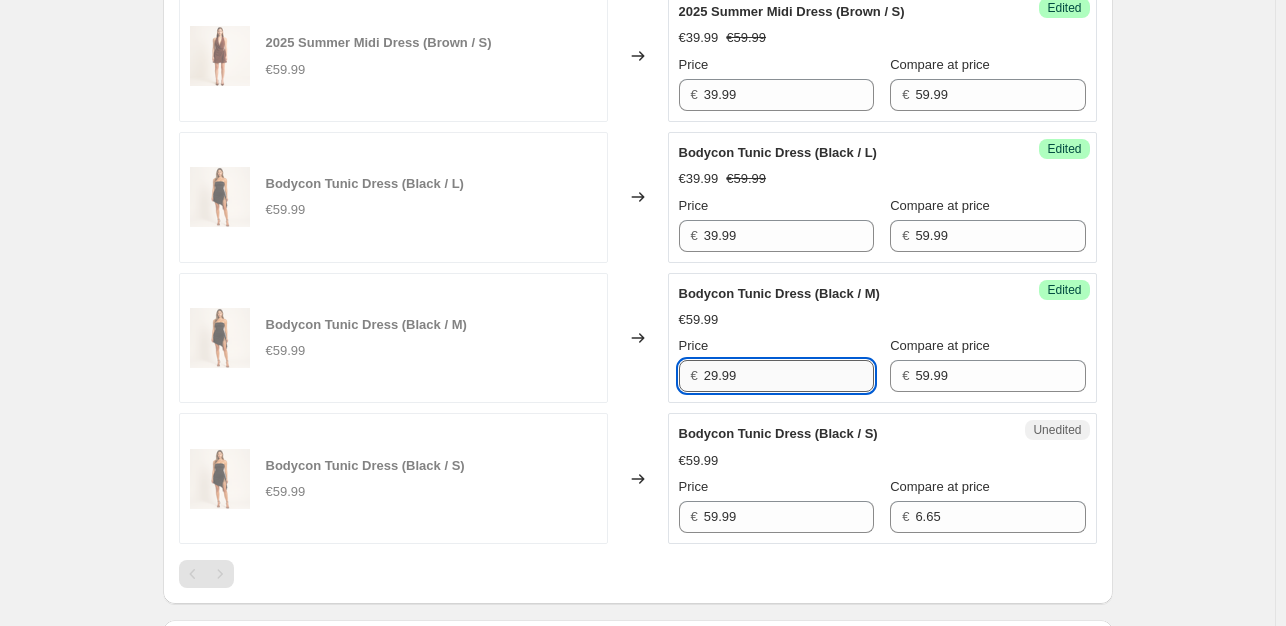 click on "29.99" at bounding box center (789, 376) 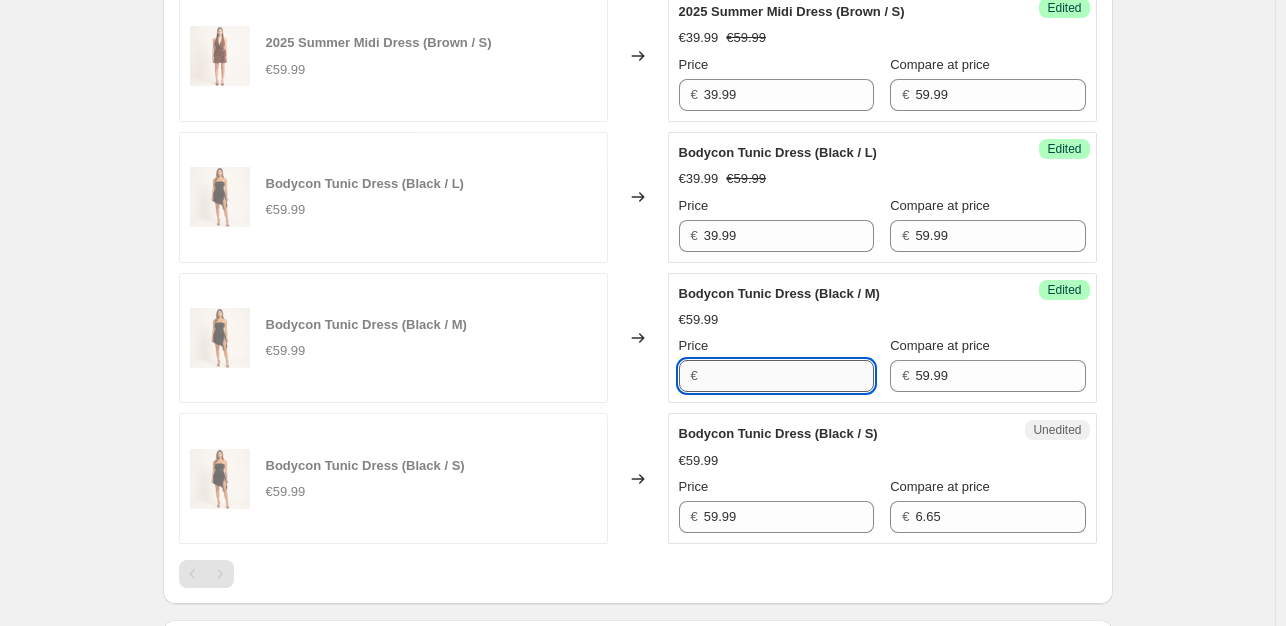 type on "4" 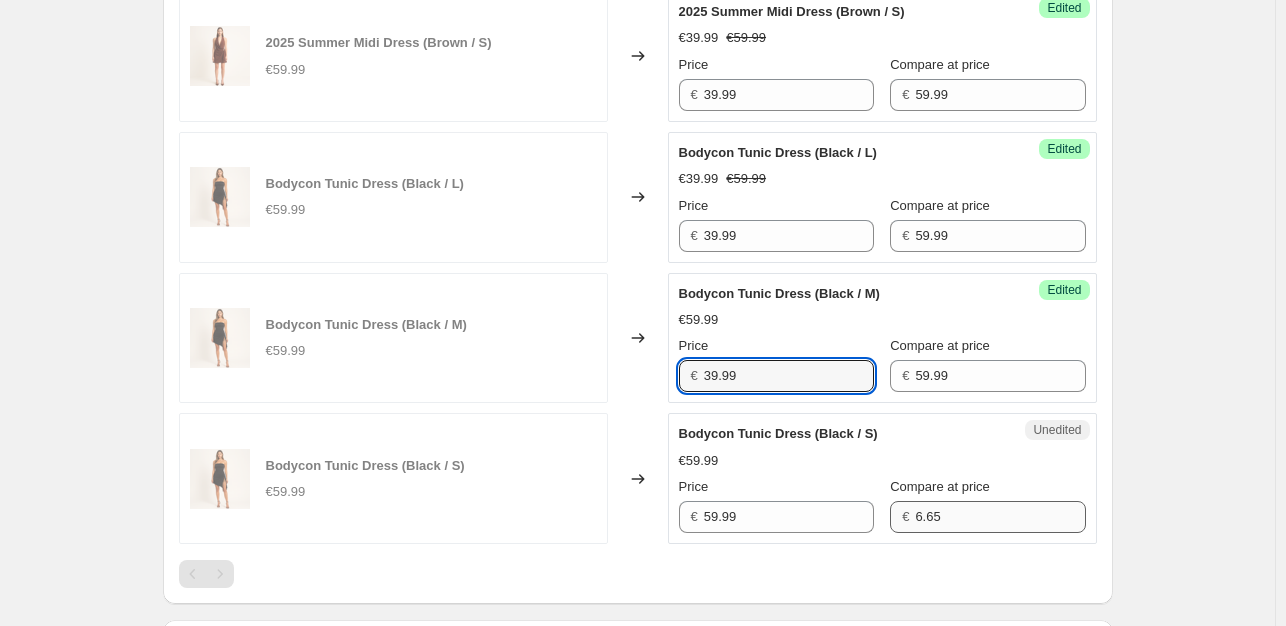 type on "39.99" 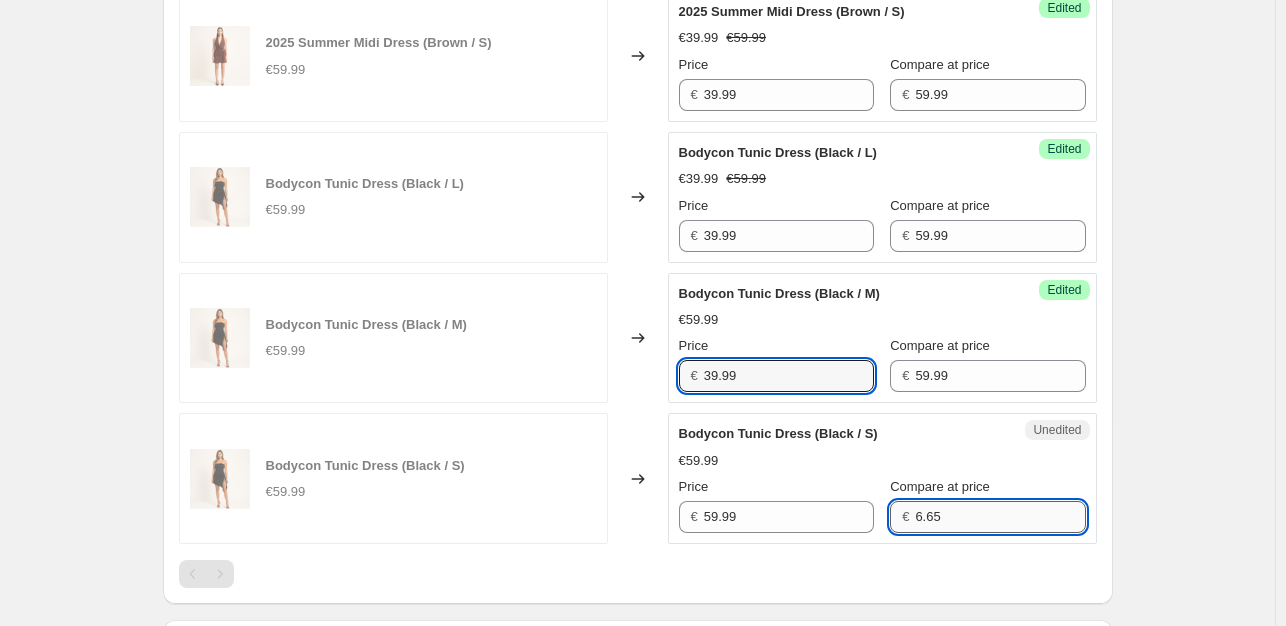 click on "6.65" at bounding box center (1000, 517) 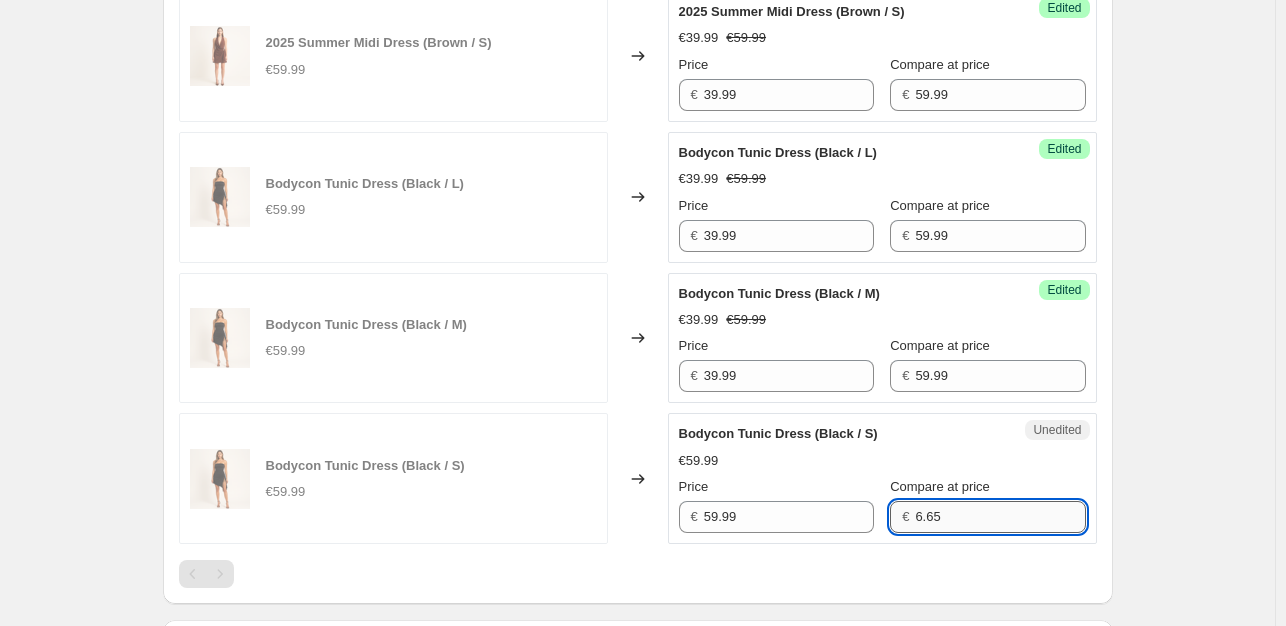 click on "6.65" at bounding box center [1000, 517] 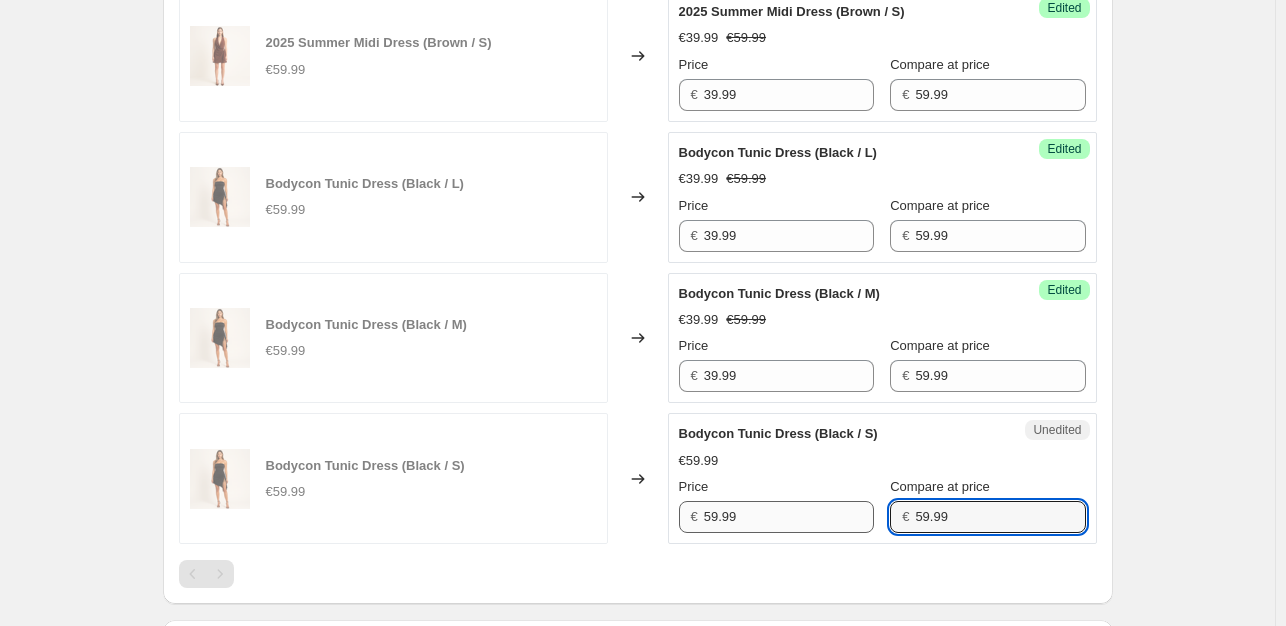 type on "59.99" 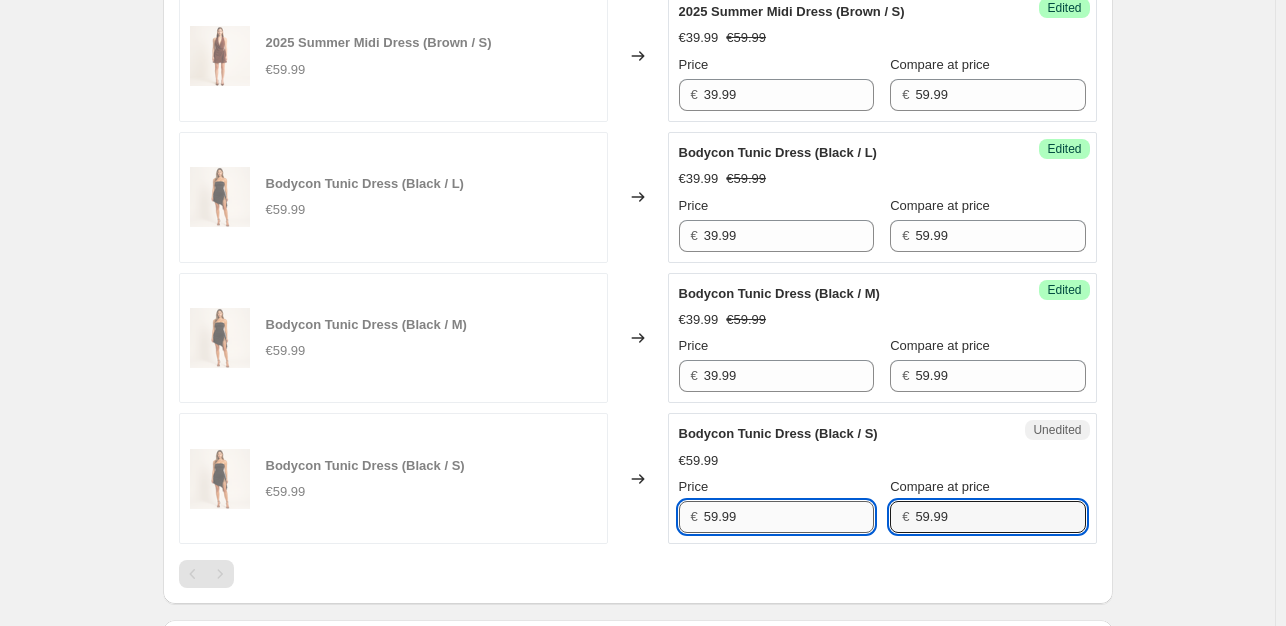 click on "59.99" at bounding box center (789, 517) 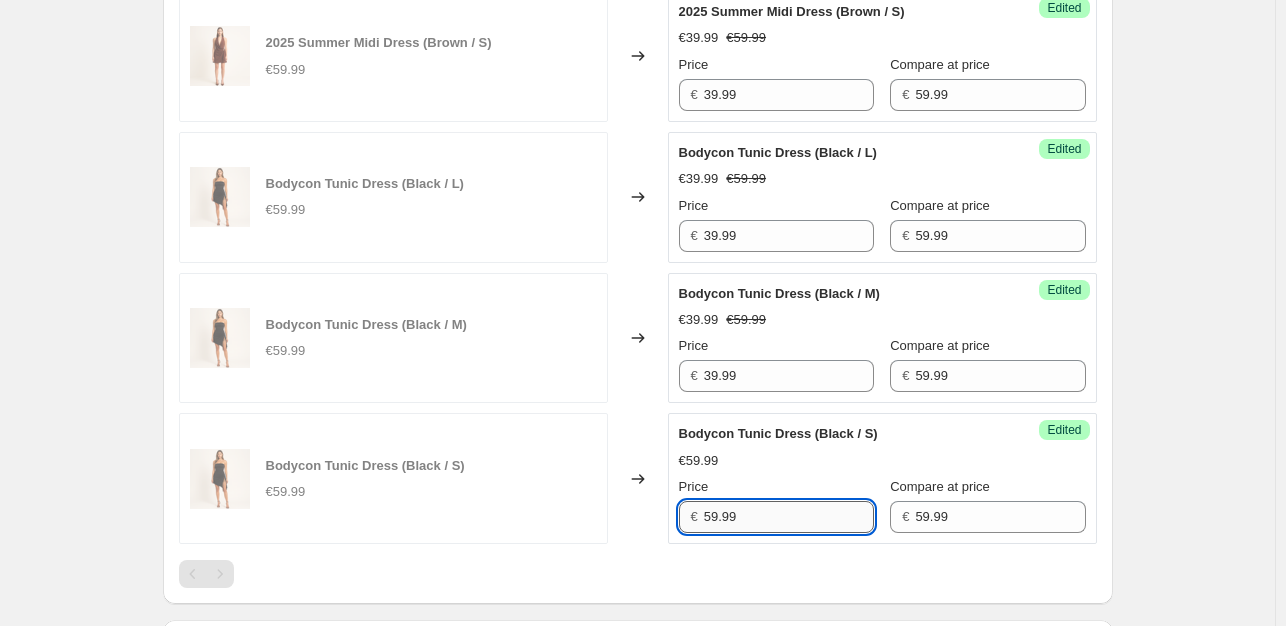 click on "59.99" at bounding box center (789, 517) 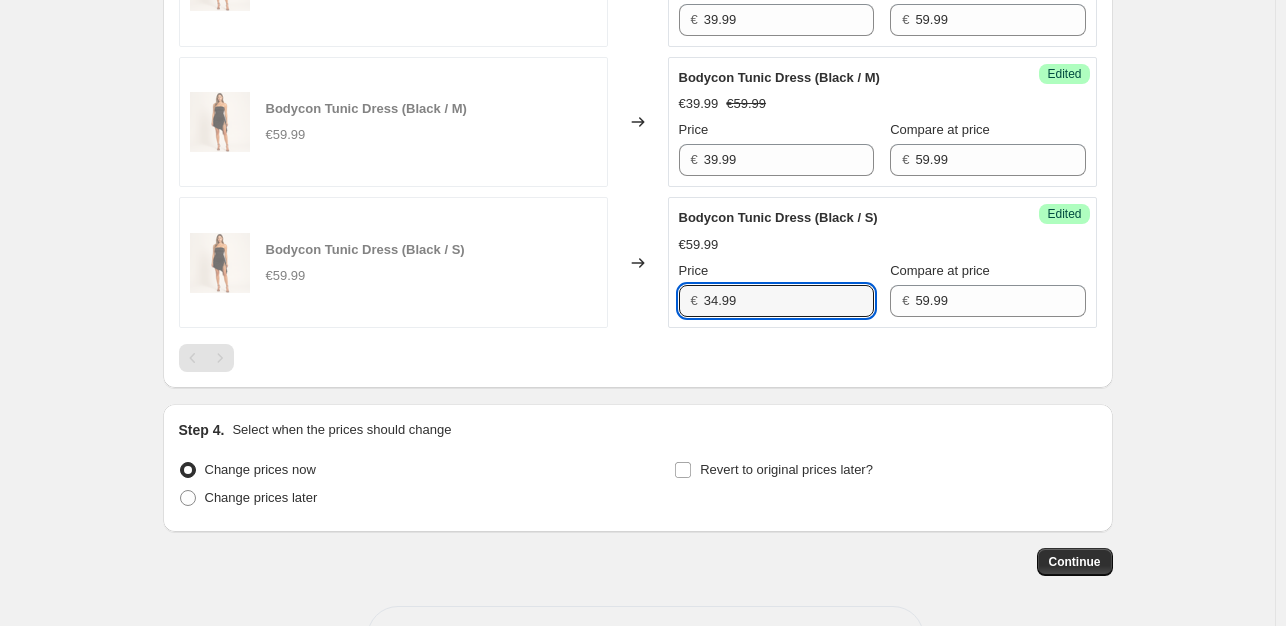 scroll, scrollTop: 2686, scrollLeft: 0, axis: vertical 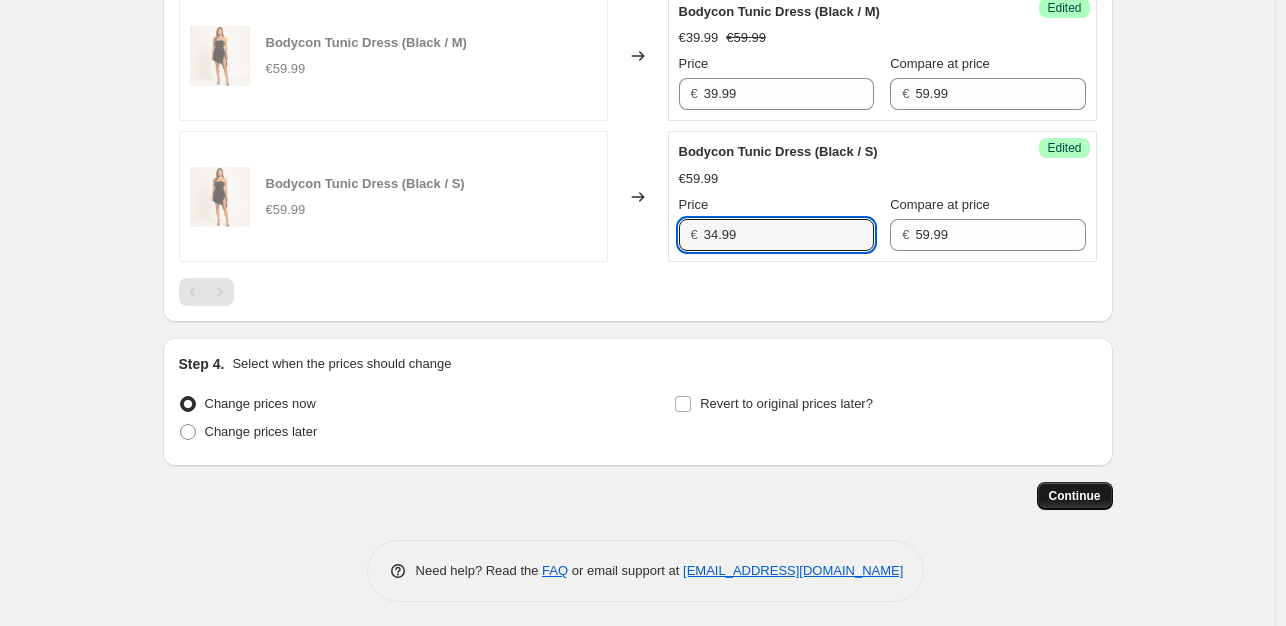 type on "34.99" 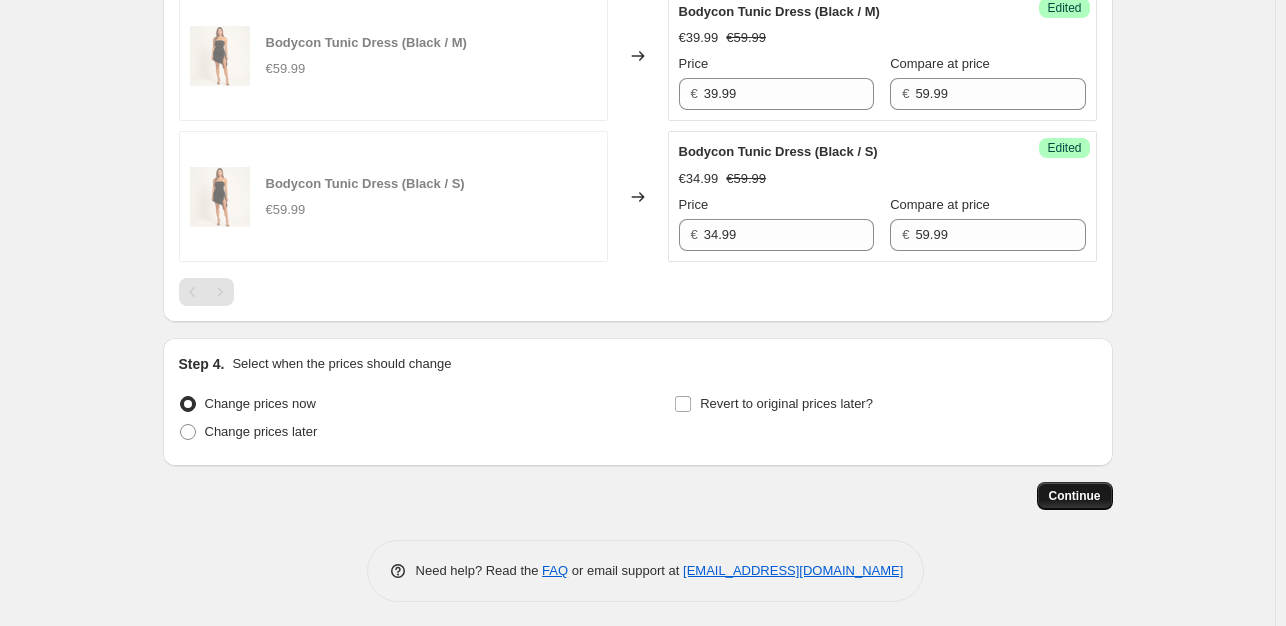 click on "Continue" at bounding box center [1075, 496] 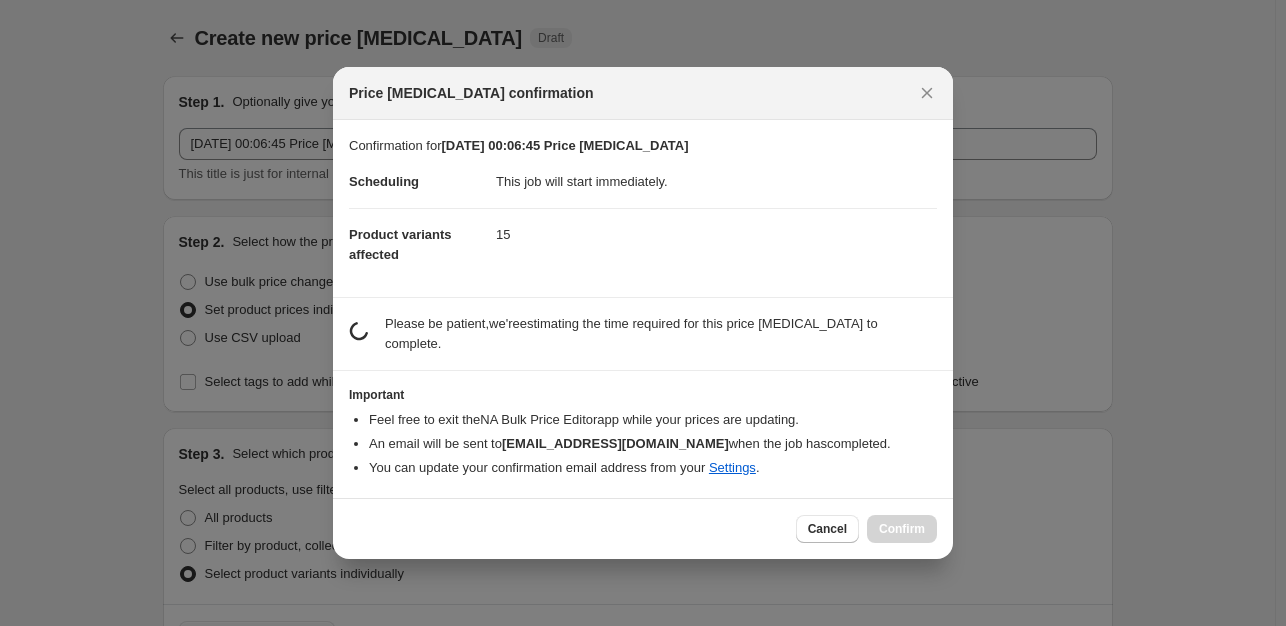 scroll, scrollTop: 2574, scrollLeft: 0, axis: vertical 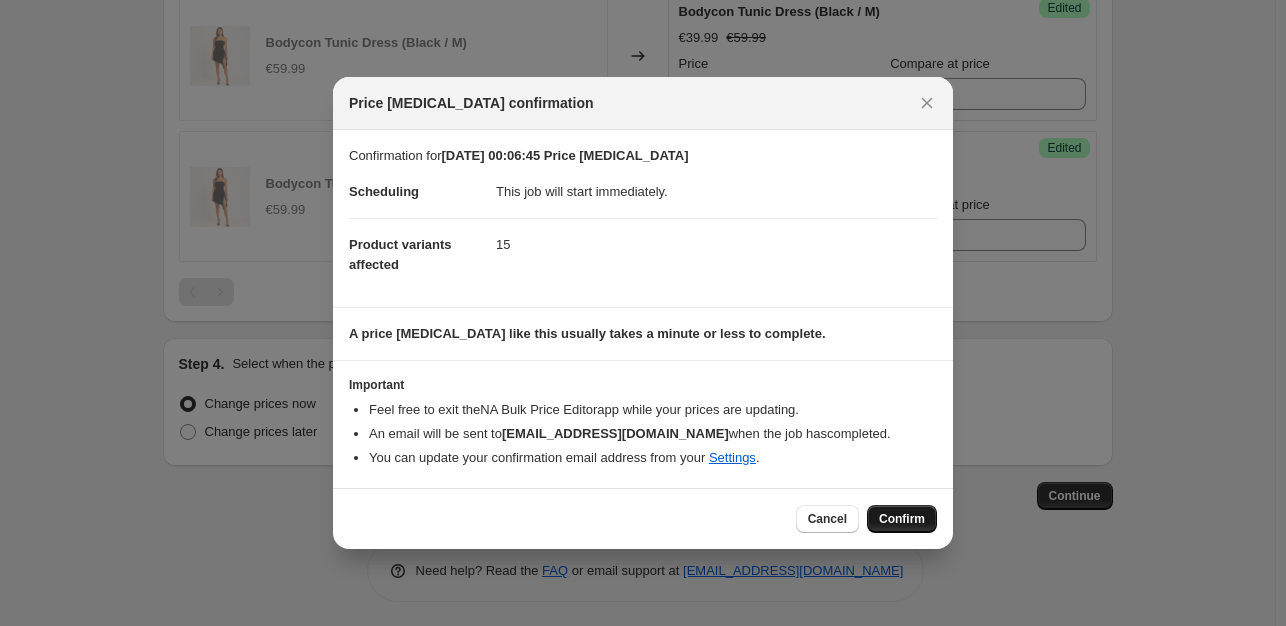 click on "Confirm" at bounding box center (902, 519) 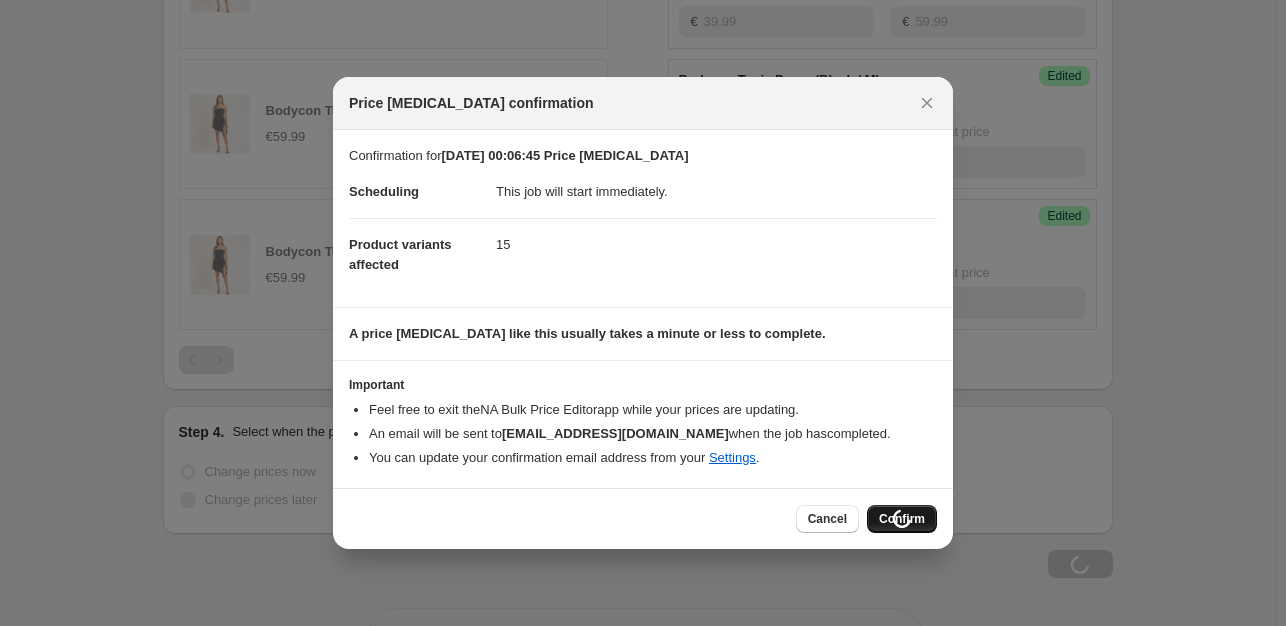 scroll, scrollTop: 2642, scrollLeft: 0, axis: vertical 